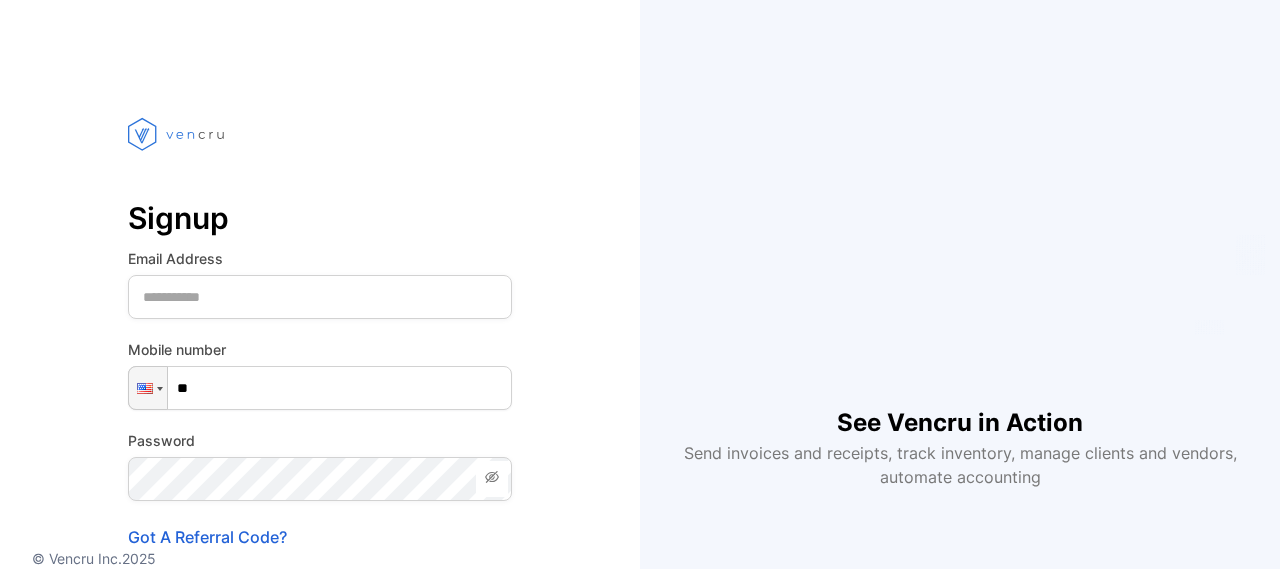 scroll, scrollTop: 0, scrollLeft: 0, axis: both 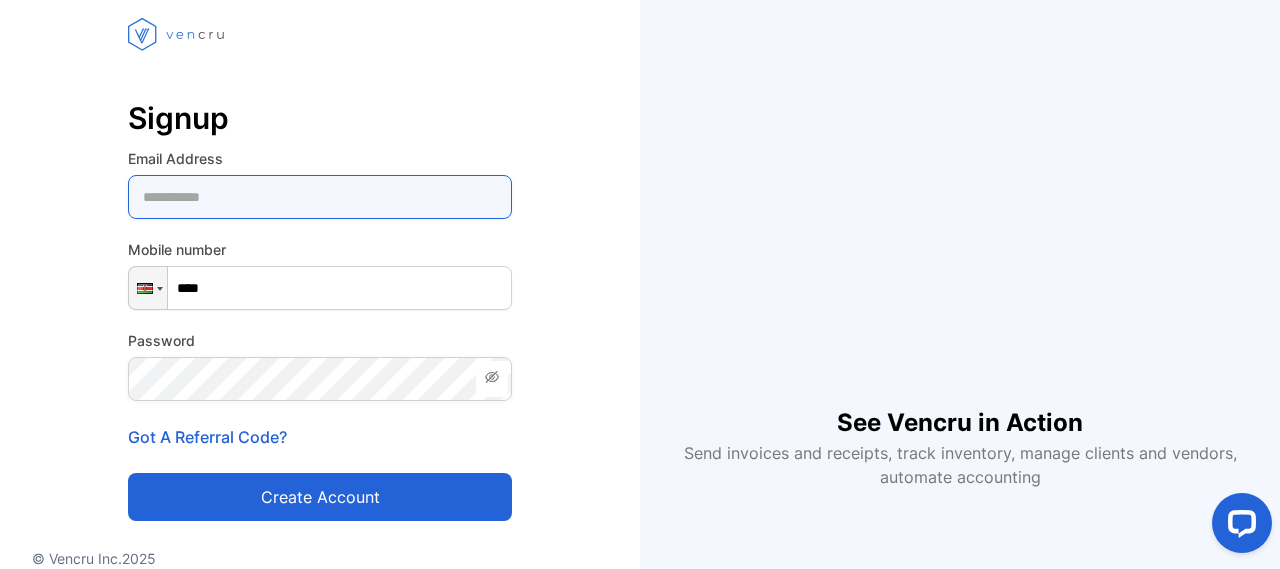 click at bounding box center [320, 197] 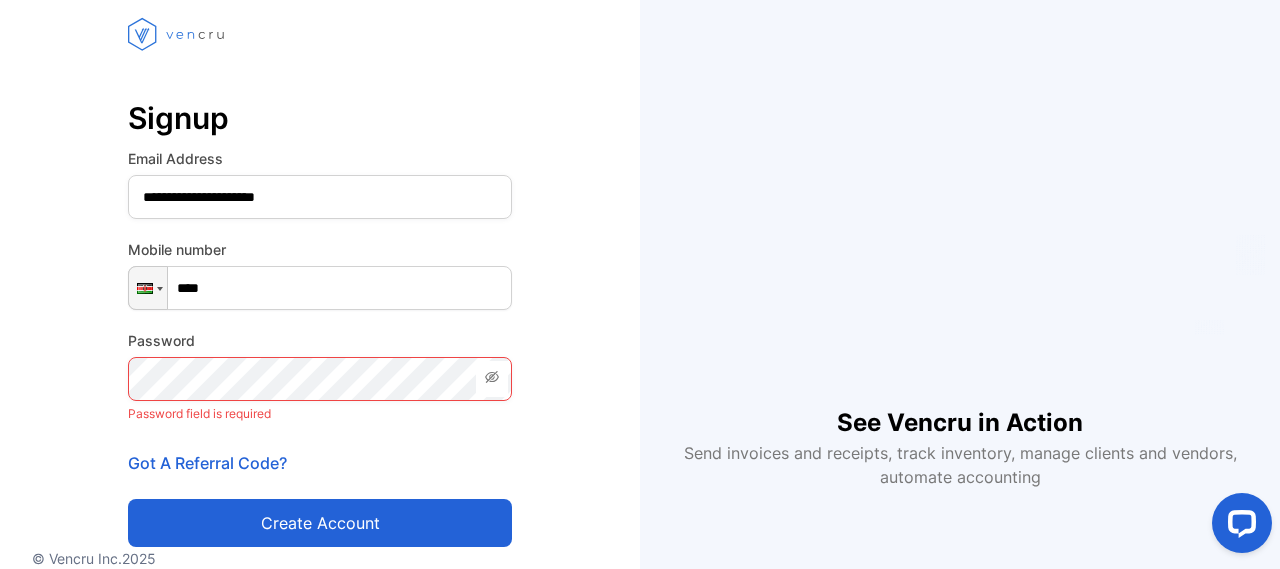 click on "****" at bounding box center (320, 288) 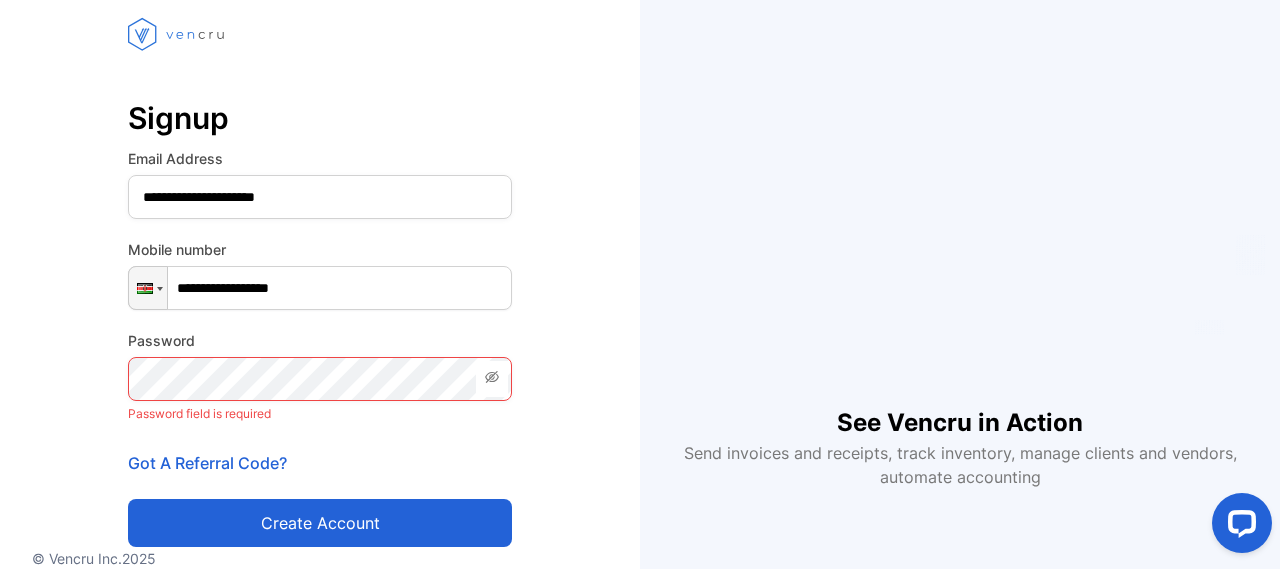 type on "**********" 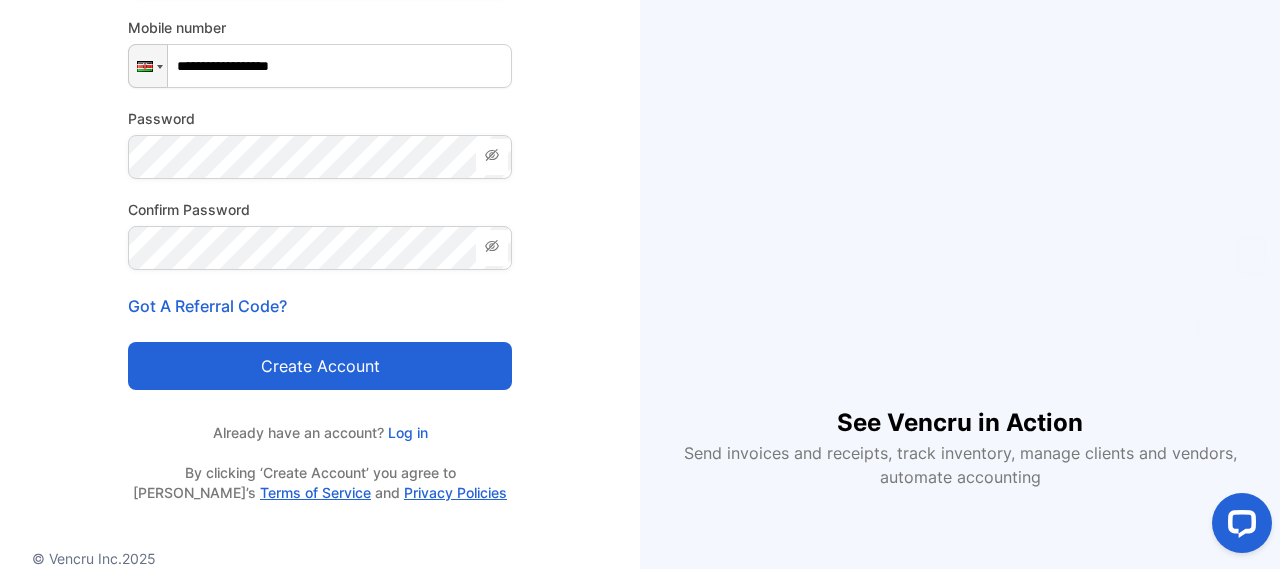 scroll, scrollTop: 336, scrollLeft: 0, axis: vertical 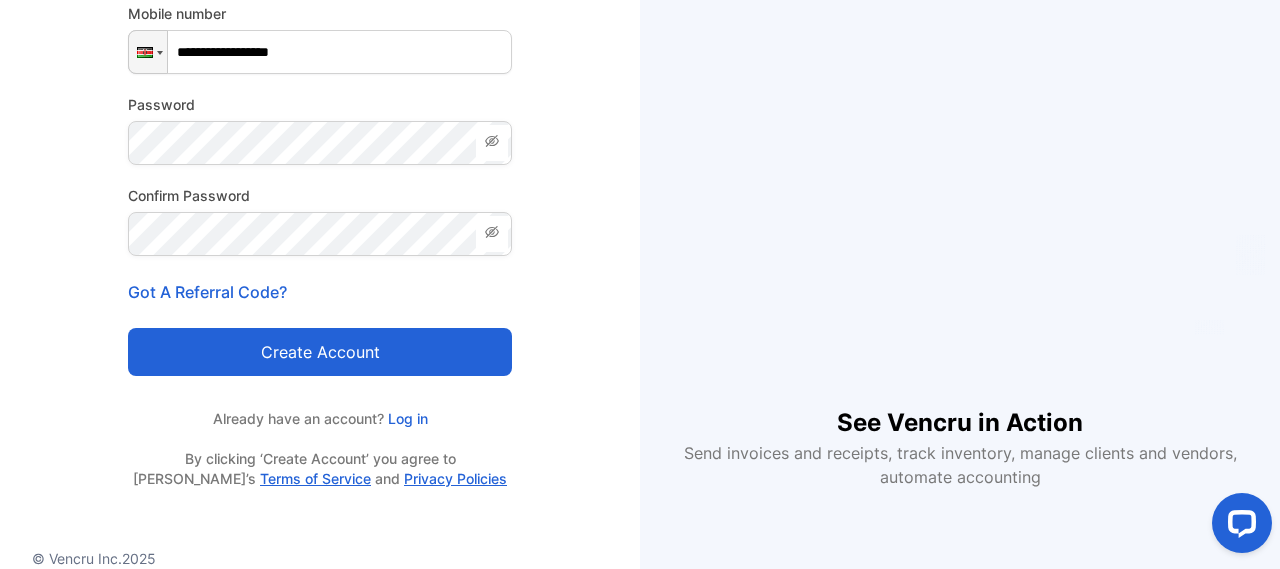 click 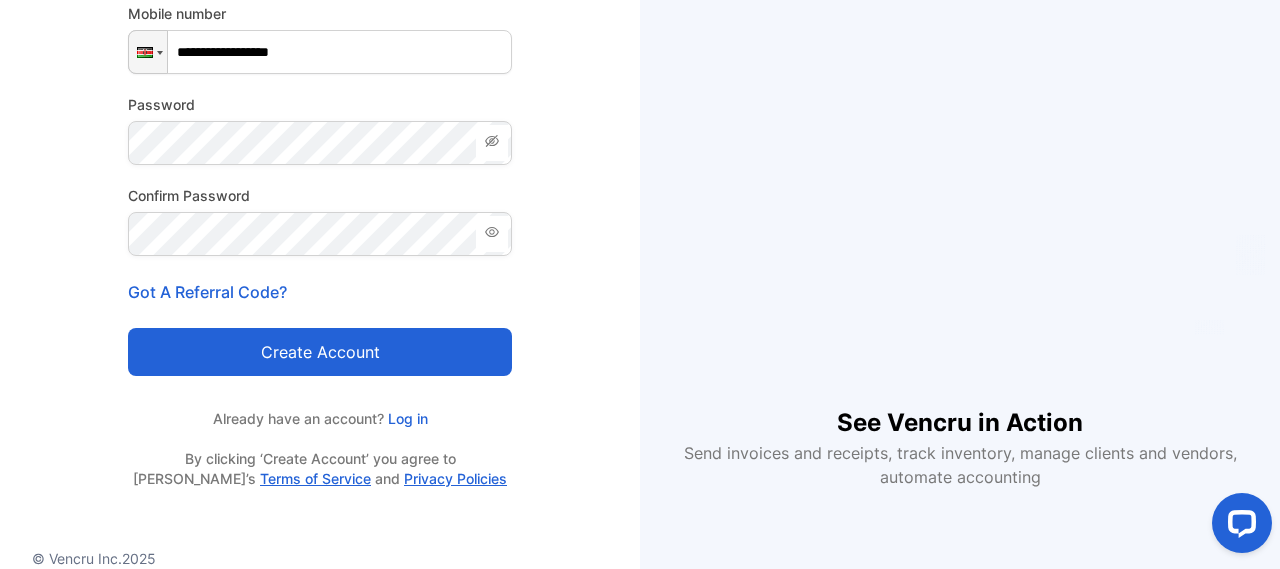 click 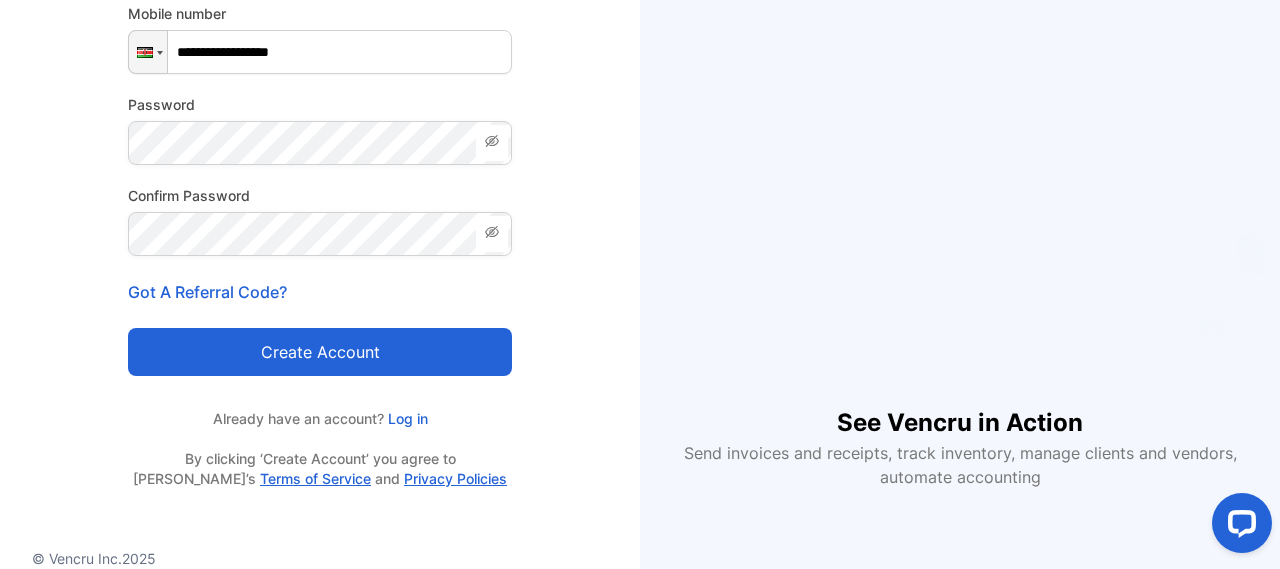 click on "Create account" at bounding box center [320, 352] 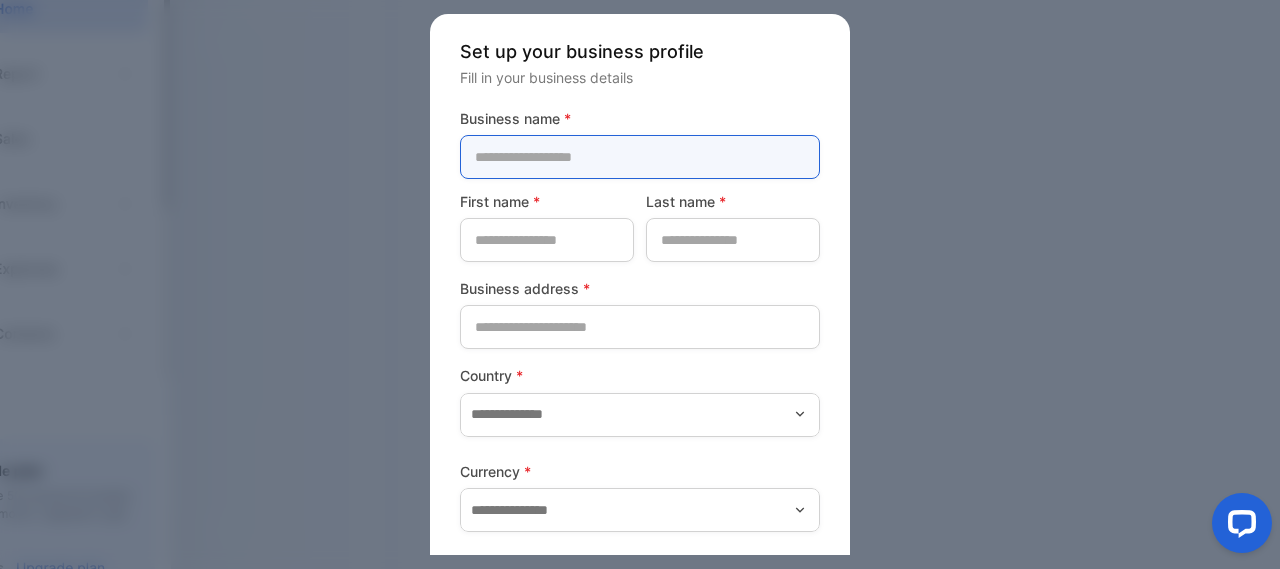 click at bounding box center (640, 157) 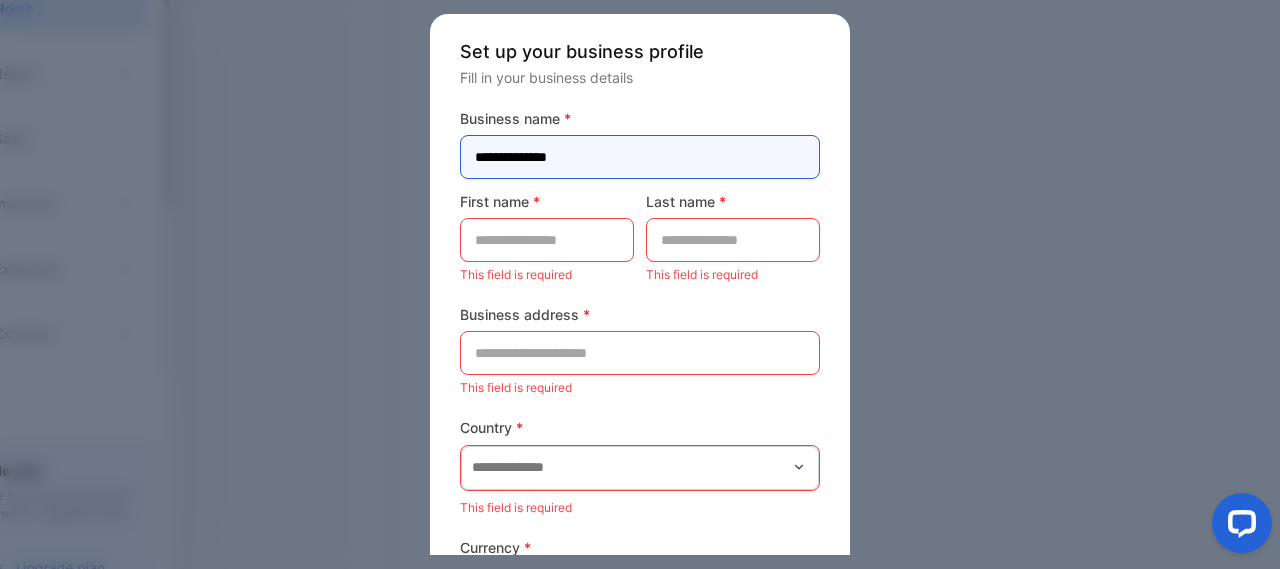 type on "**********" 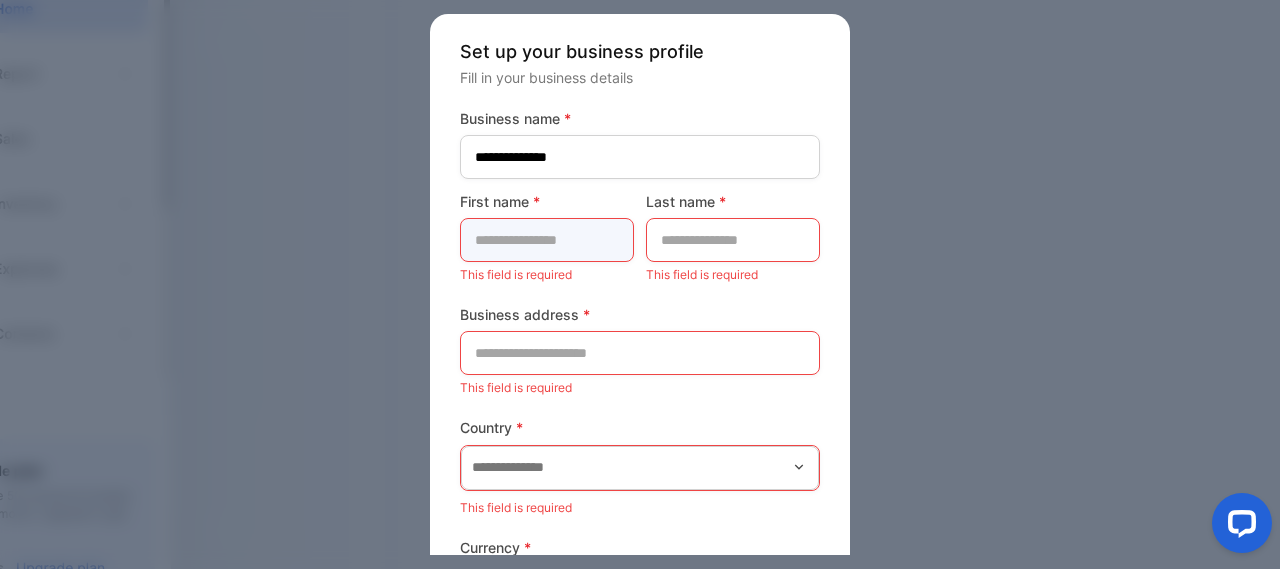 click at bounding box center [547, 240] 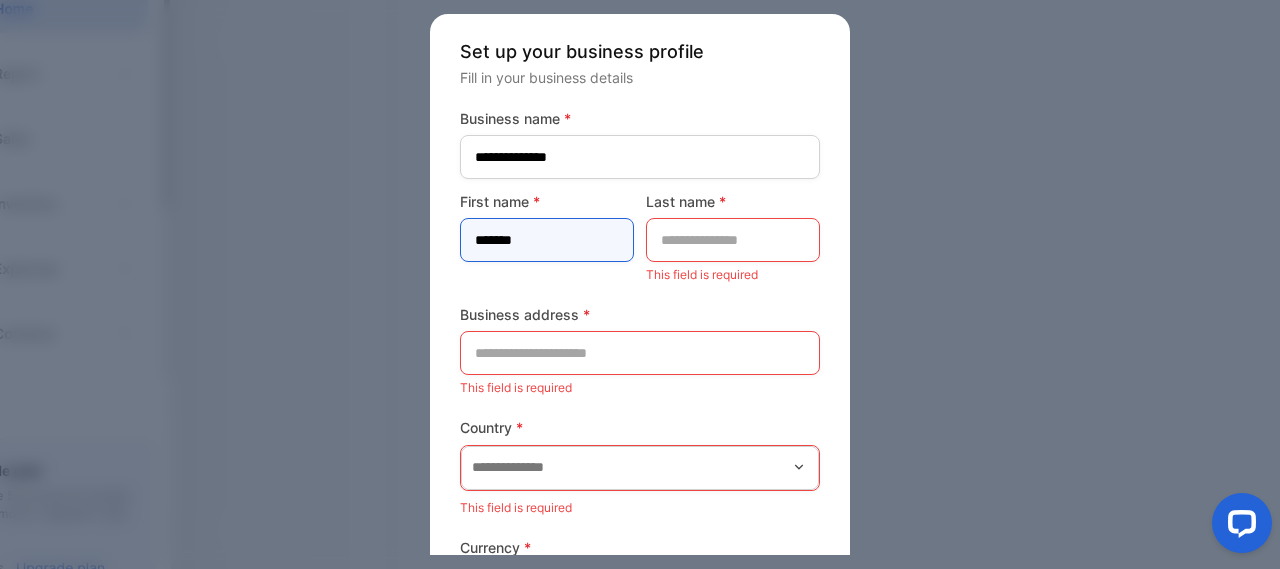 type on "******" 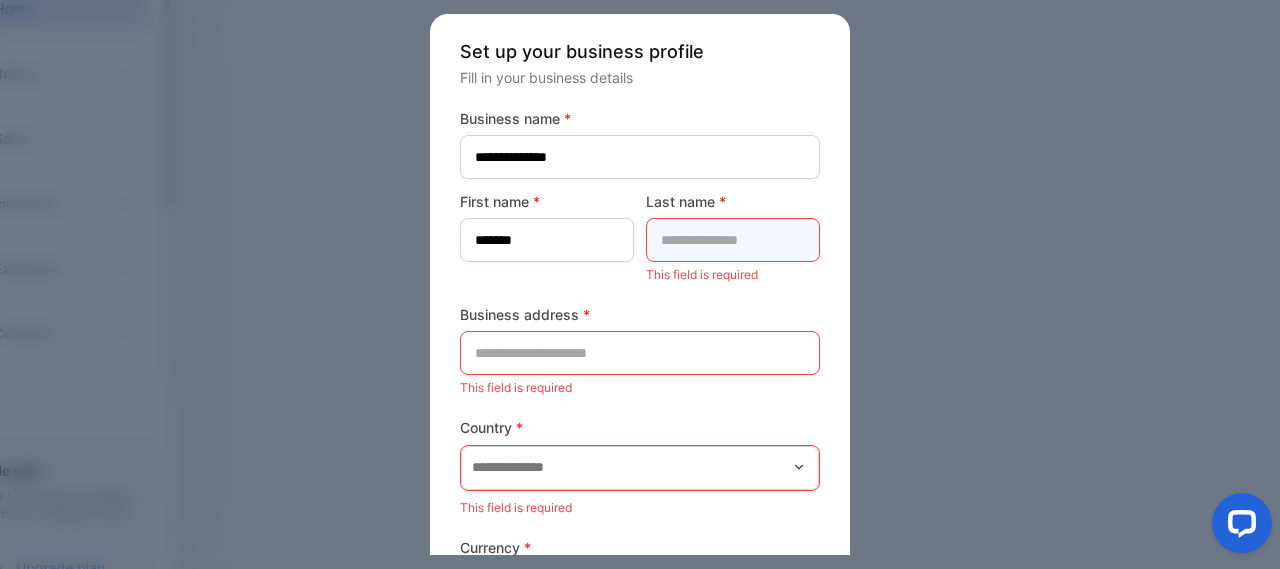 click at bounding box center (733, 240) 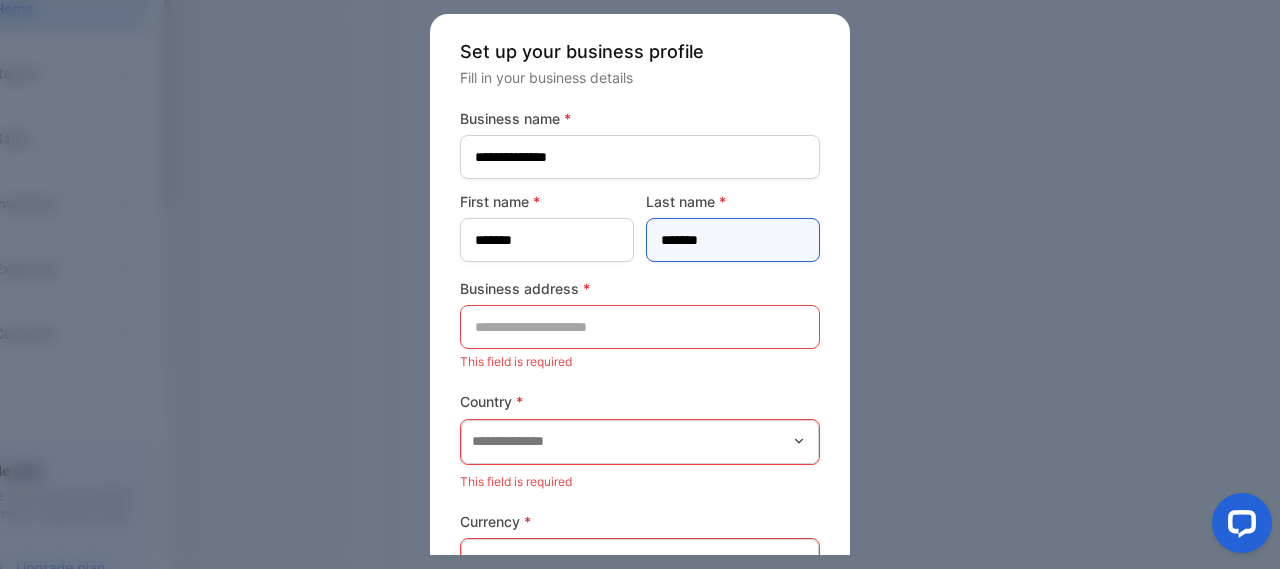 type on "*******" 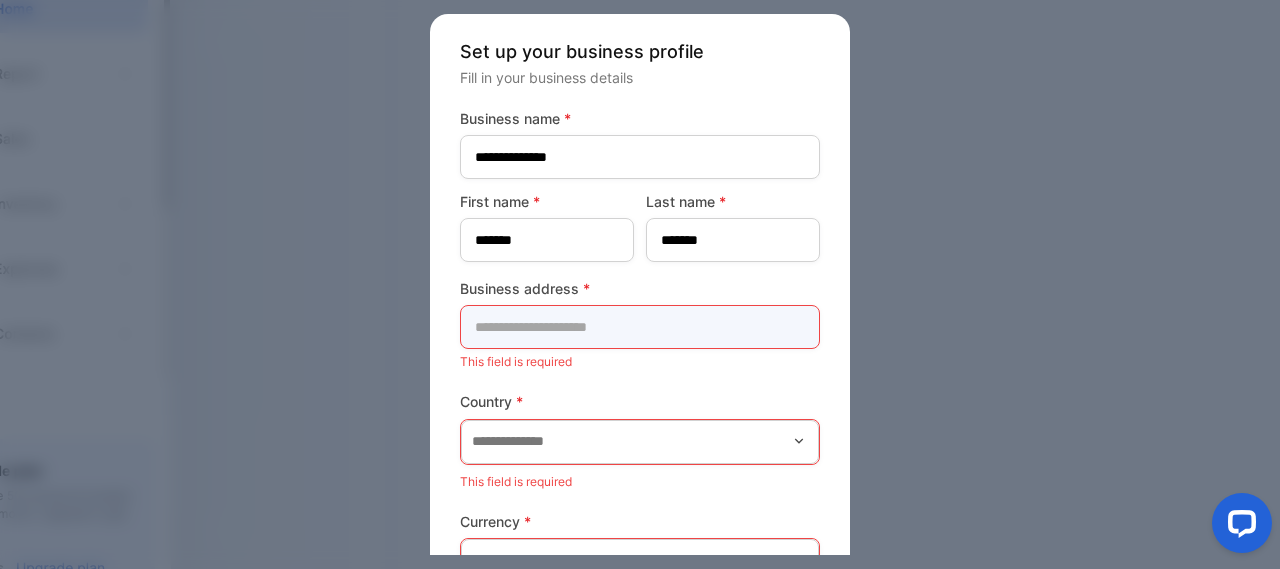 click at bounding box center [640, 327] 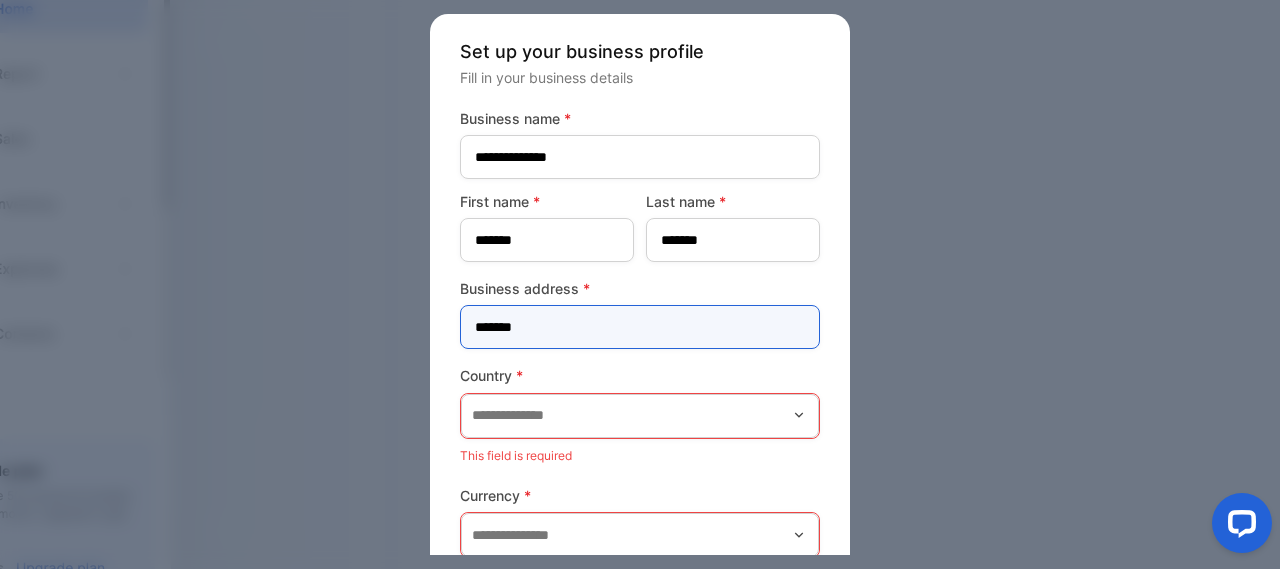 type on "*******" 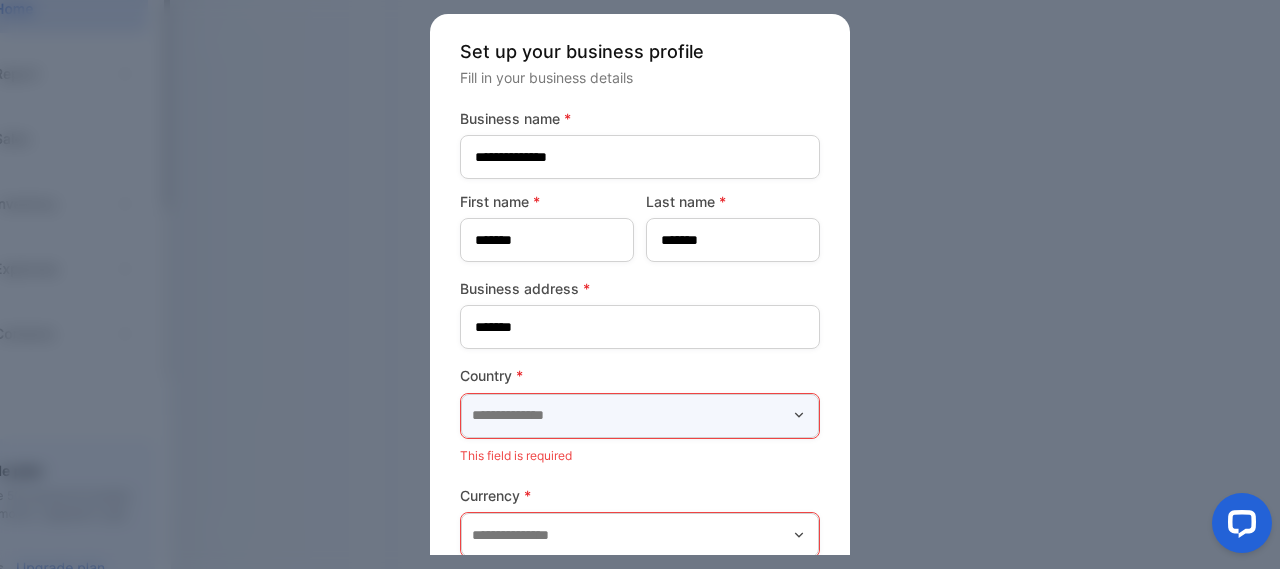 click at bounding box center (640, 416) 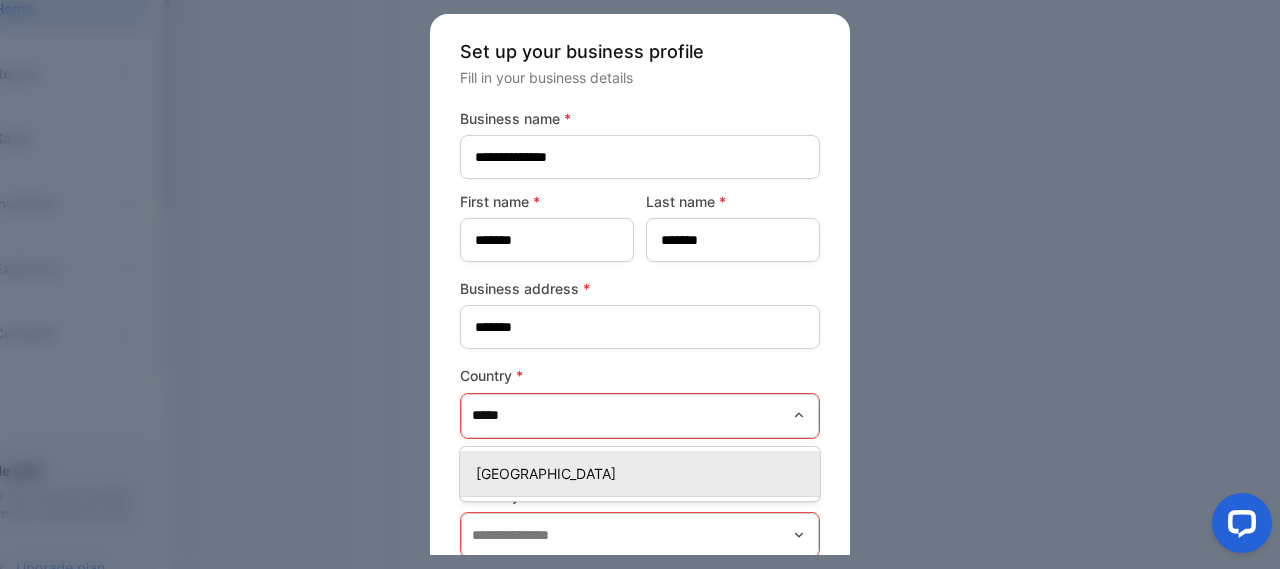 click on "[GEOGRAPHIC_DATA]" at bounding box center [644, 473] 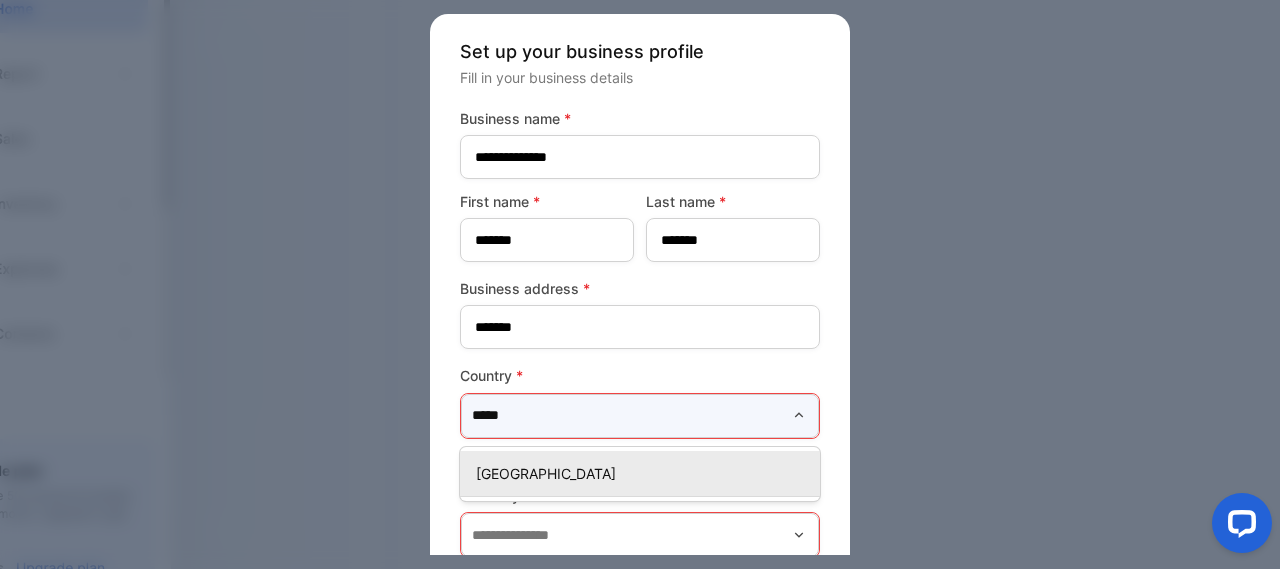 type on "*****" 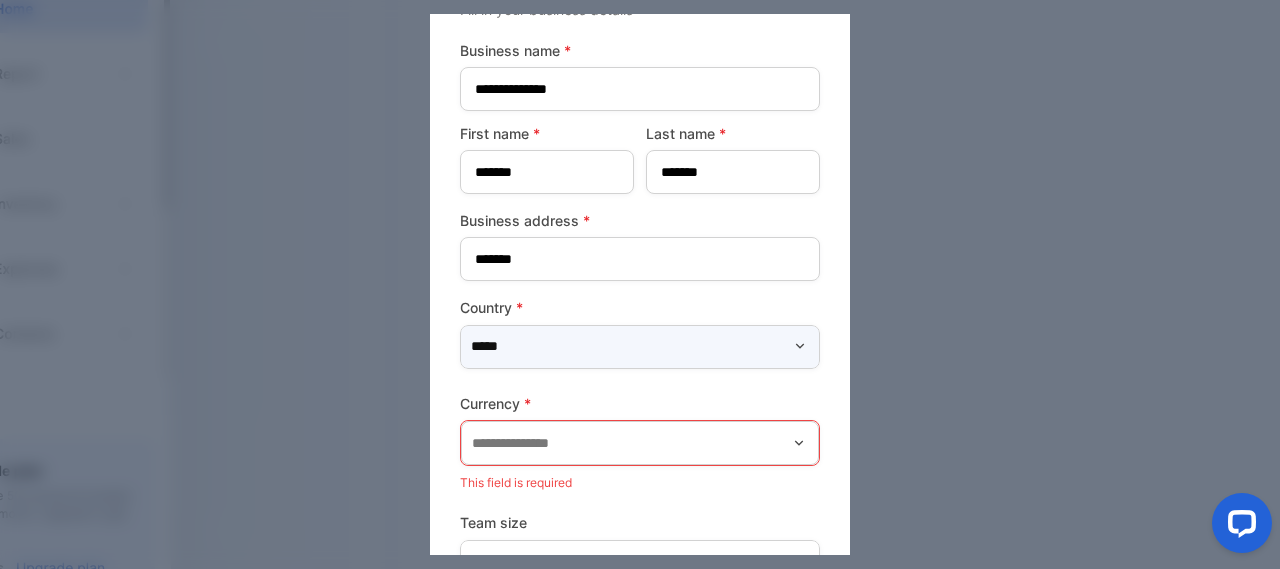 scroll, scrollTop: 100, scrollLeft: 0, axis: vertical 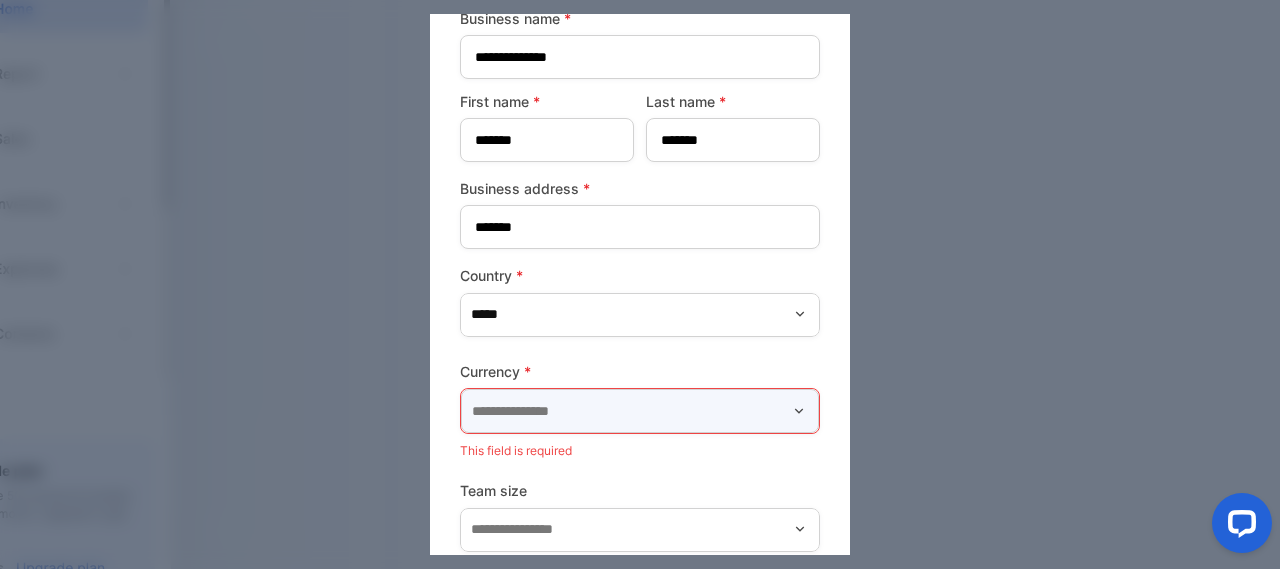 click at bounding box center (640, 411) 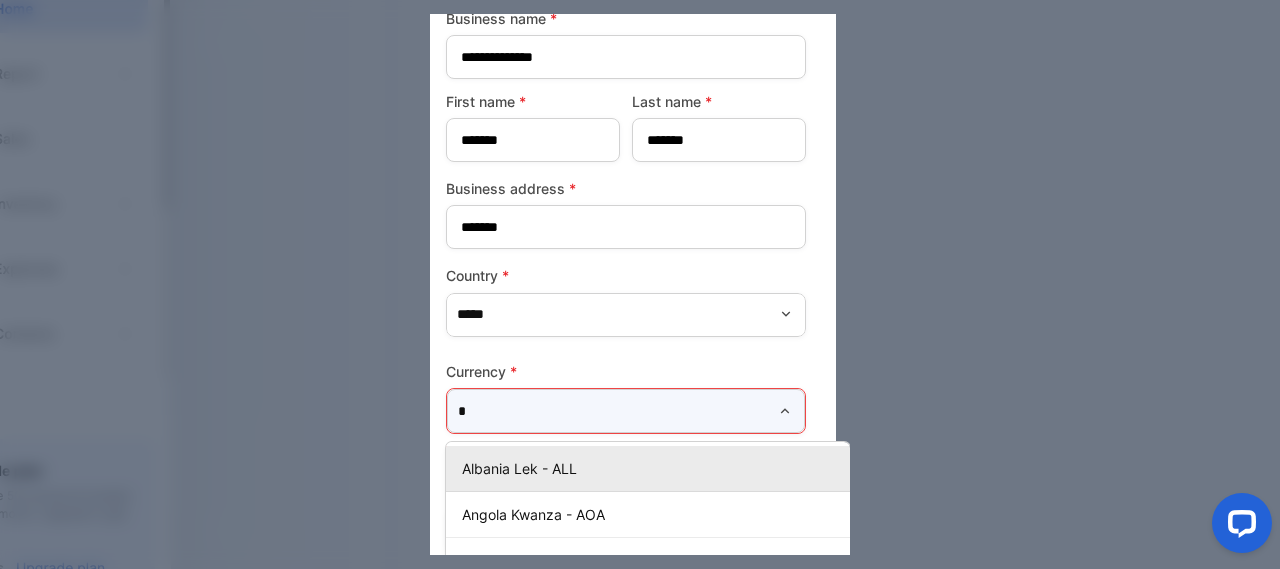 scroll, scrollTop: 100, scrollLeft: 0, axis: vertical 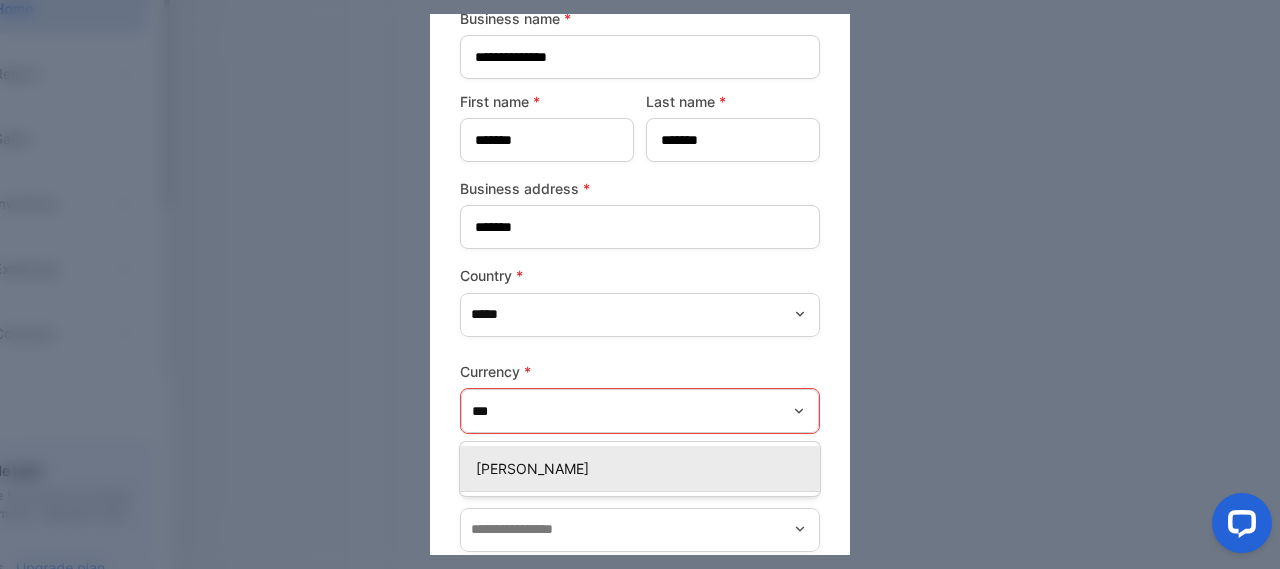 click on "[PERSON_NAME]" at bounding box center (640, 468) 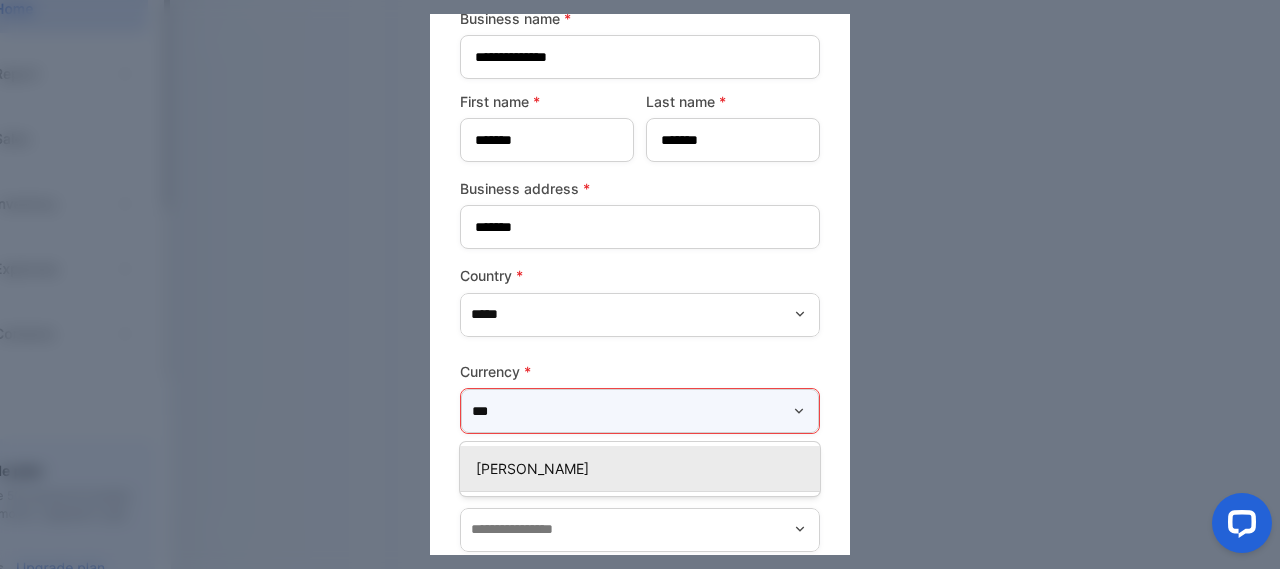 type on "**********" 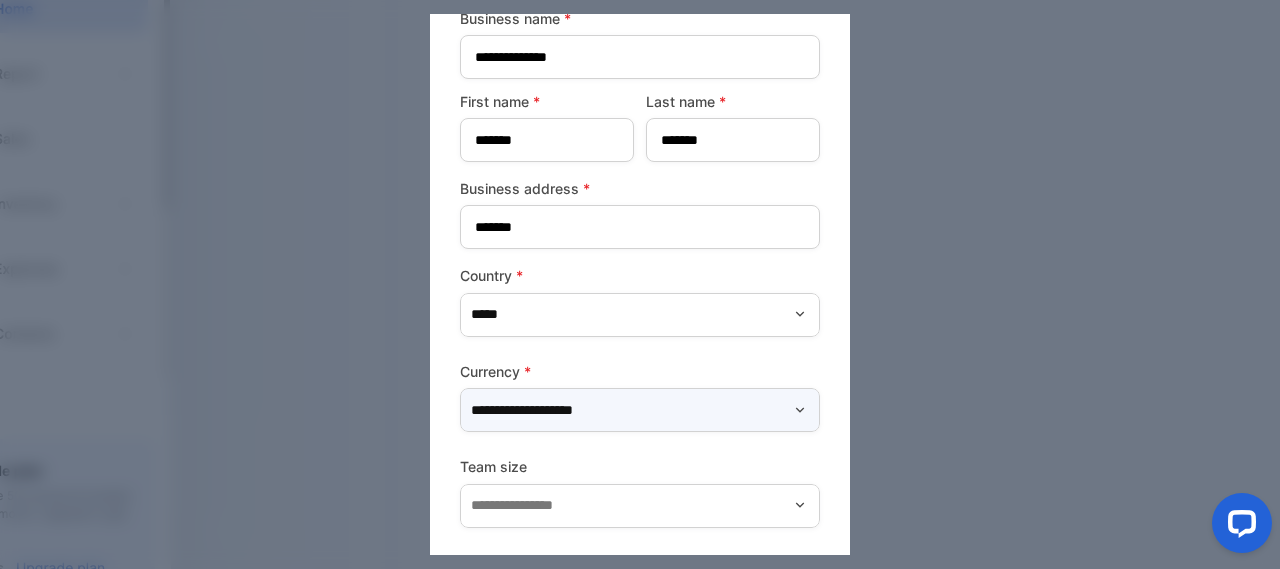 scroll, scrollTop: 176, scrollLeft: 0, axis: vertical 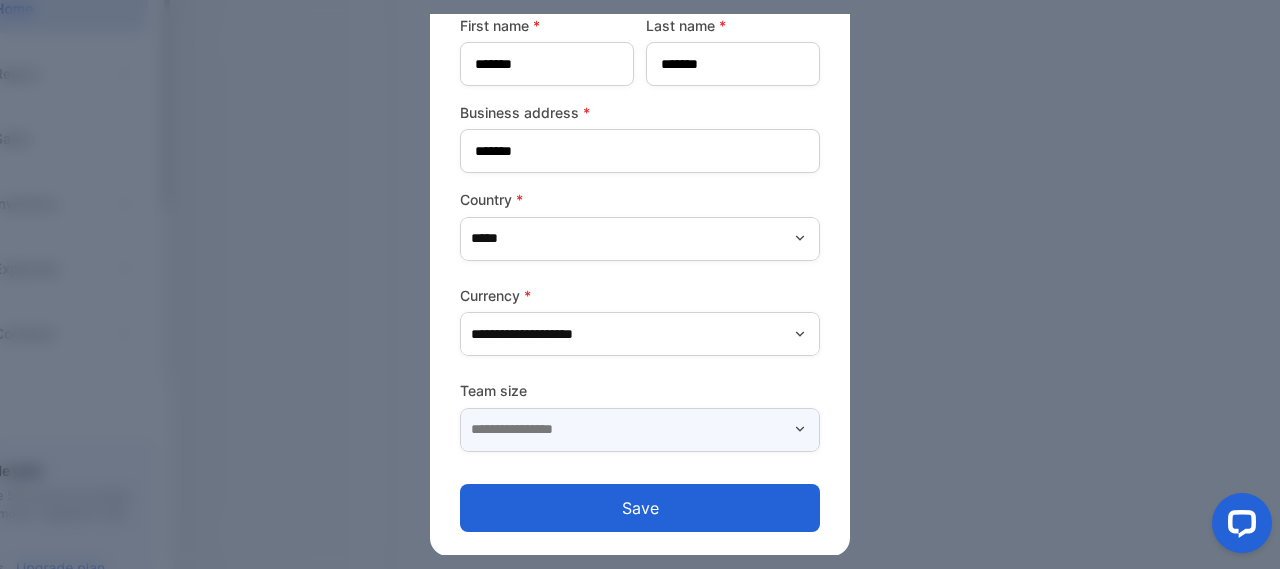 click at bounding box center (640, 430) 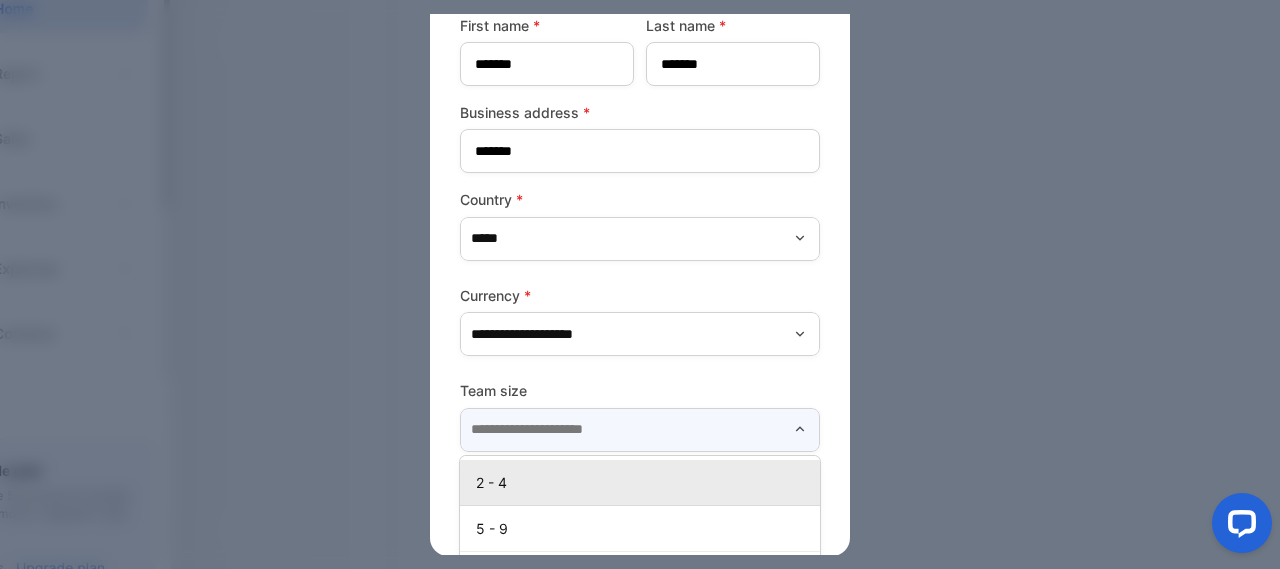 type on "*" 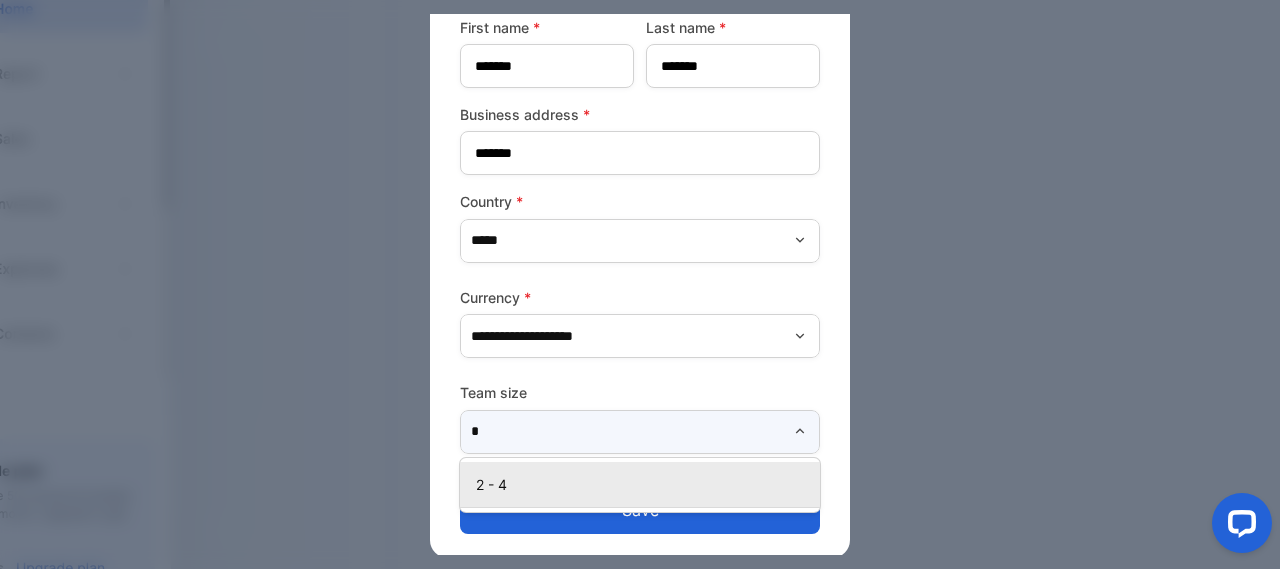 scroll, scrollTop: 176, scrollLeft: 0, axis: vertical 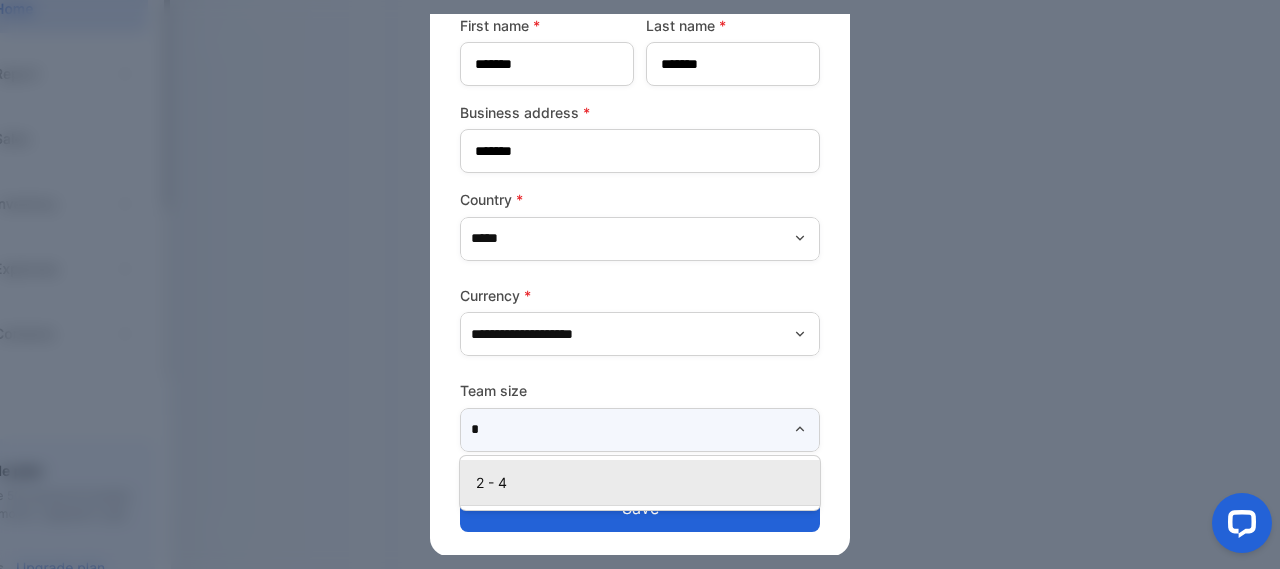 type on "*" 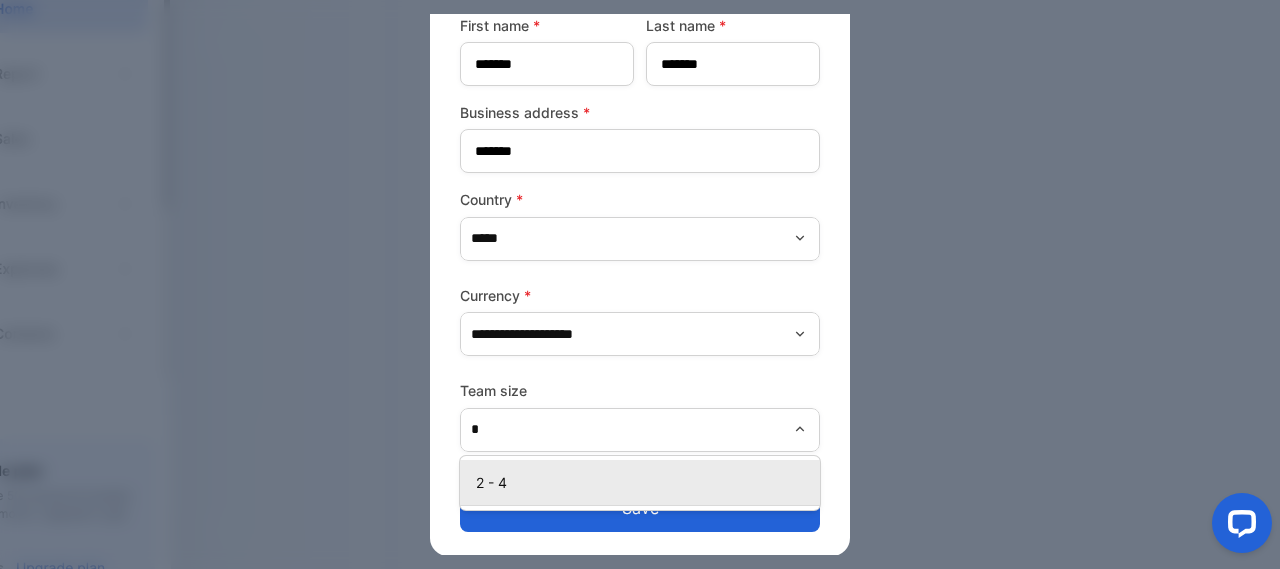 type 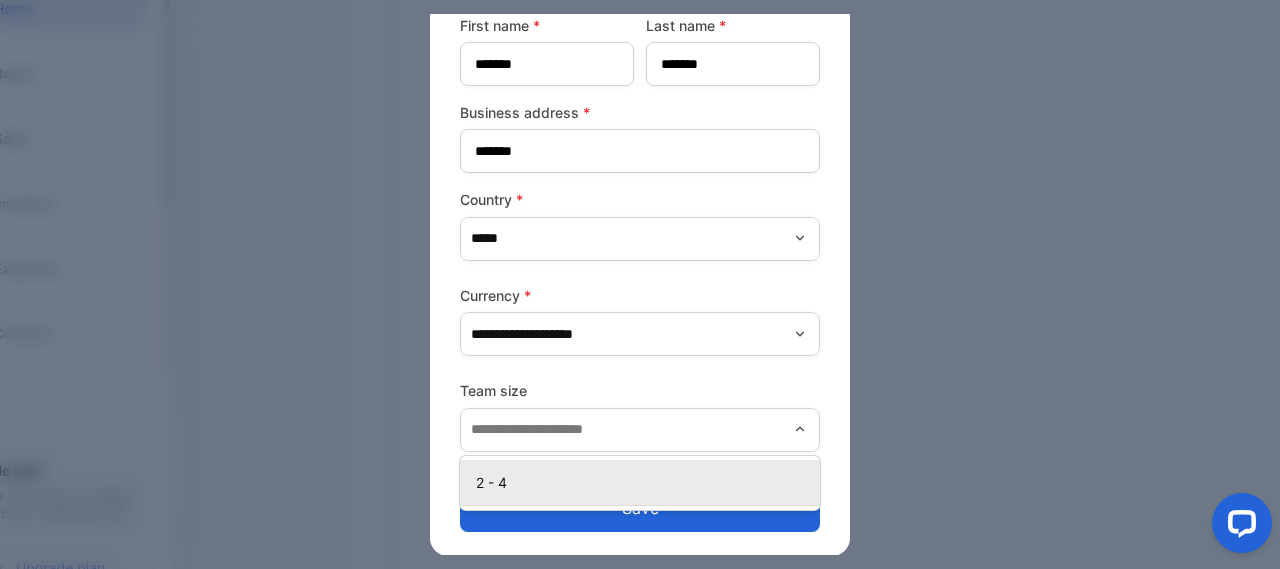 click on "Save" at bounding box center (640, 508) 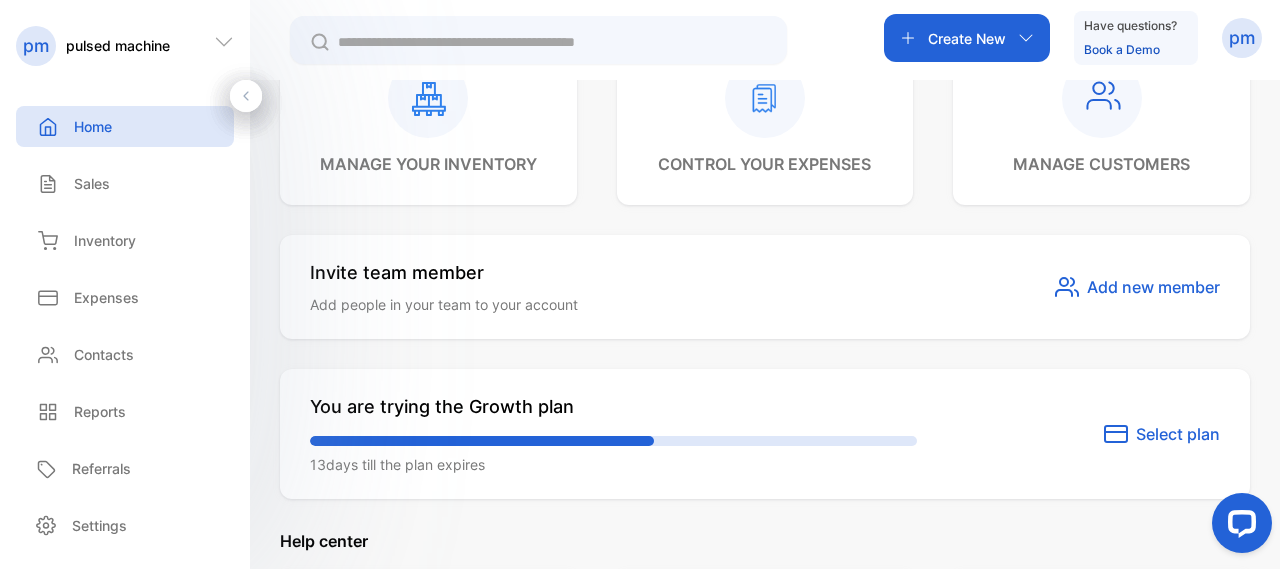 scroll, scrollTop: 926, scrollLeft: 0, axis: vertical 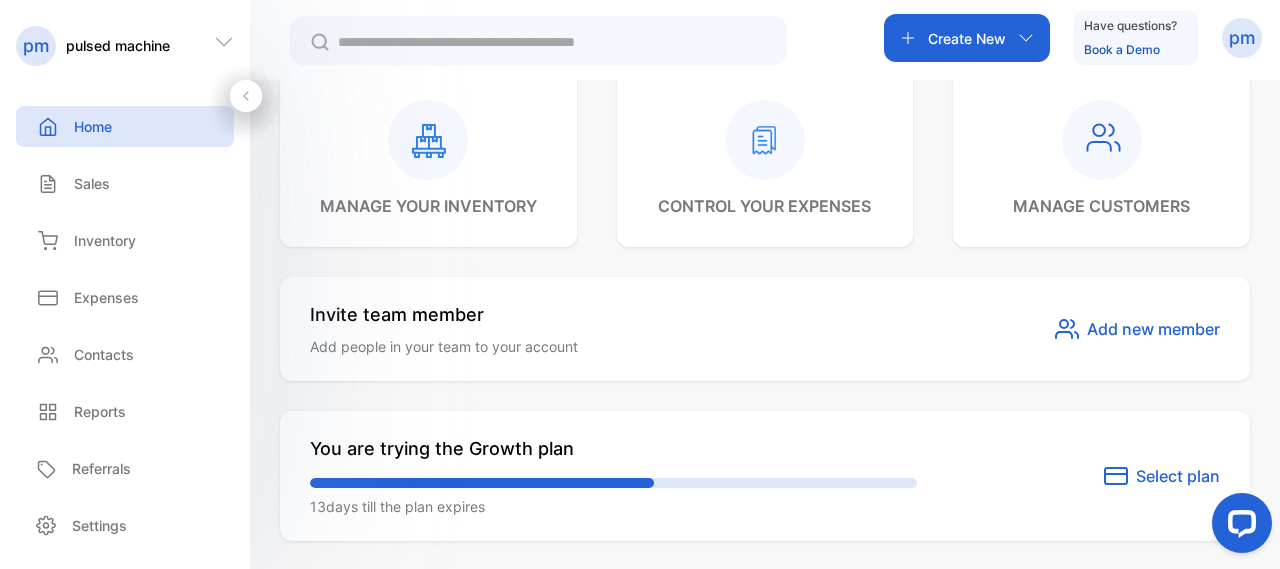 click on "Inventory Inventory" at bounding box center [125, 240] 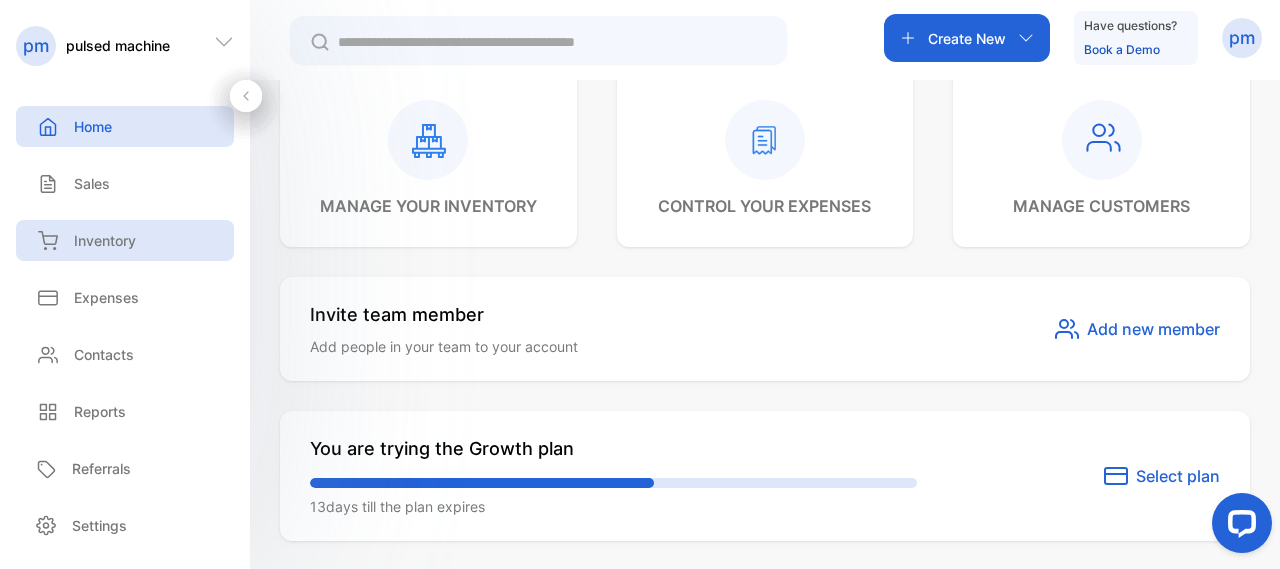 click on "Inventory" at bounding box center [105, 240] 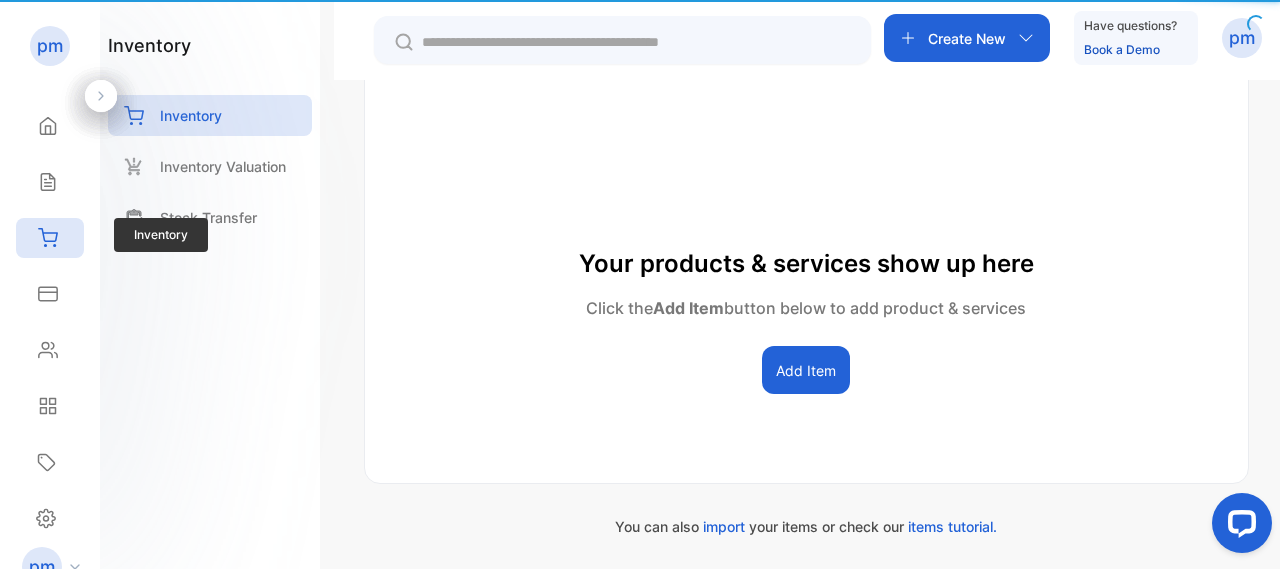 scroll, scrollTop: 334, scrollLeft: 0, axis: vertical 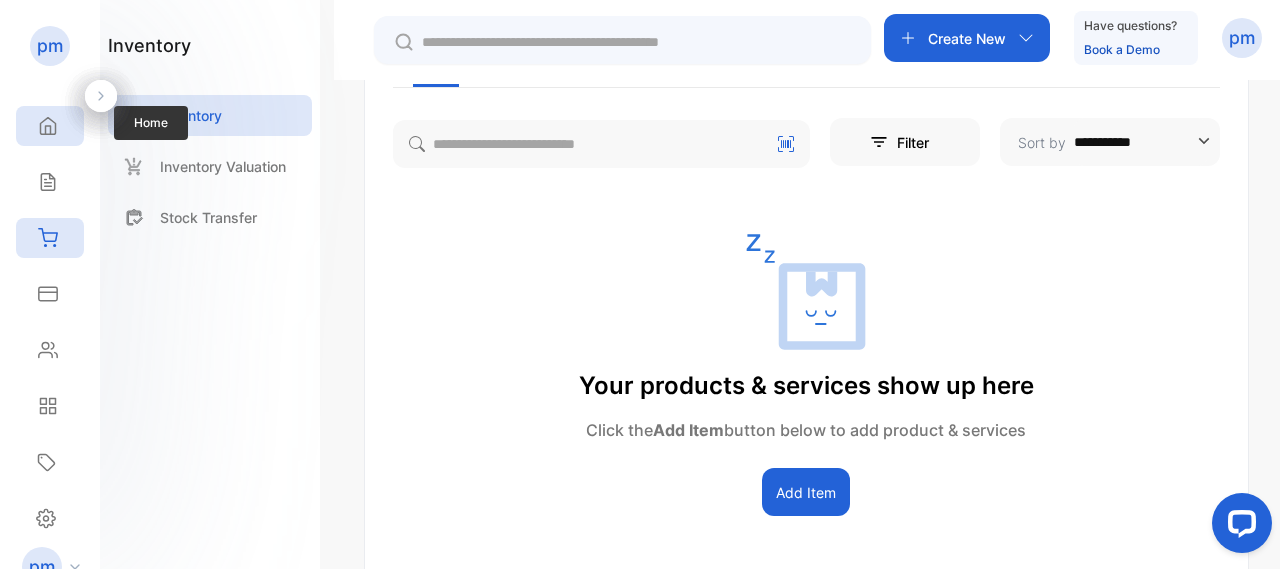 click on "Home" at bounding box center (50, 126) 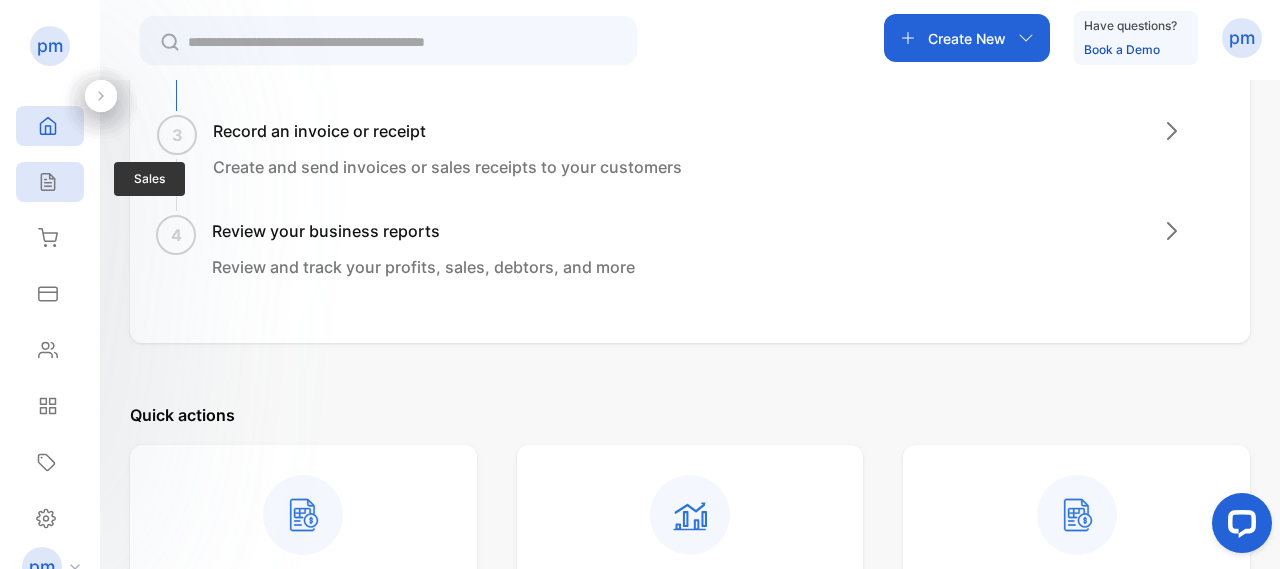 click 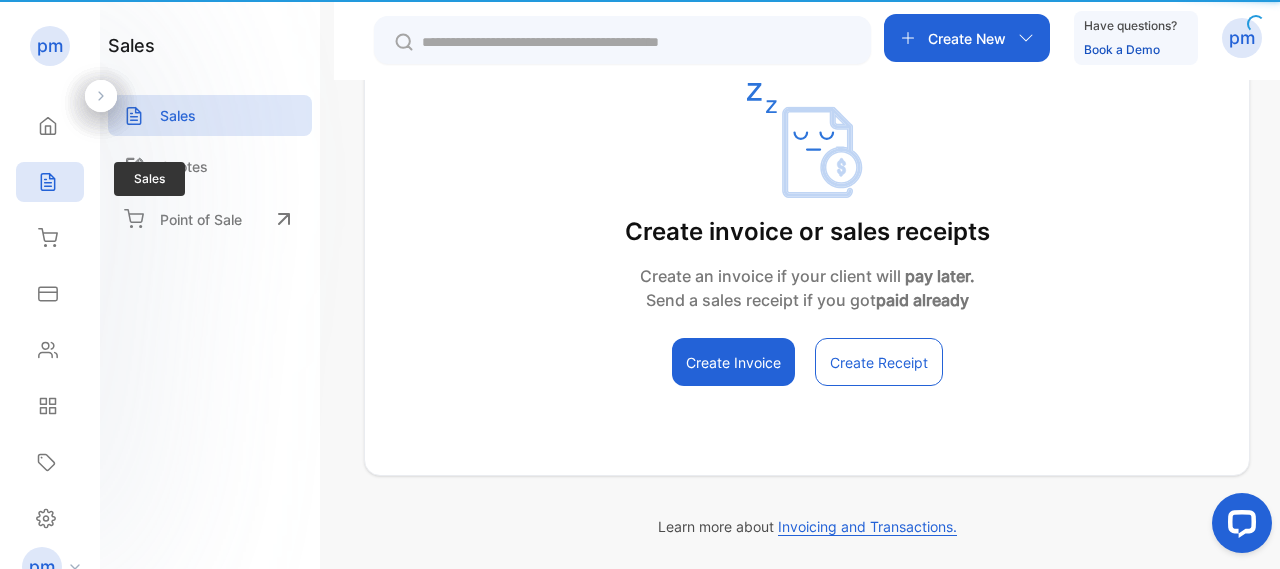 scroll, scrollTop: 330, scrollLeft: 0, axis: vertical 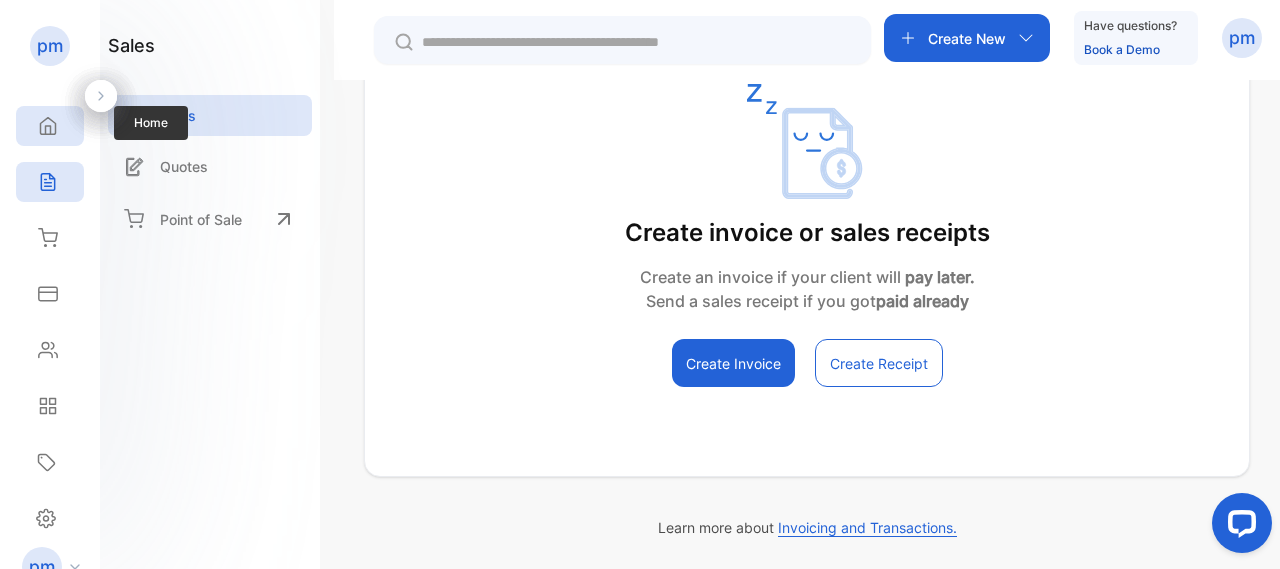 click 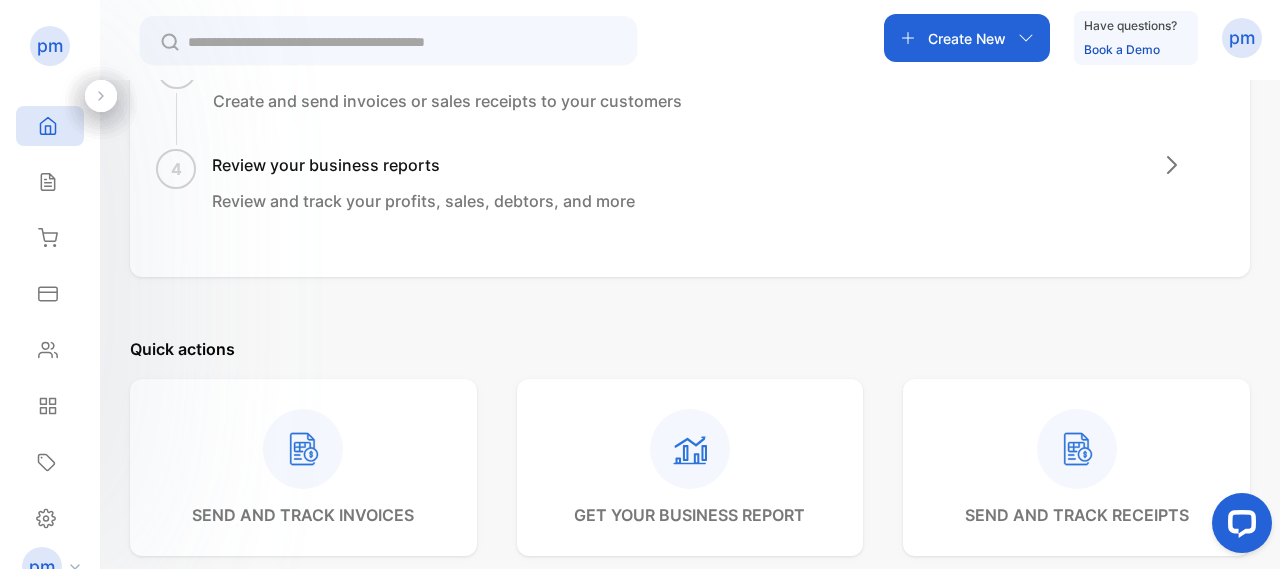 scroll, scrollTop: 0, scrollLeft: 0, axis: both 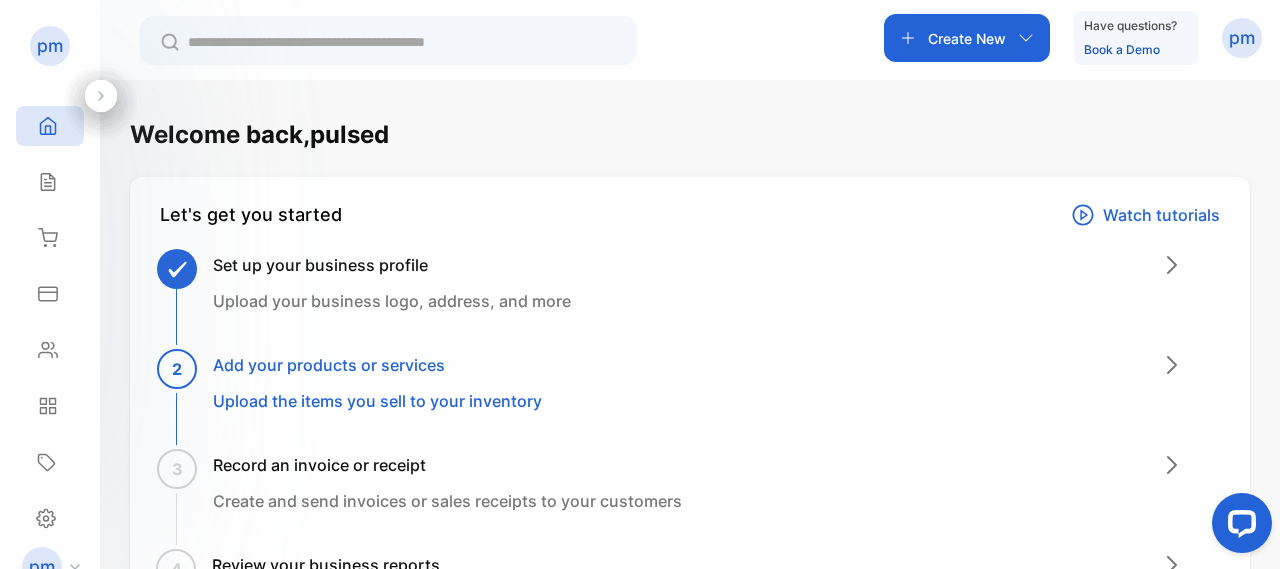 click on "Upload your business logo, address, and more" at bounding box center [392, 301] 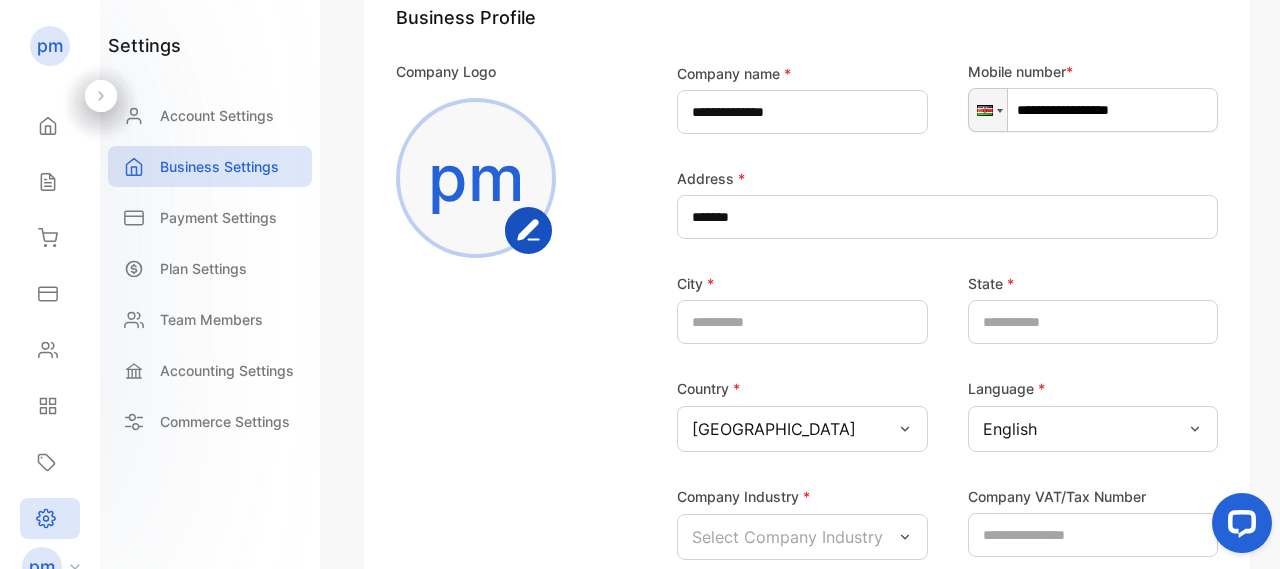 scroll, scrollTop: 300, scrollLeft: 0, axis: vertical 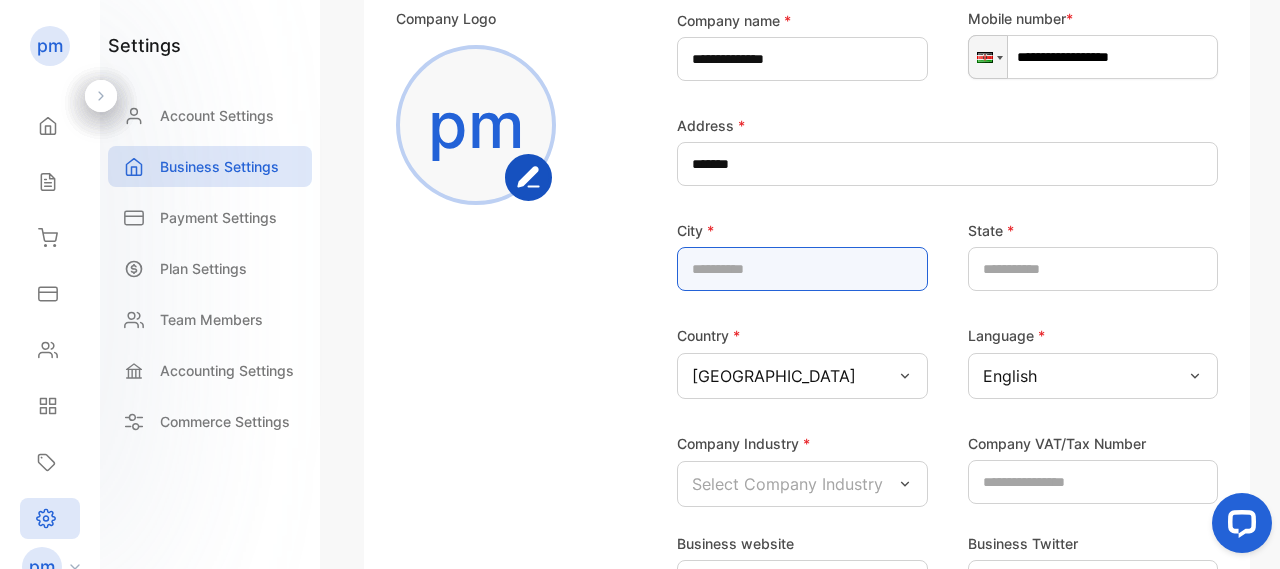 click at bounding box center (802, 269) 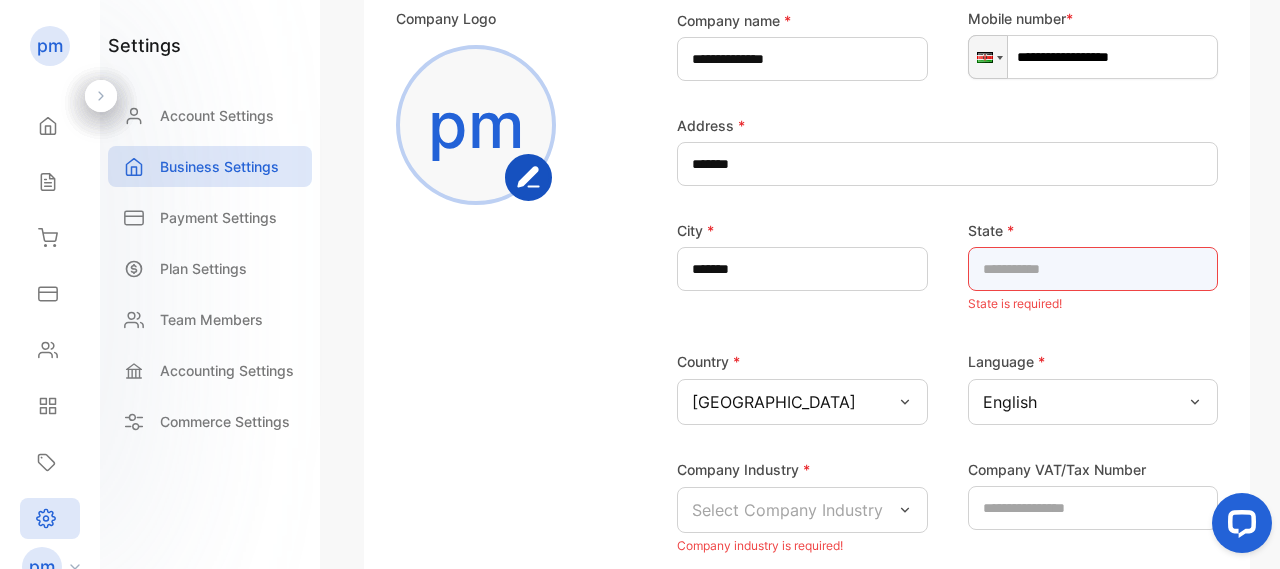 click at bounding box center [1093, 269] 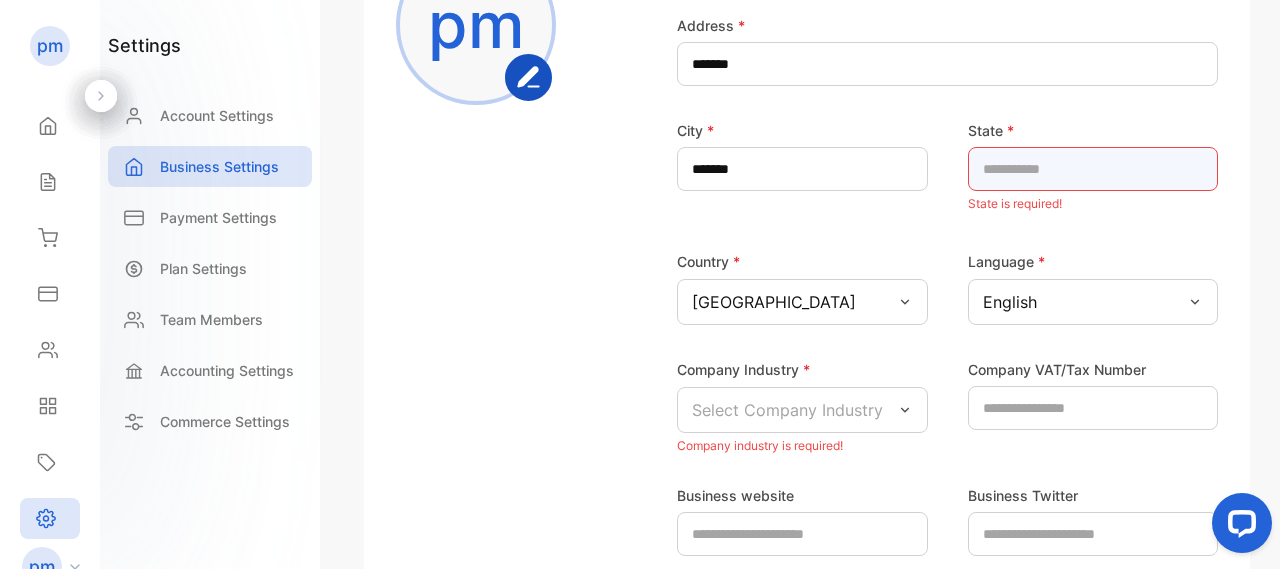 click at bounding box center [1093, 169] 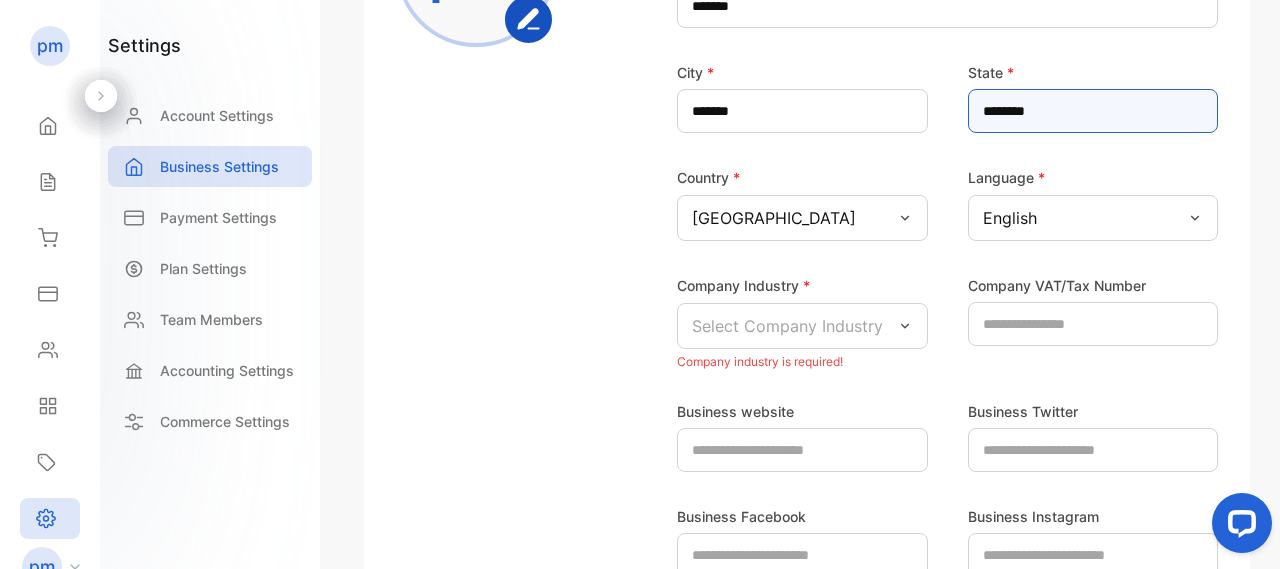 scroll, scrollTop: 500, scrollLeft: 0, axis: vertical 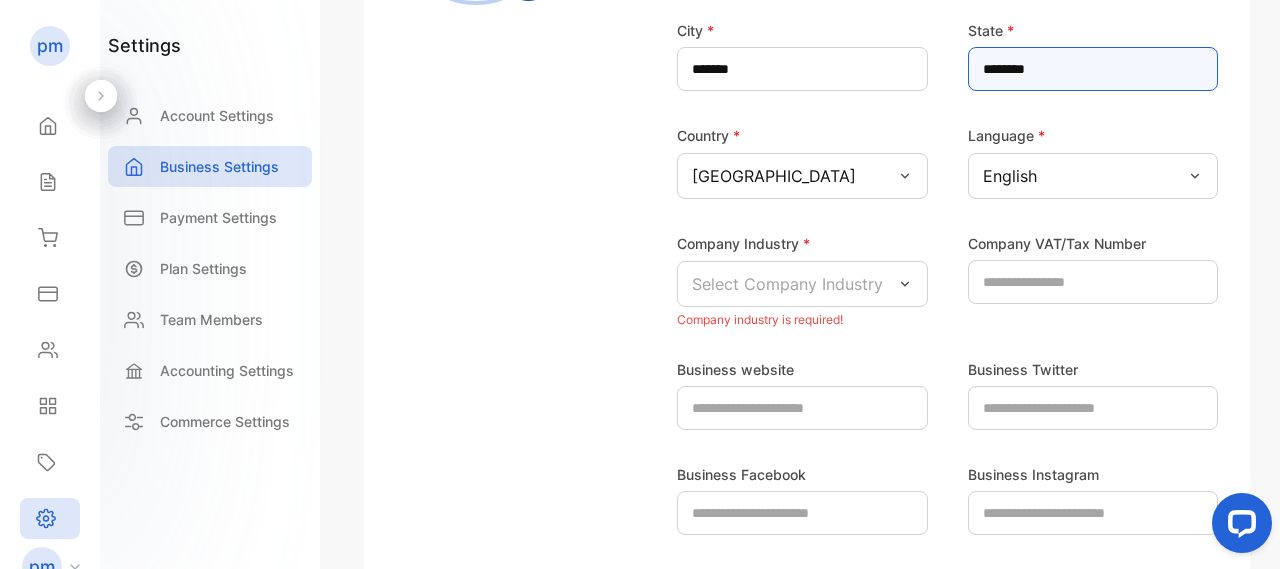 type on "********" 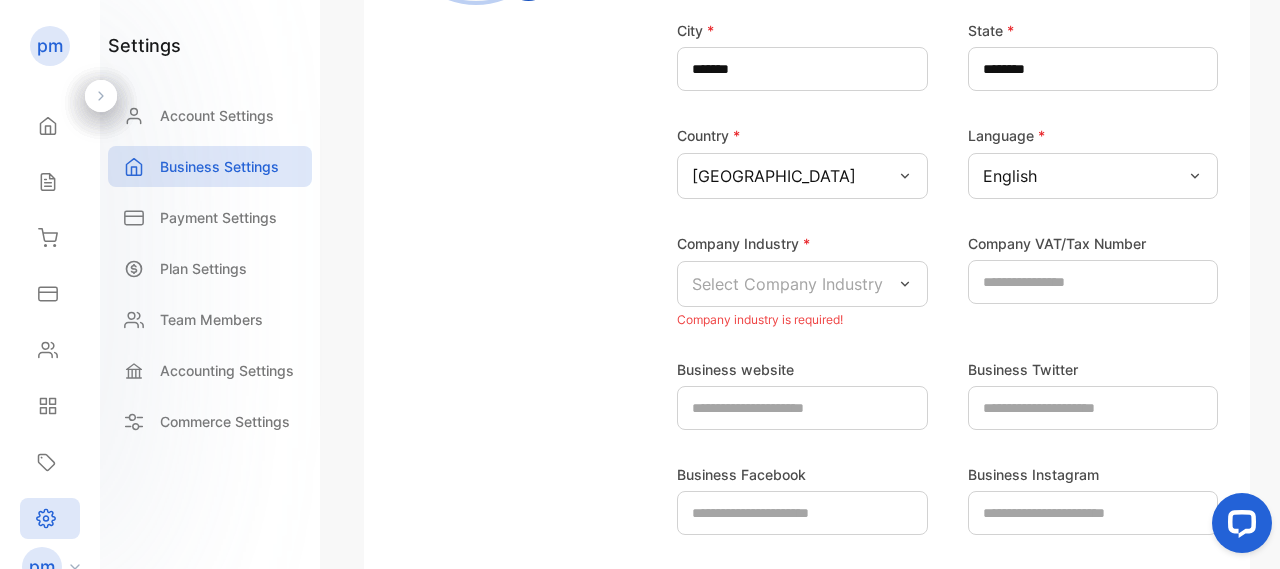 click on "Select Company Industry" at bounding box center (787, 284) 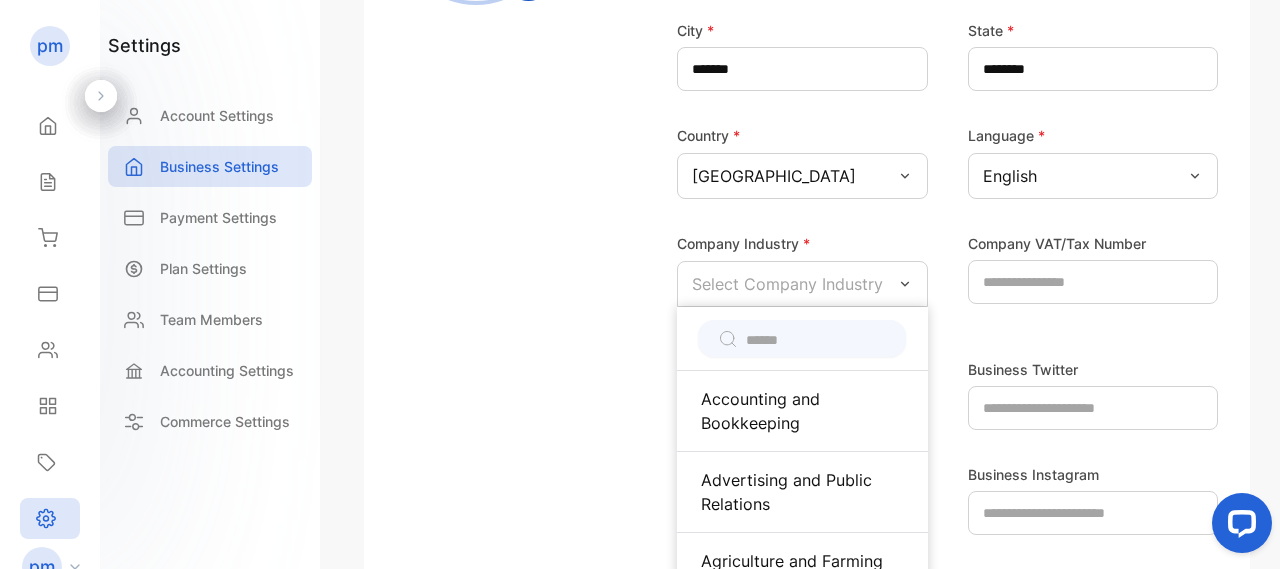 click on "Select Company Industry" at bounding box center (787, 284) 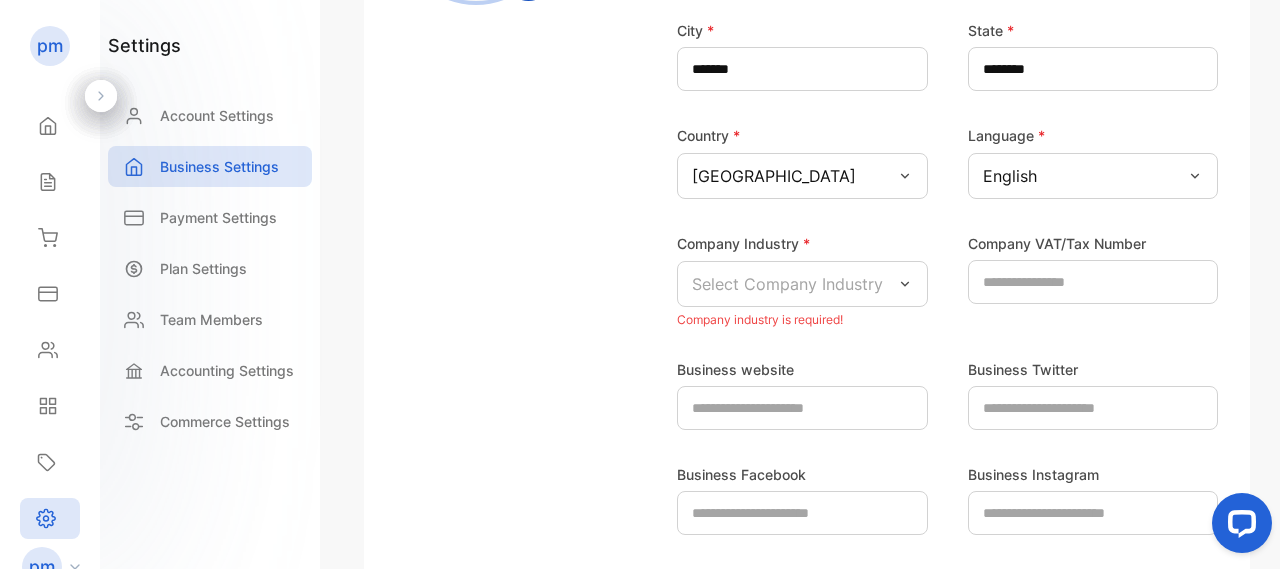 click on "Select Company Industry" at bounding box center (787, 284) 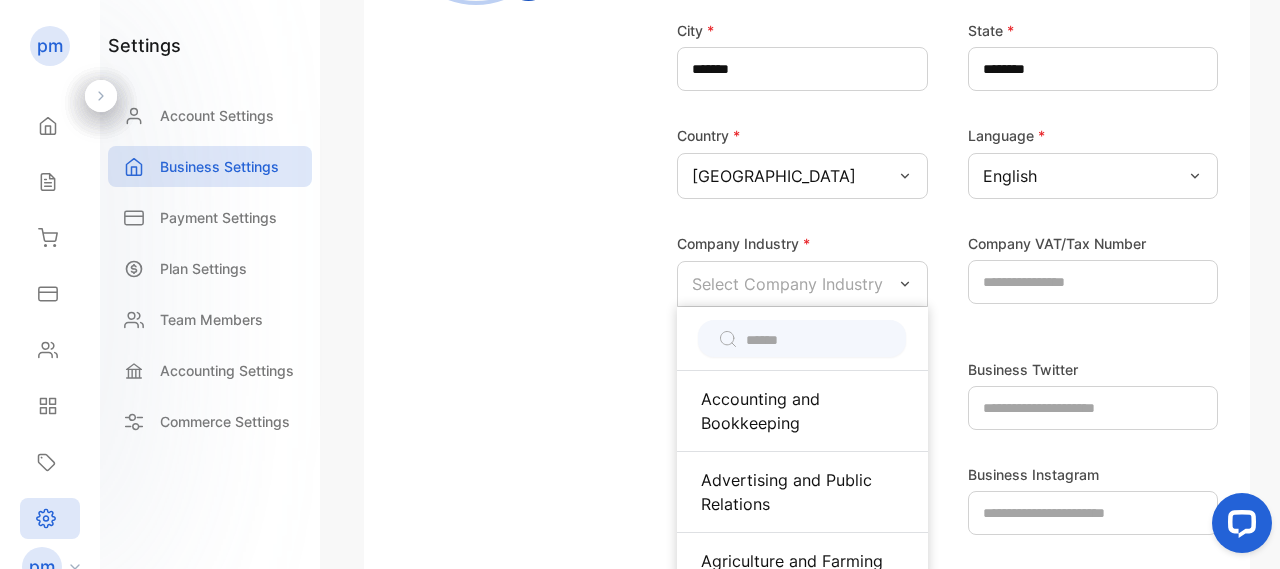 click on "Select Company Industry" at bounding box center (787, 284) 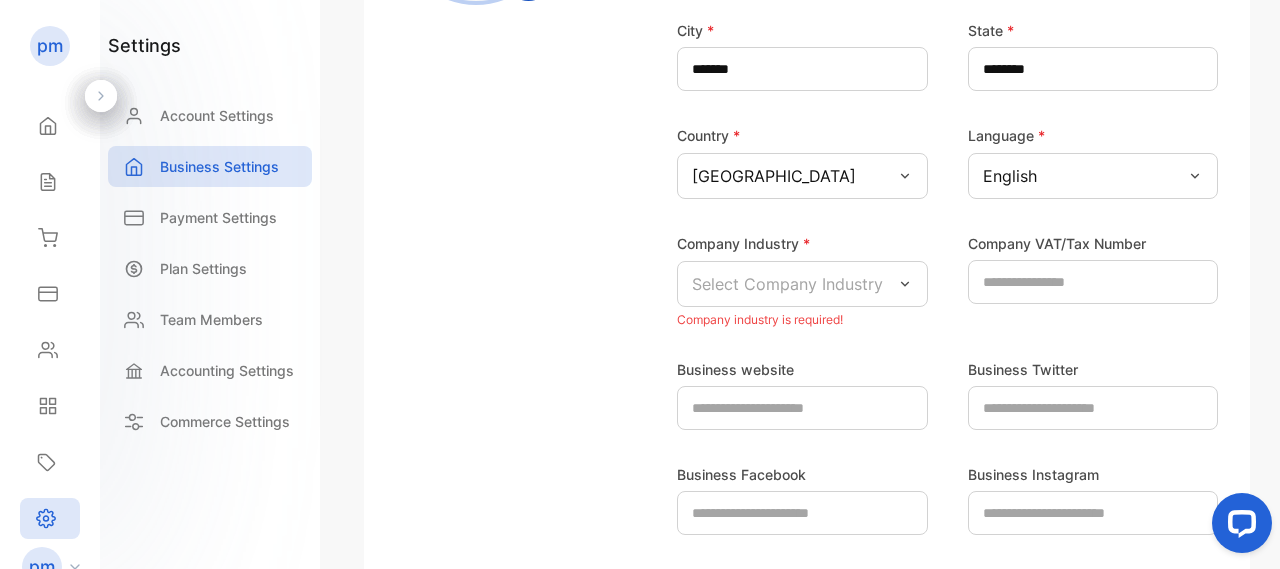 click on "Select Company Industry" at bounding box center [787, 284] 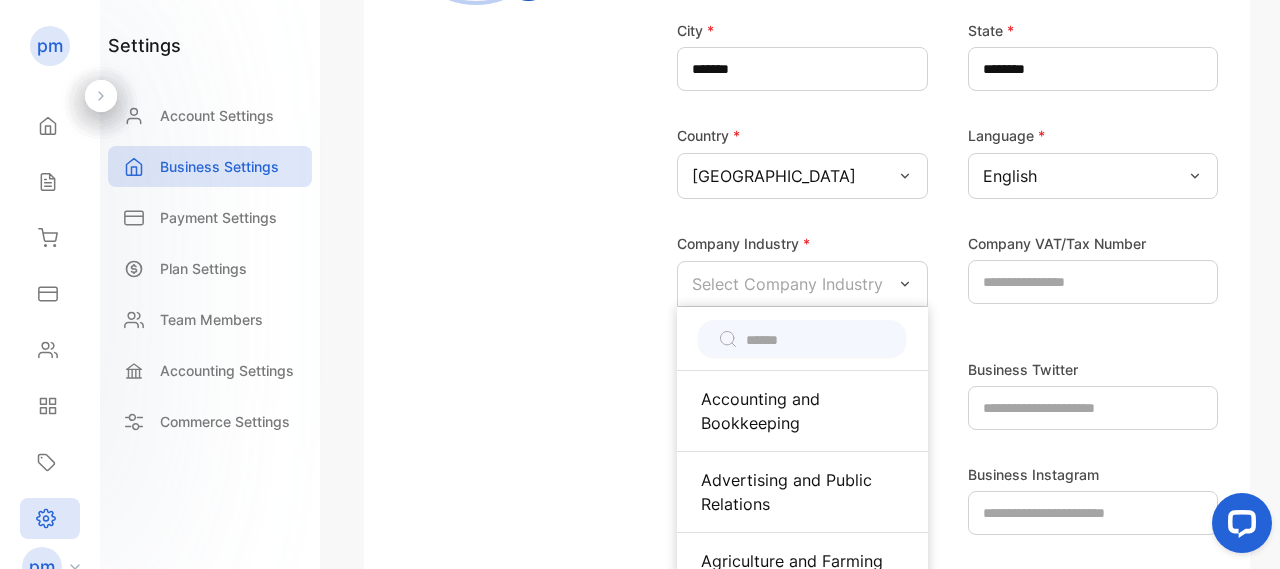 click at bounding box center [816, 340] 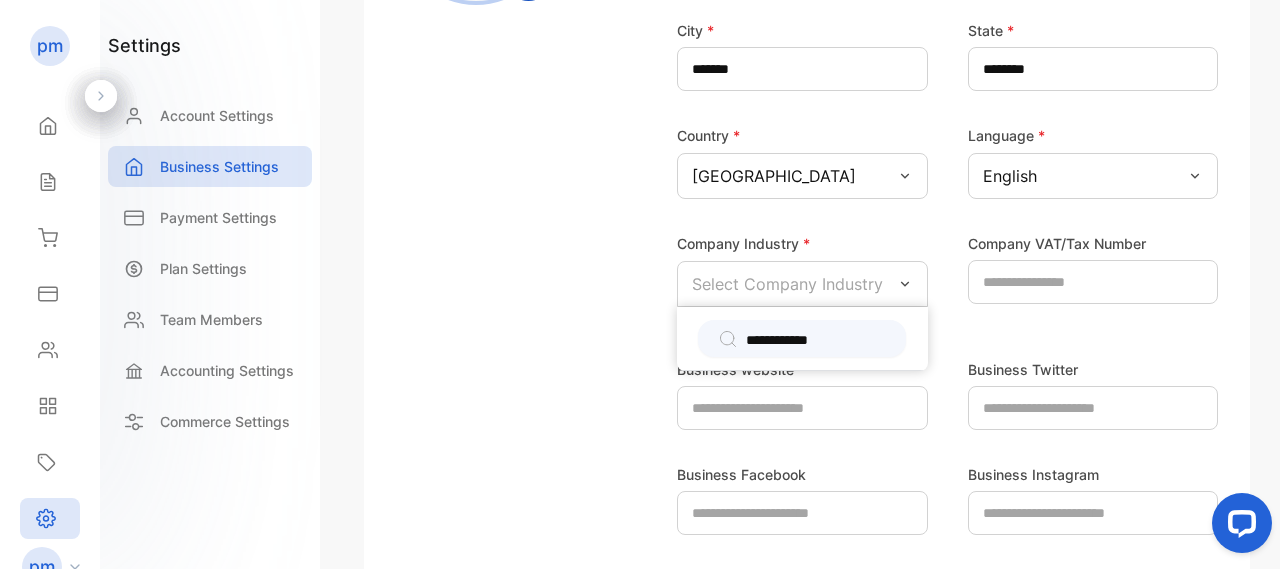 type on "**********" 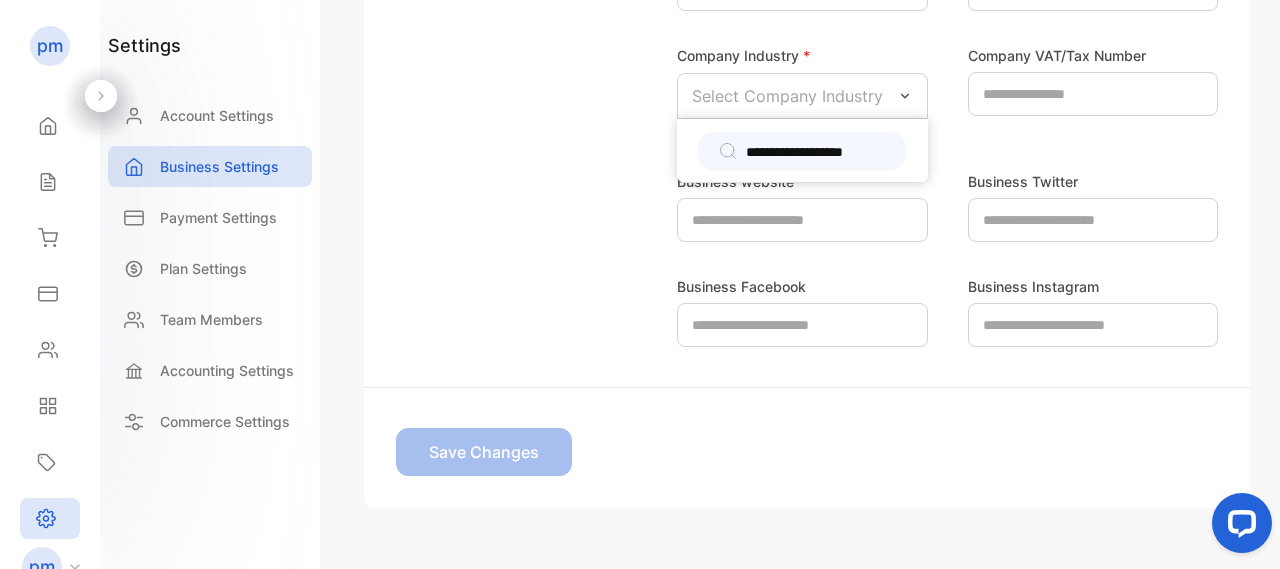 scroll, scrollTop: 700, scrollLeft: 0, axis: vertical 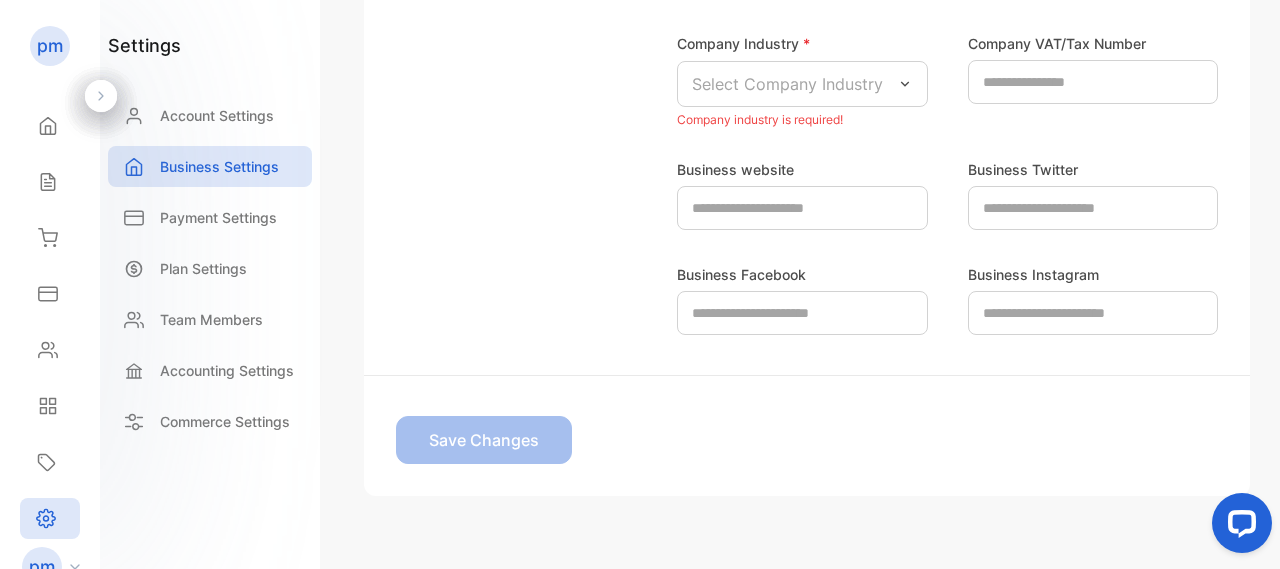 click on "Business website" at bounding box center (812, 193) 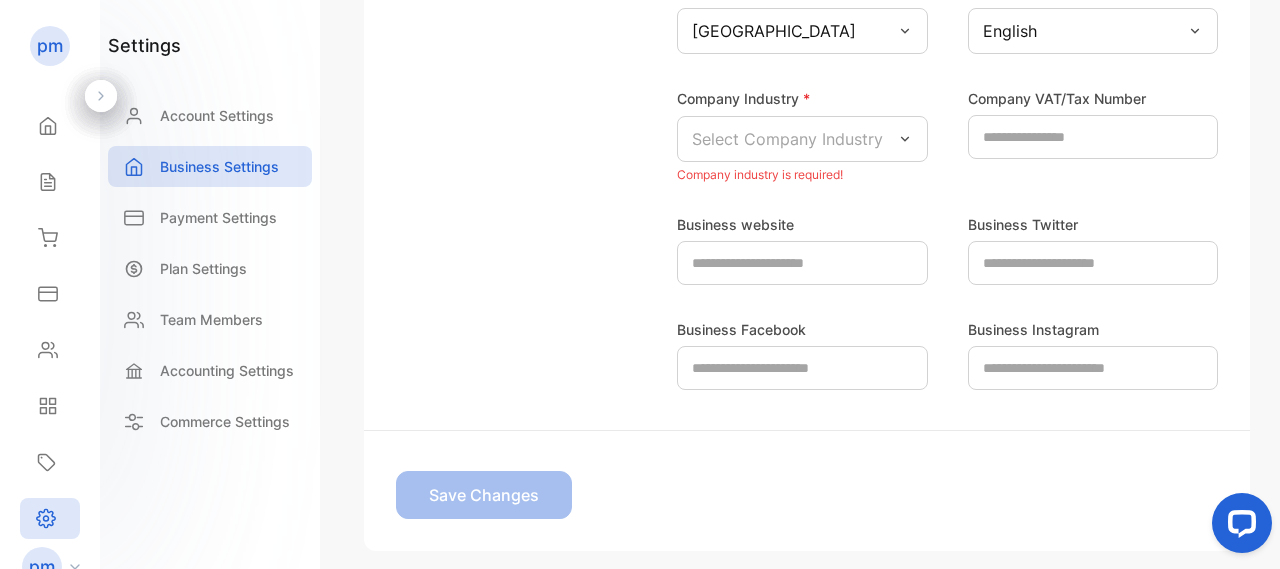 scroll, scrollTop: 600, scrollLeft: 0, axis: vertical 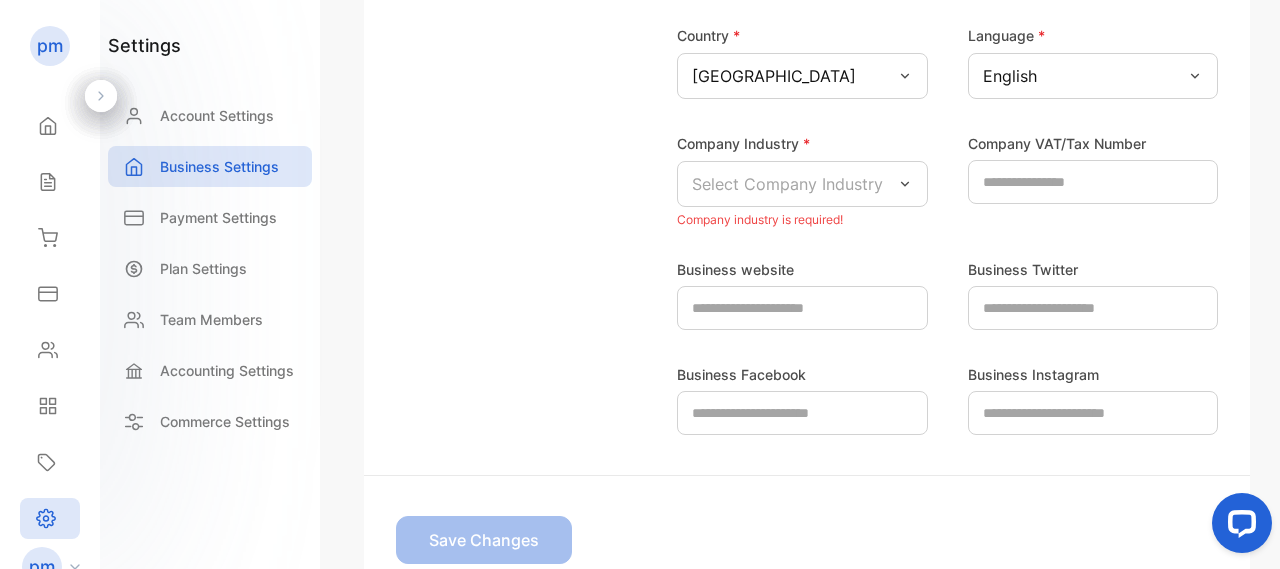 click 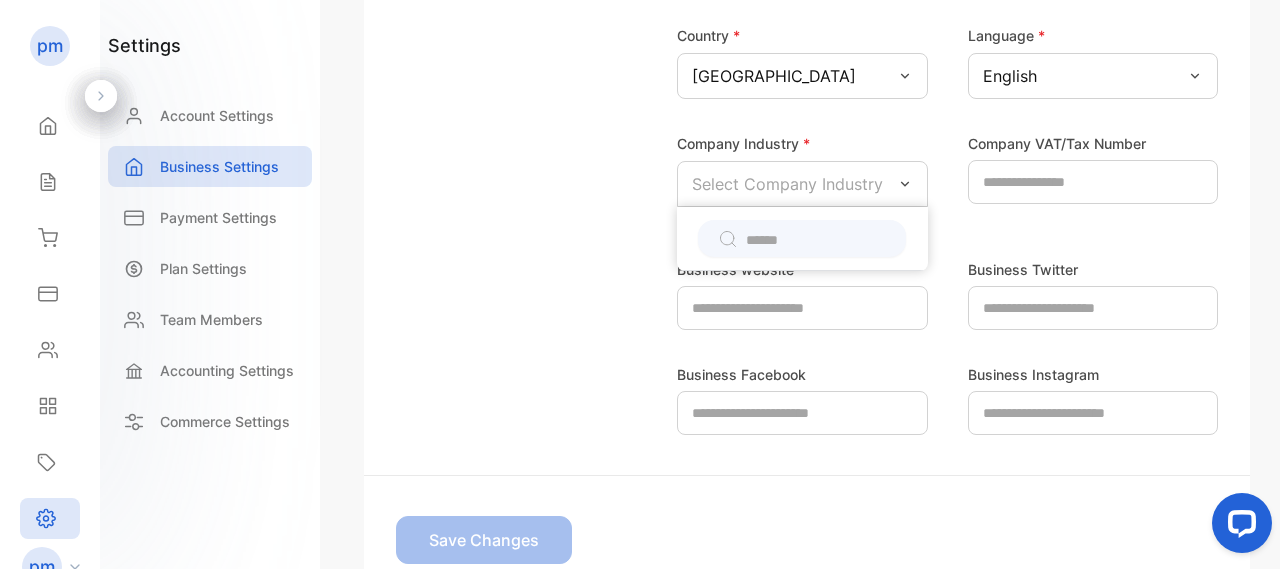 click at bounding box center (816, 240) 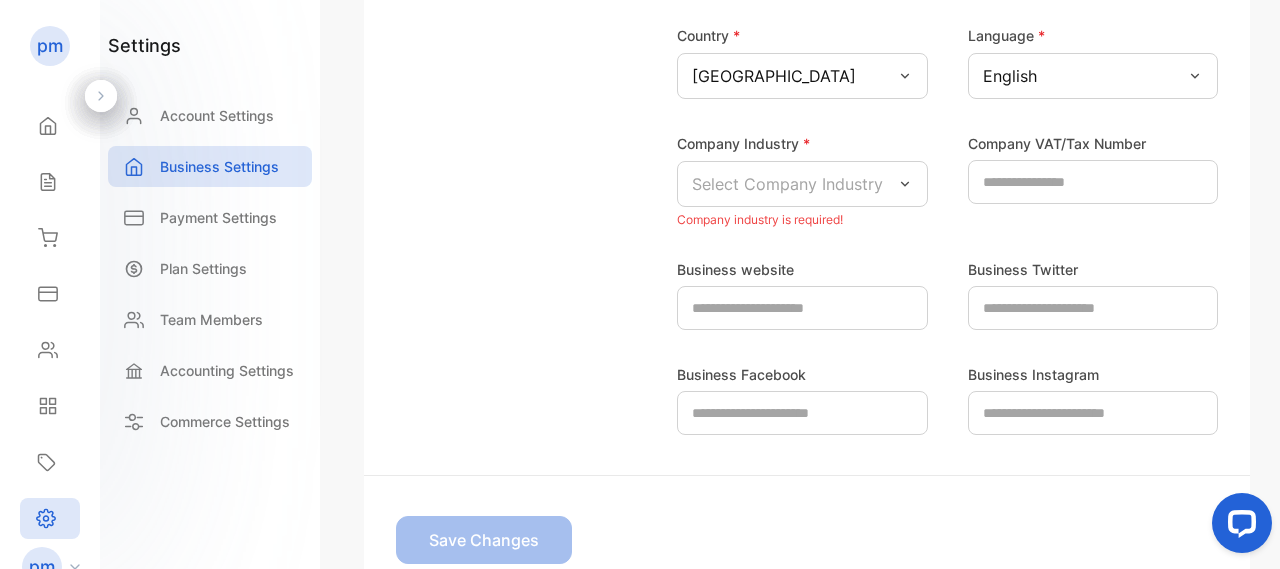 click on "Select Company Industry" at bounding box center (787, 184) 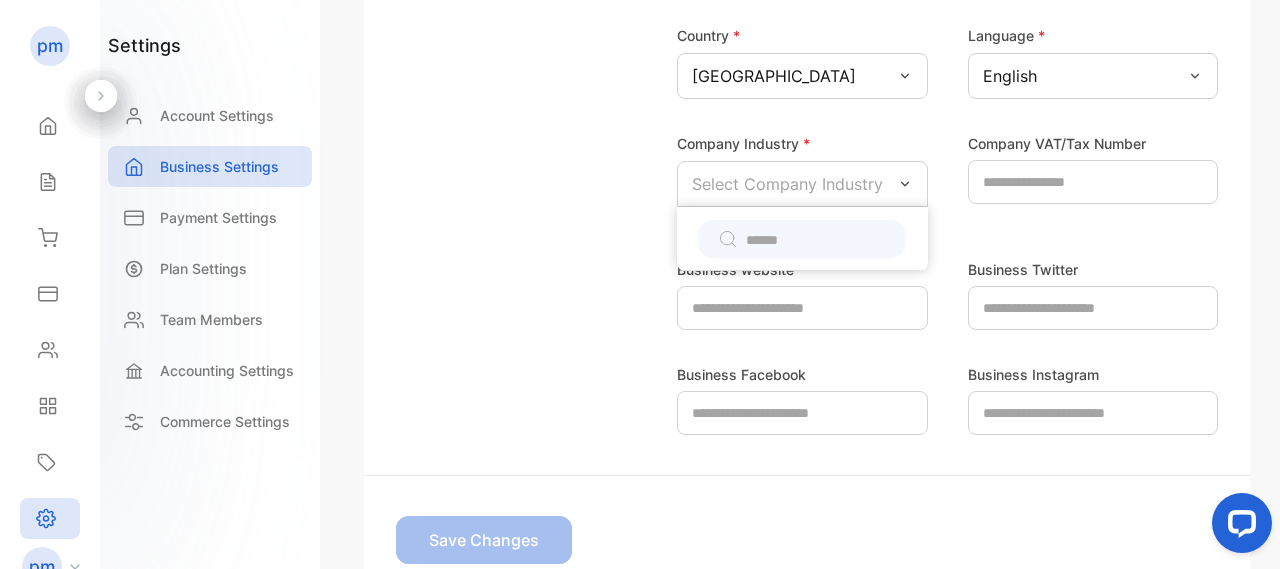 click 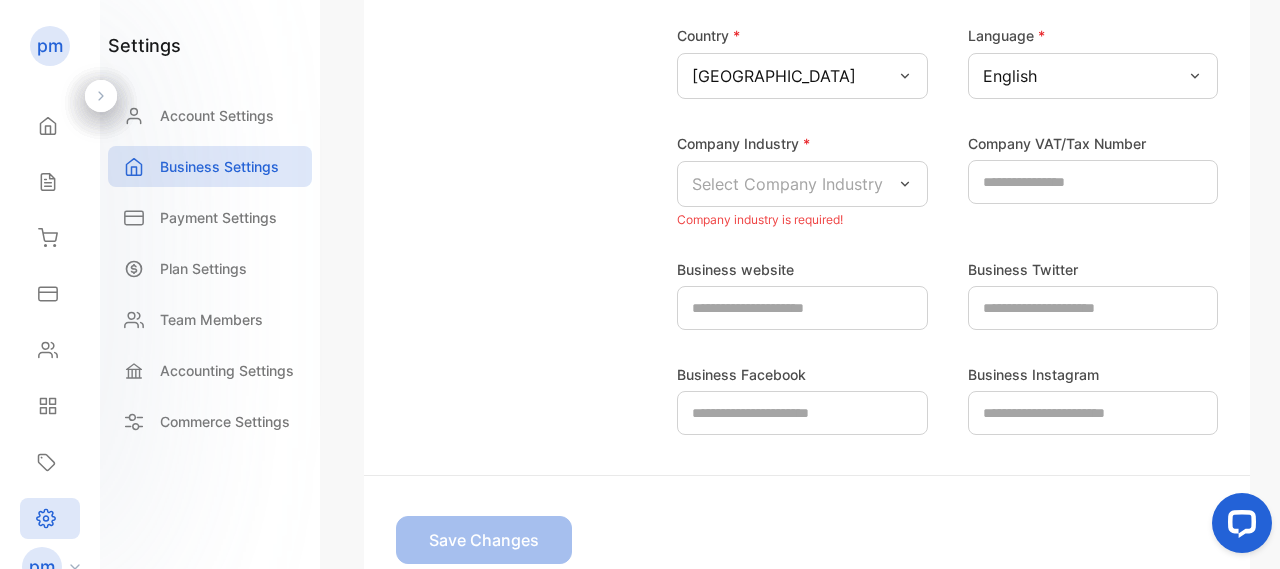 click 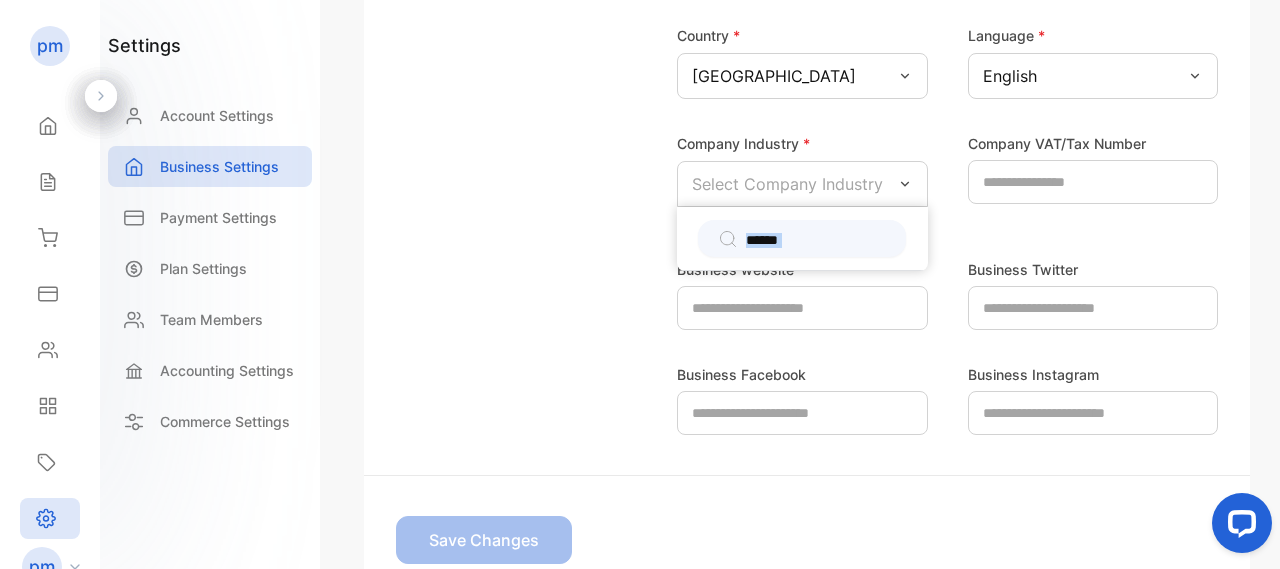 click 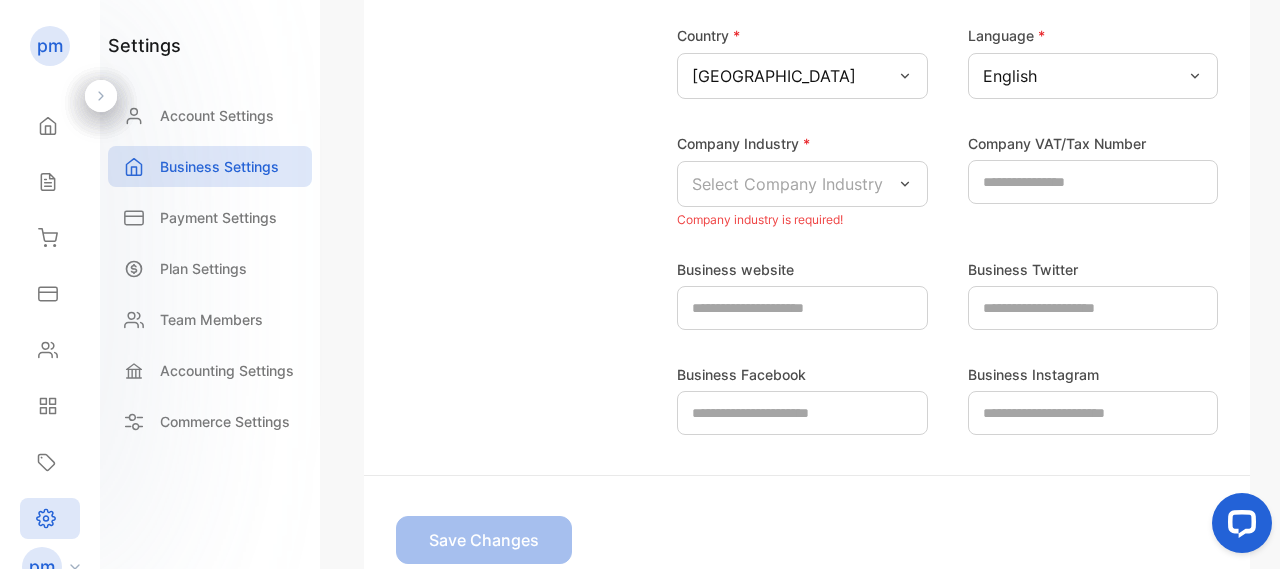 click 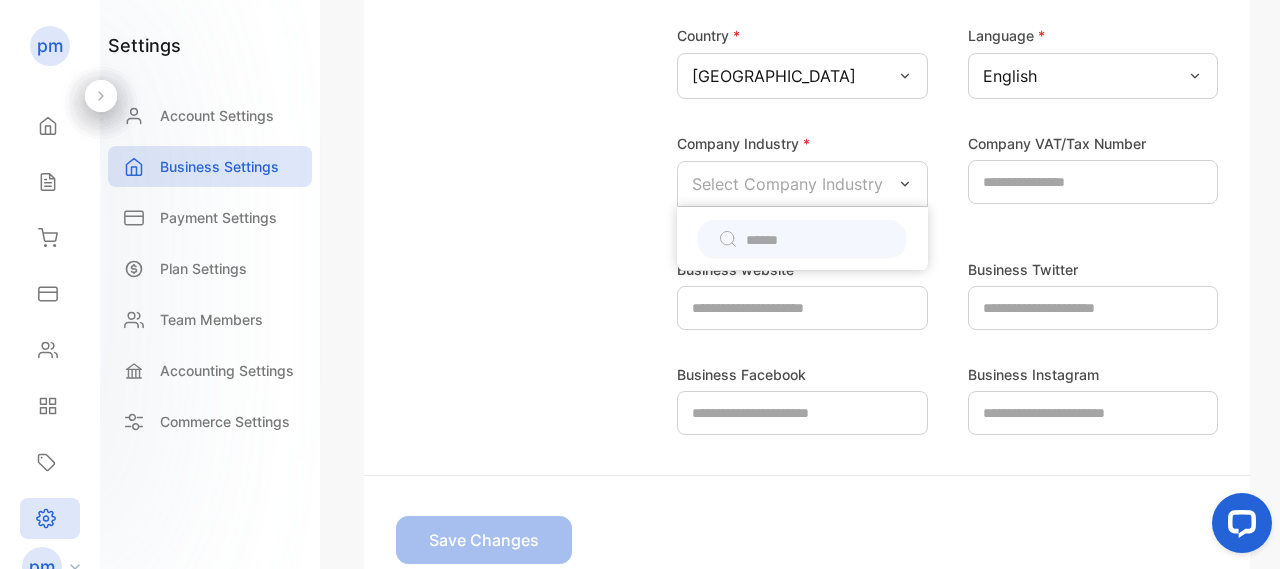 click at bounding box center [816, 240] 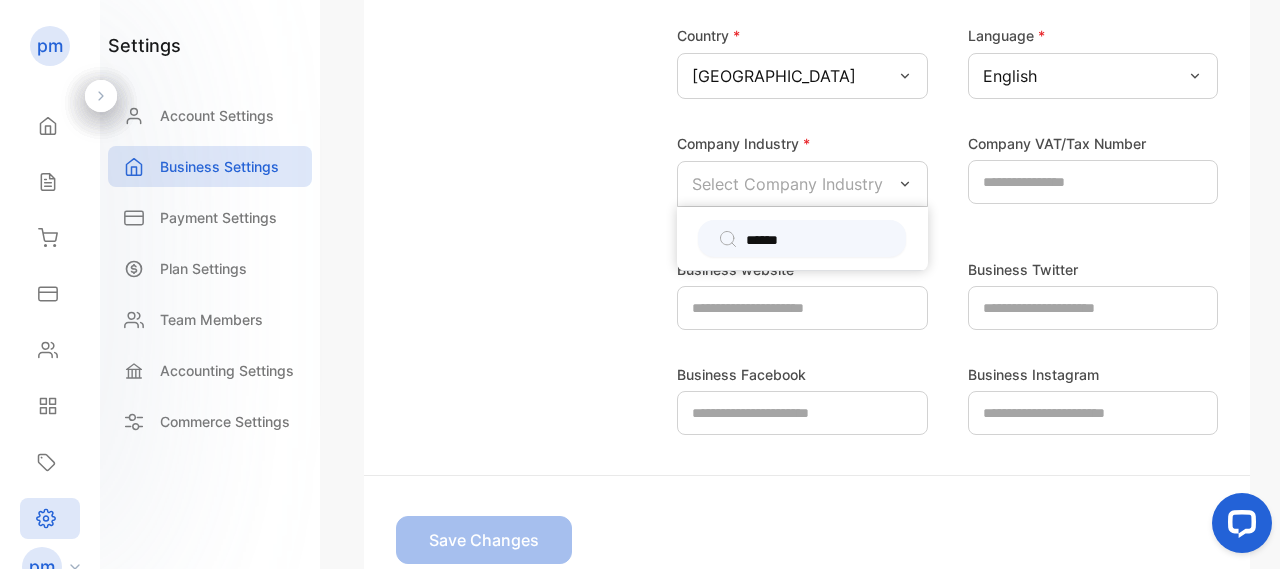 type on "******" 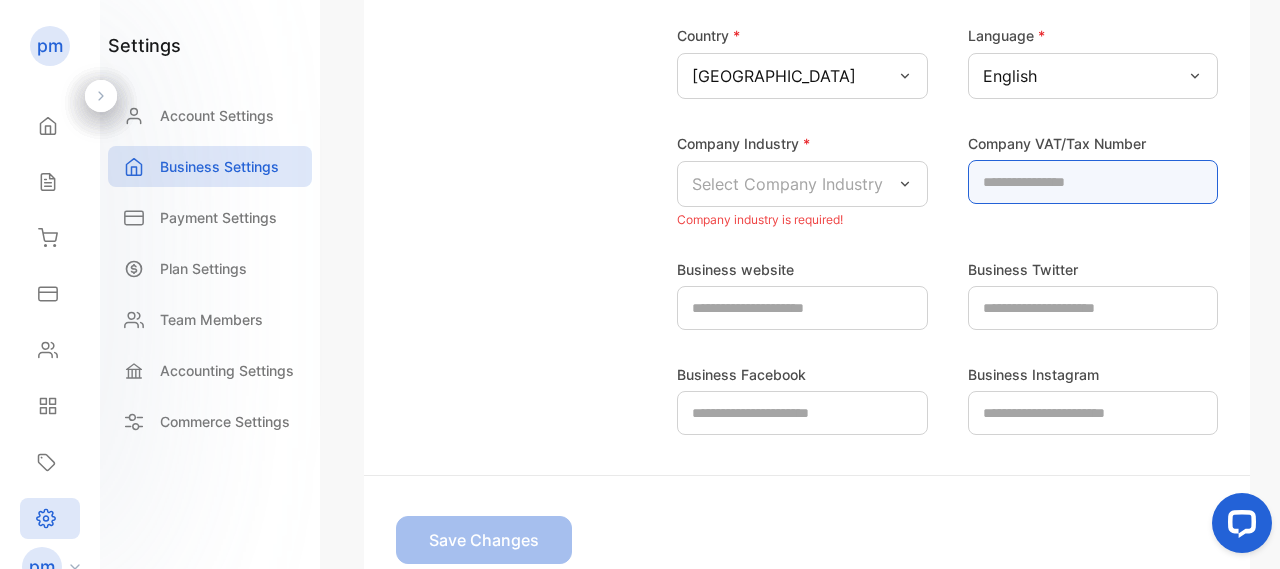 click at bounding box center [1093, 182] 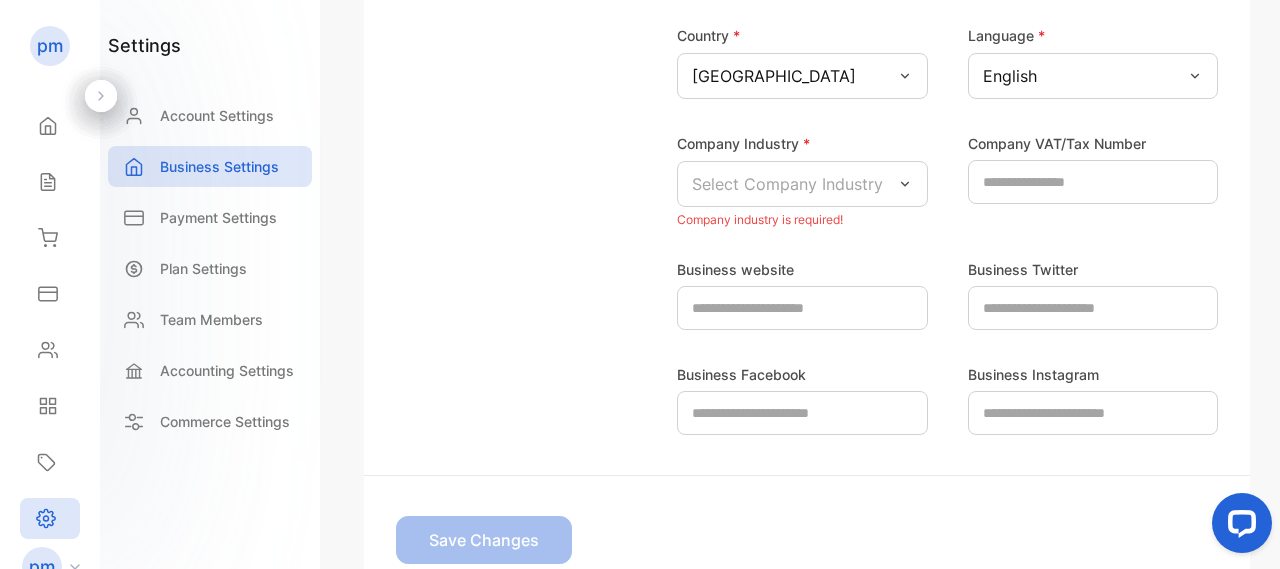 click 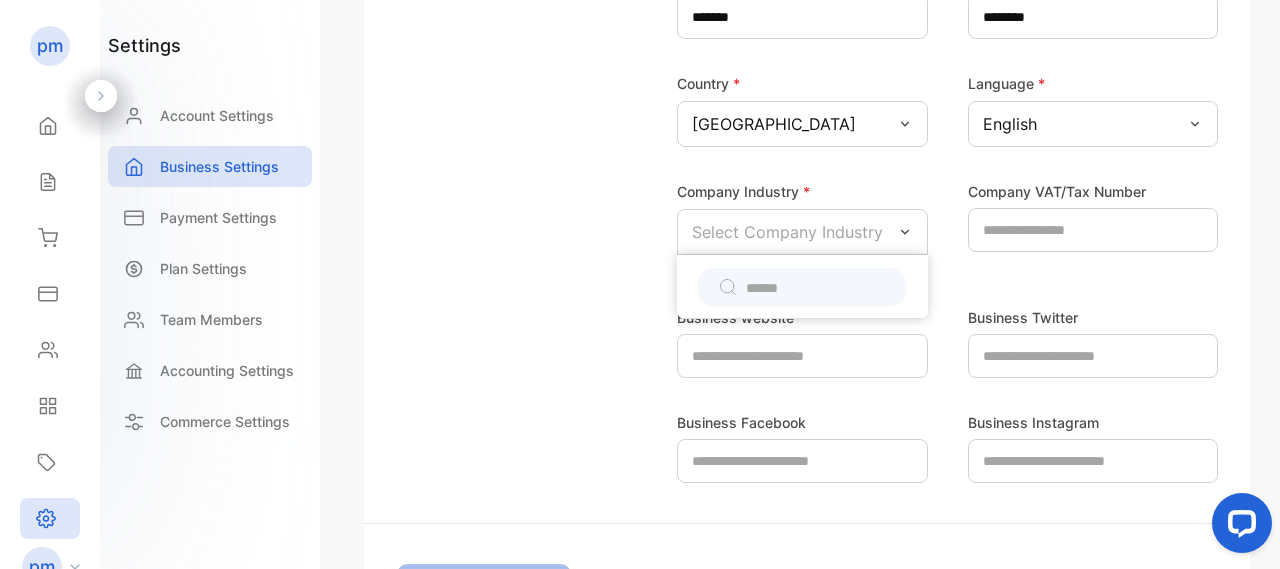 scroll, scrollTop: 600, scrollLeft: 0, axis: vertical 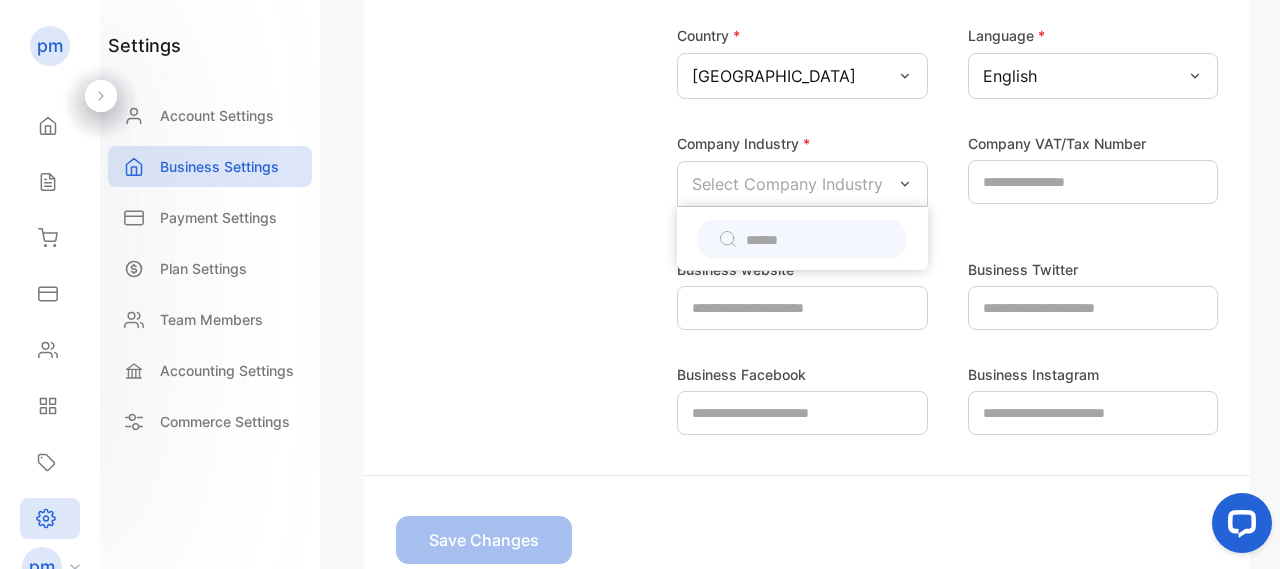 click on "Select Company Industry" at bounding box center (787, 184) 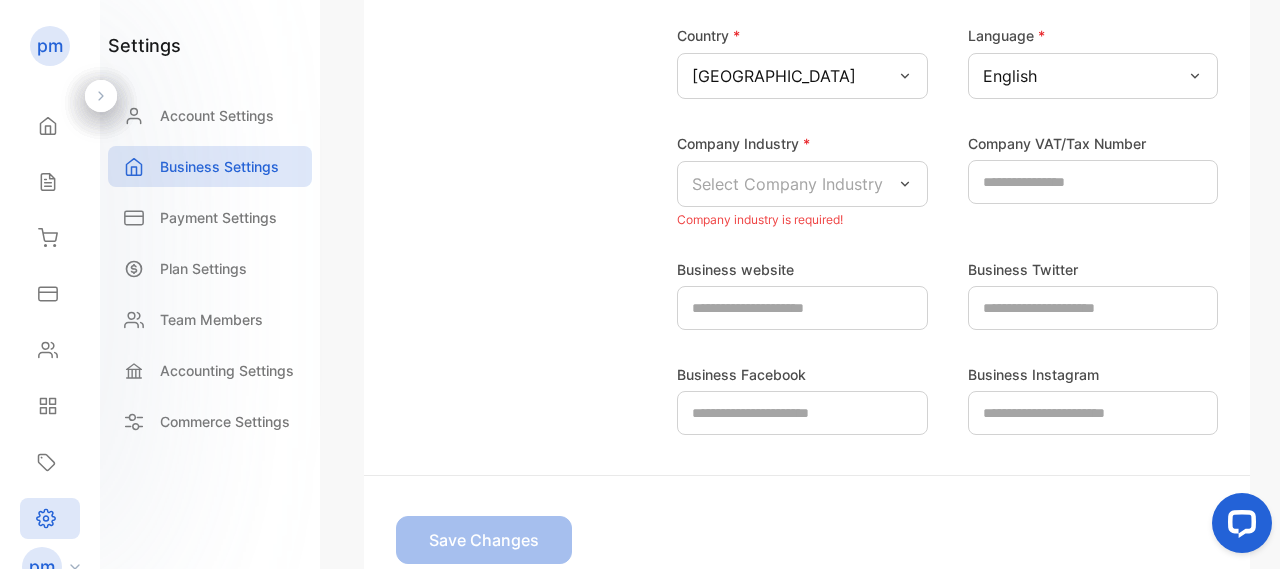 click on "Select Company Industry" at bounding box center [787, 184] 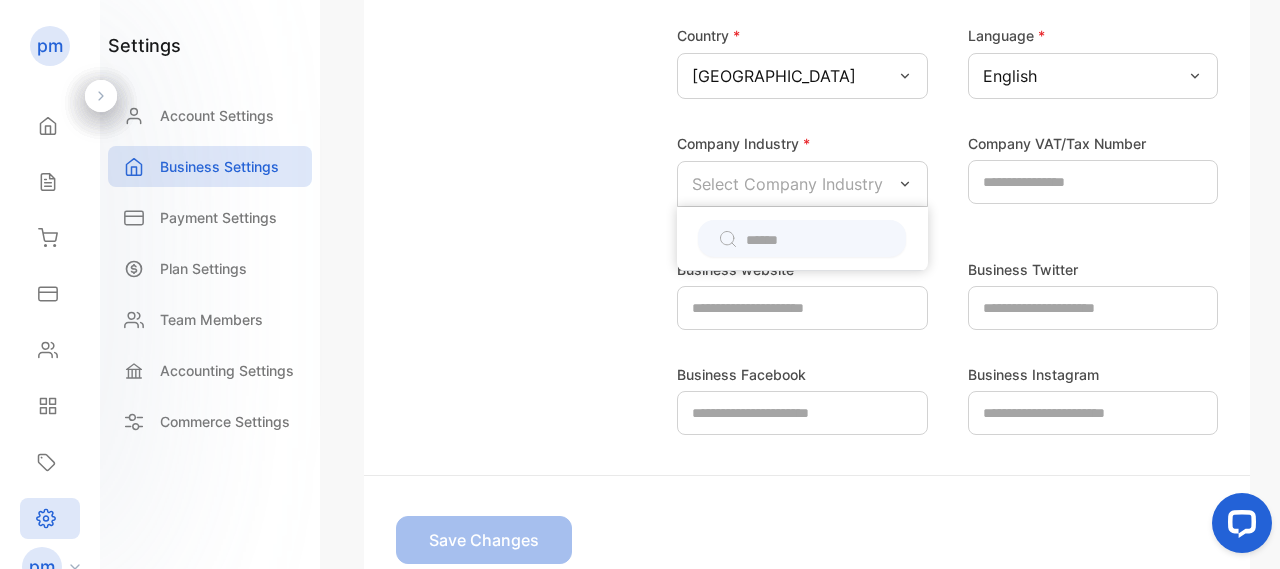 click on "Select Company Industry" at bounding box center (787, 184) 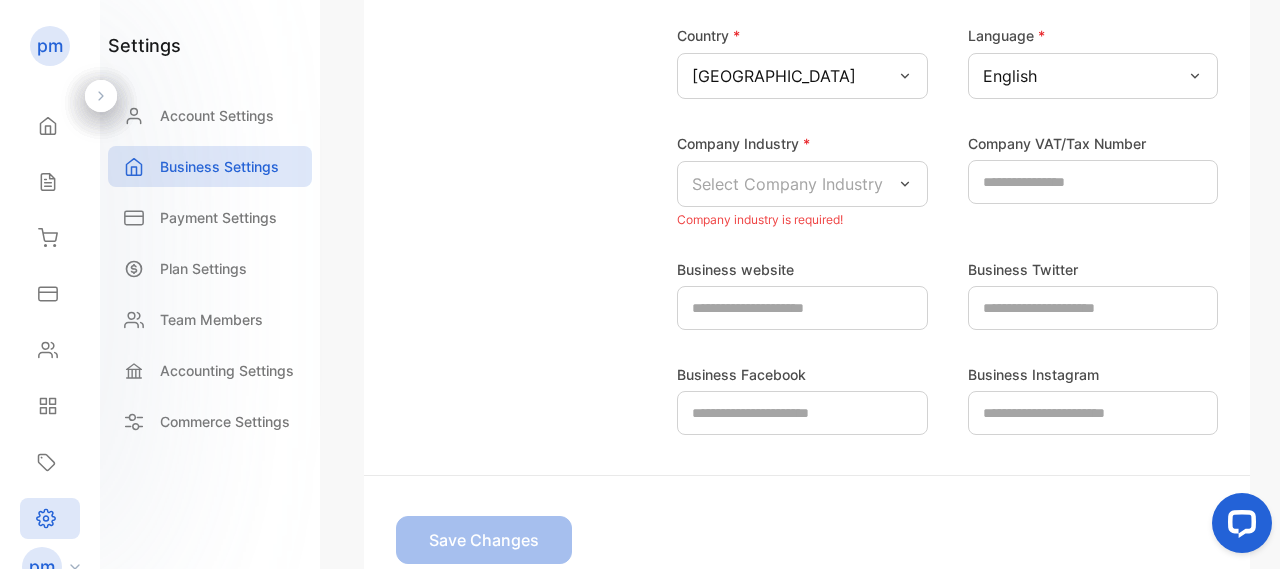 click on "Select Company Industry" at bounding box center (787, 184) 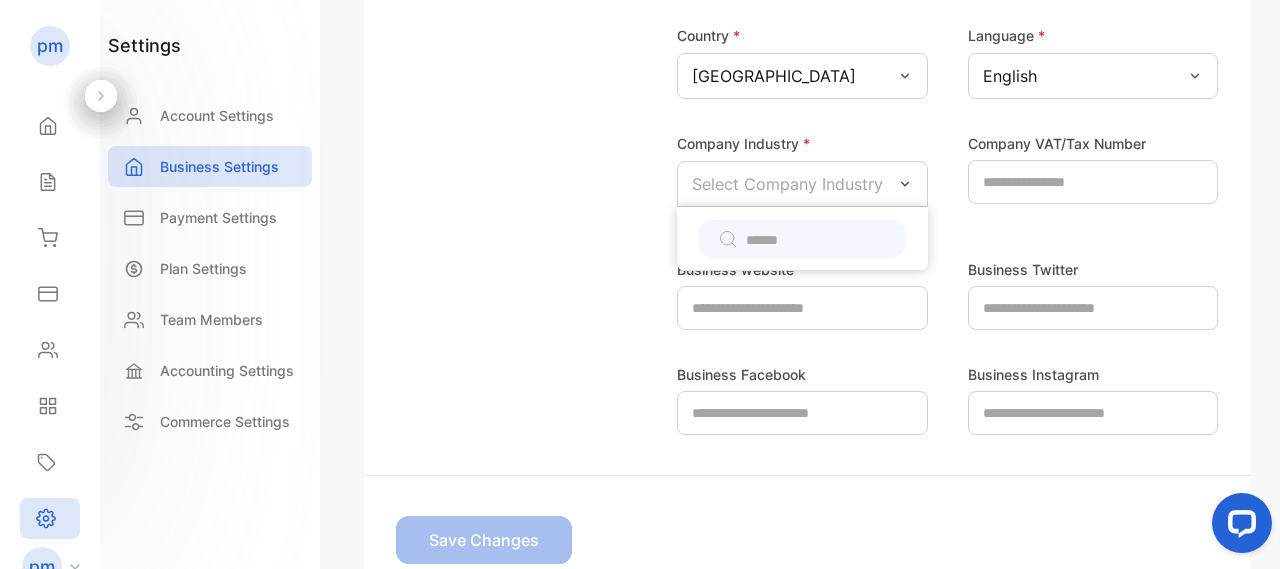 click at bounding box center (816, 240) 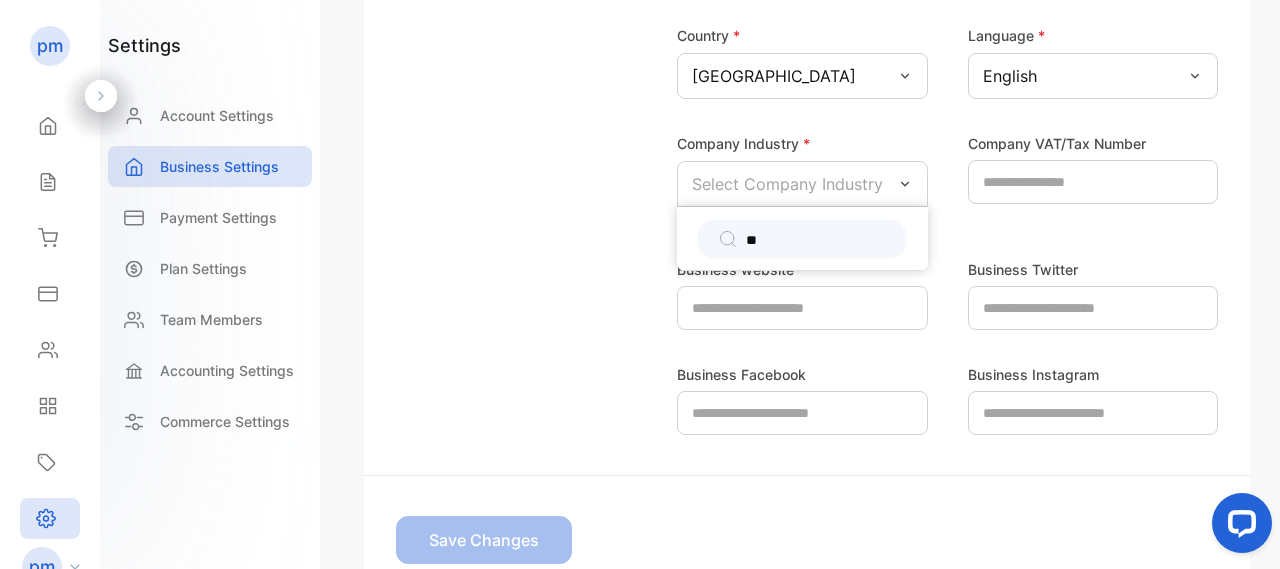type on "*" 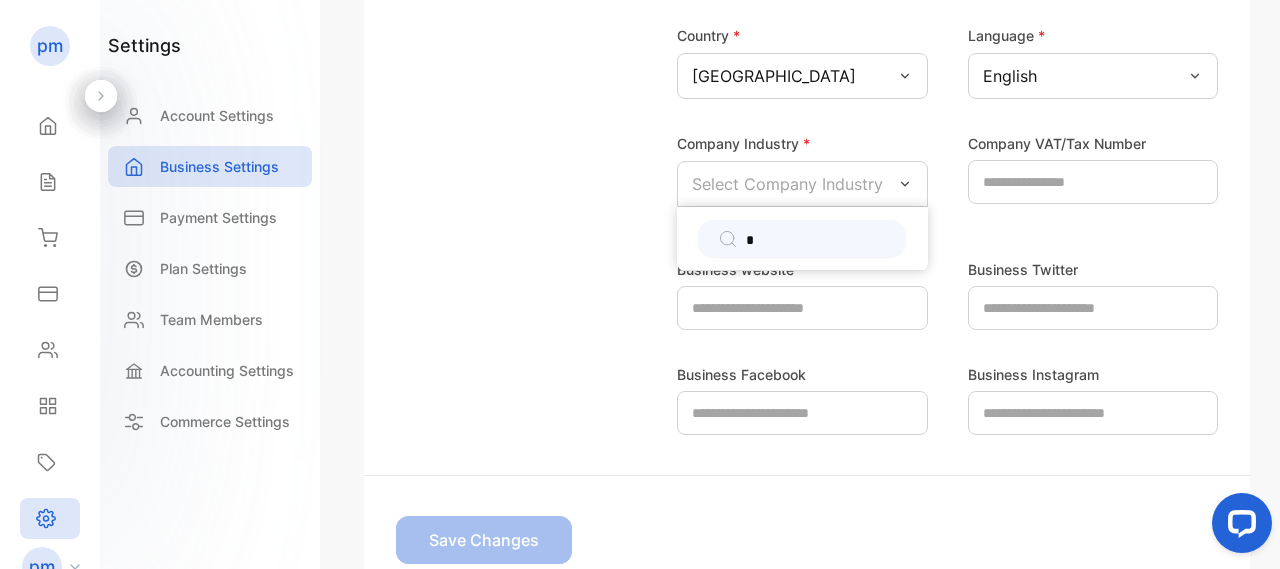 type 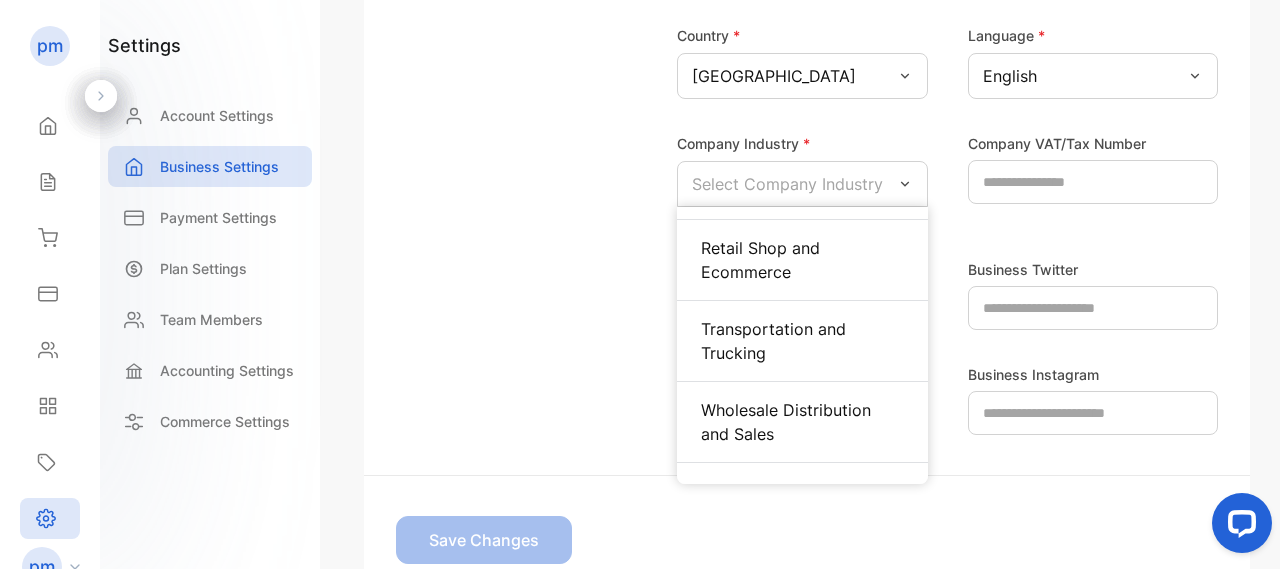 scroll, scrollTop: 1240, scrollLeft: 0, axis: vertical 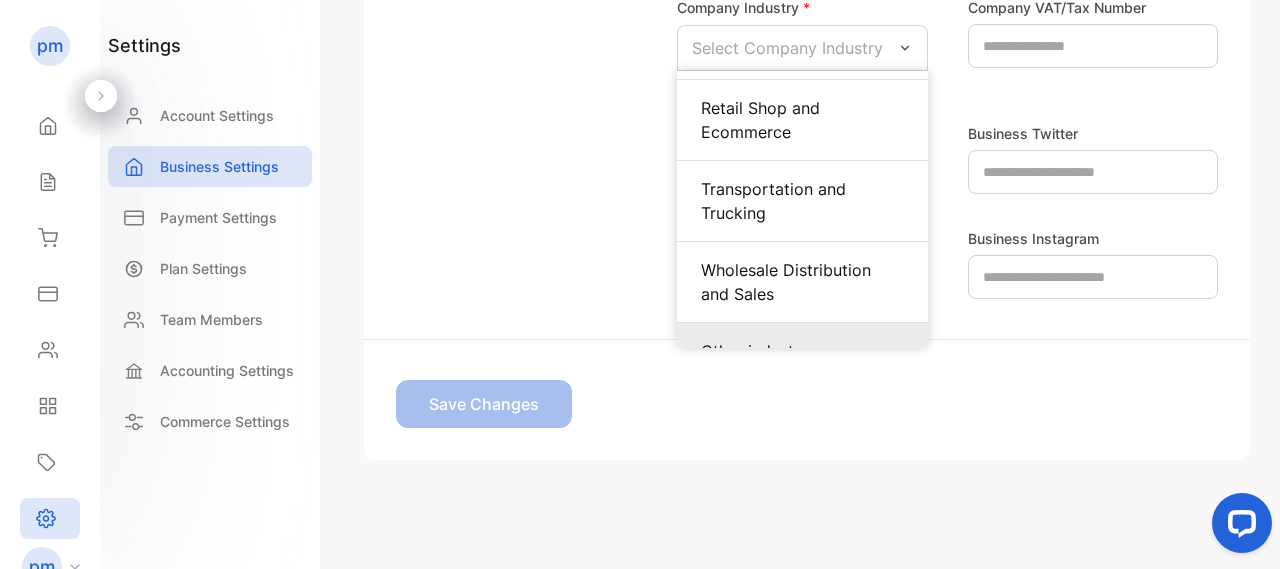 click on "Other industry" at bounding box center [802, 351] 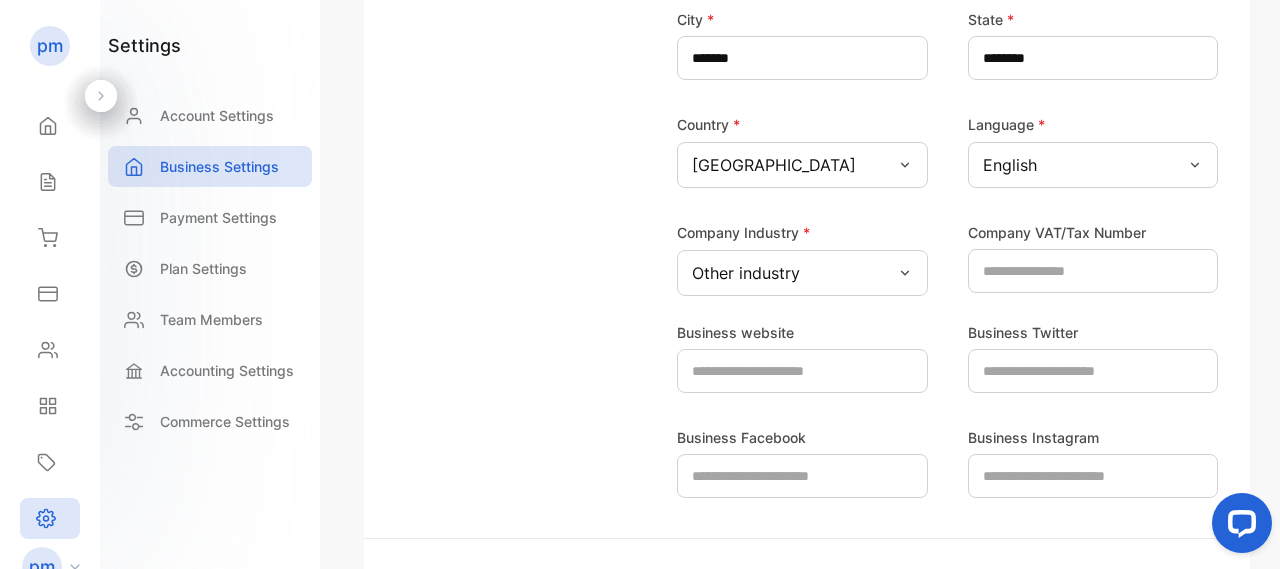 scroll, scrollTop: 510, scrollLeft: 0, axis: vertical 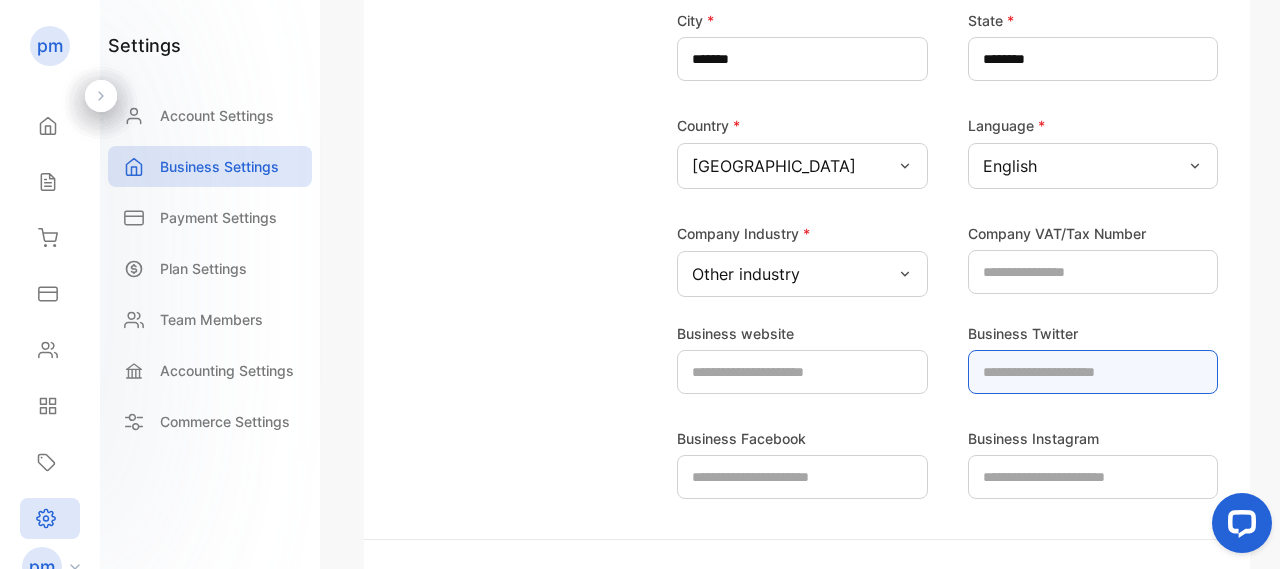 click at bounding box center [1093, 372] 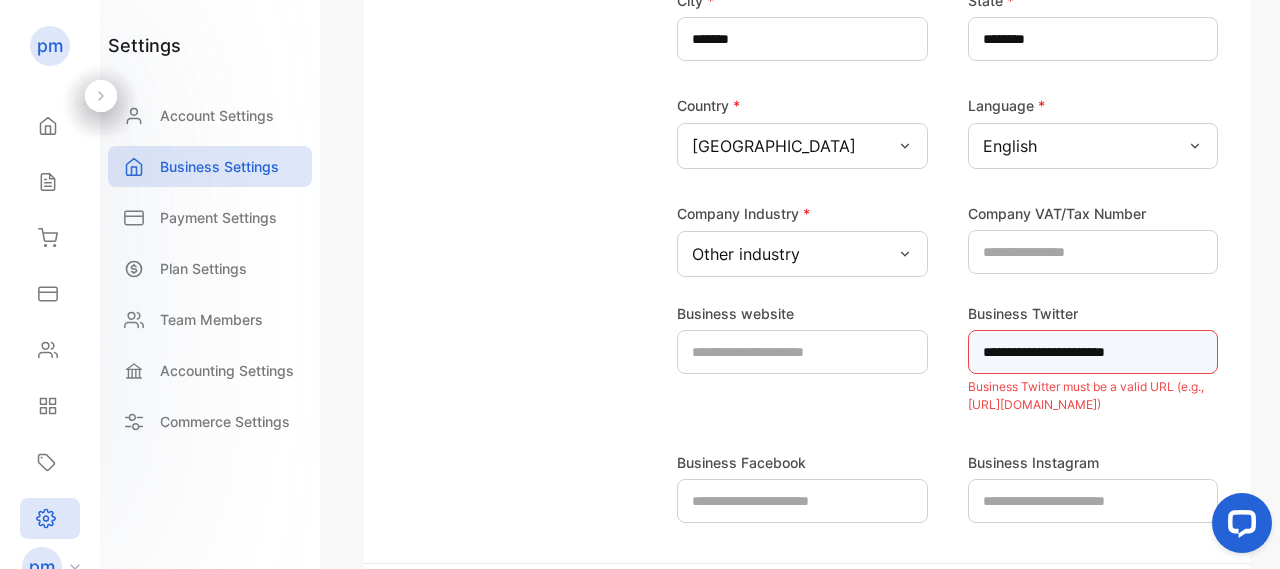 scroll, scrollTop: 454, scrollLeft: 0, axis: vertical 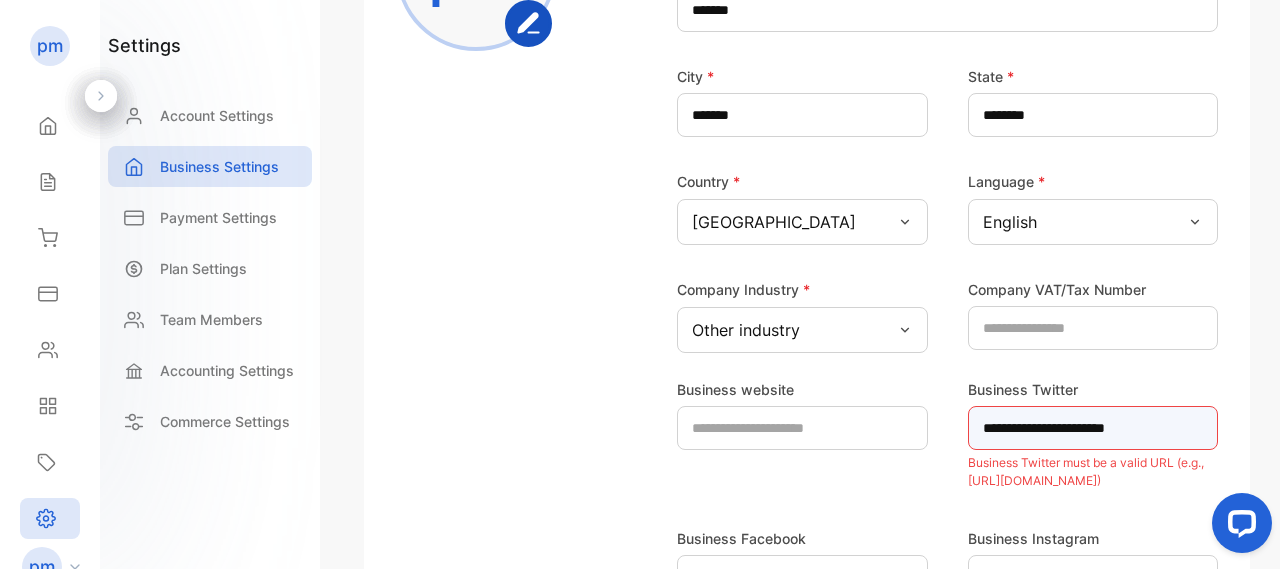 type on "**********" 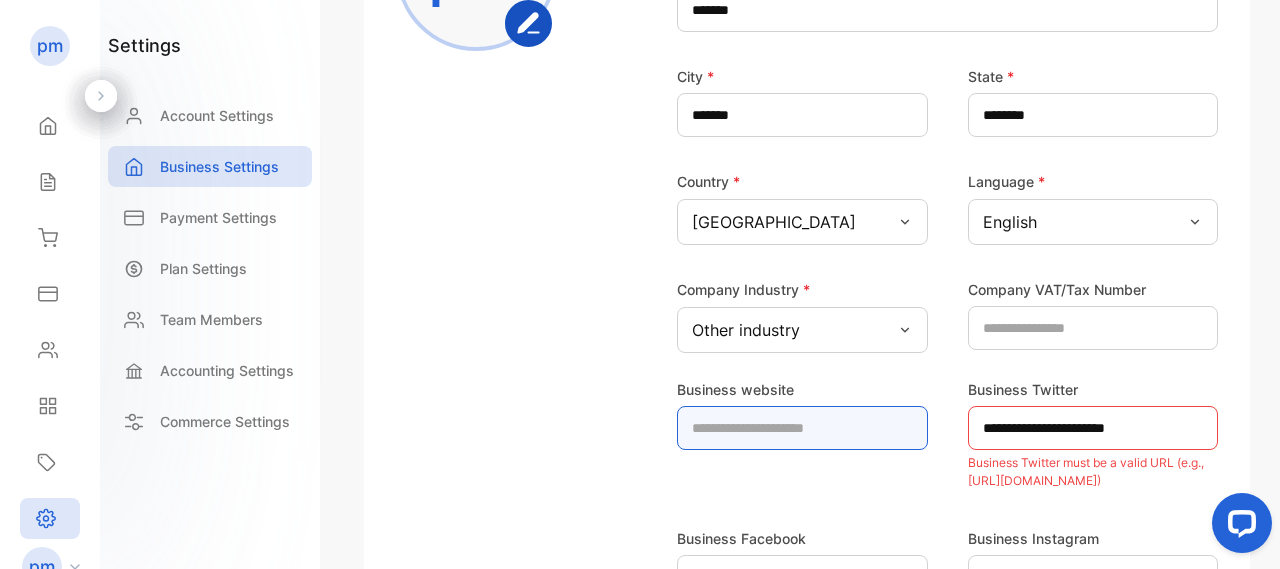 click at bounding box center (802, 428) 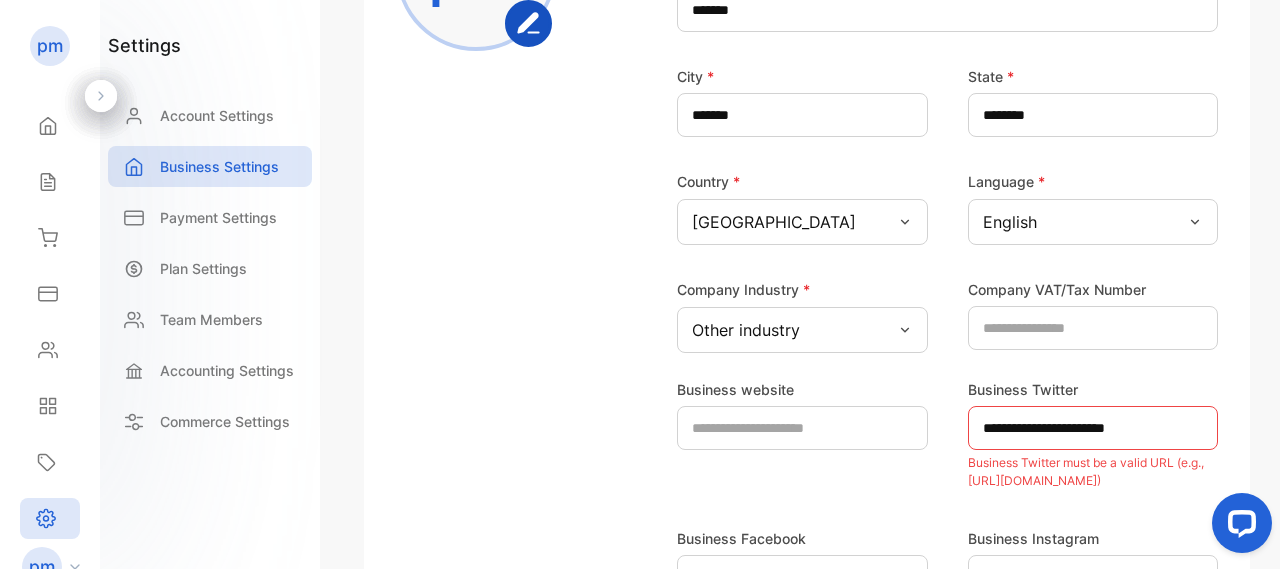 click on "Business website" at bounding box center [812, 435] 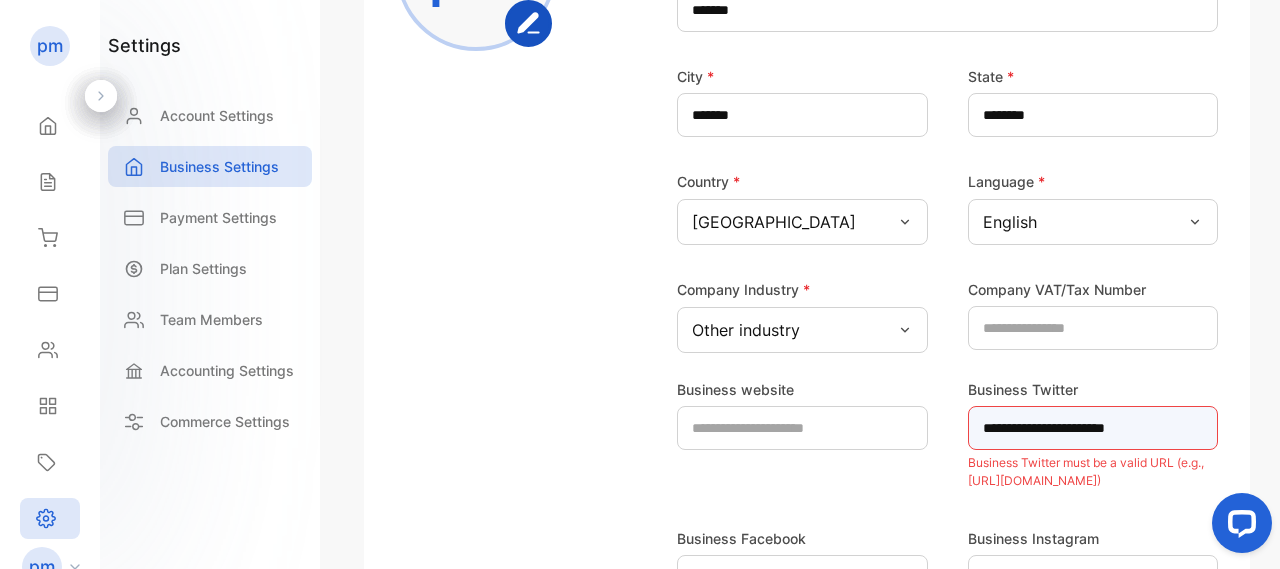 drag, startPoint x: 1180, startPoint y: 434, endPoint x: 860, endPoint y: 431, distance: 320.01407 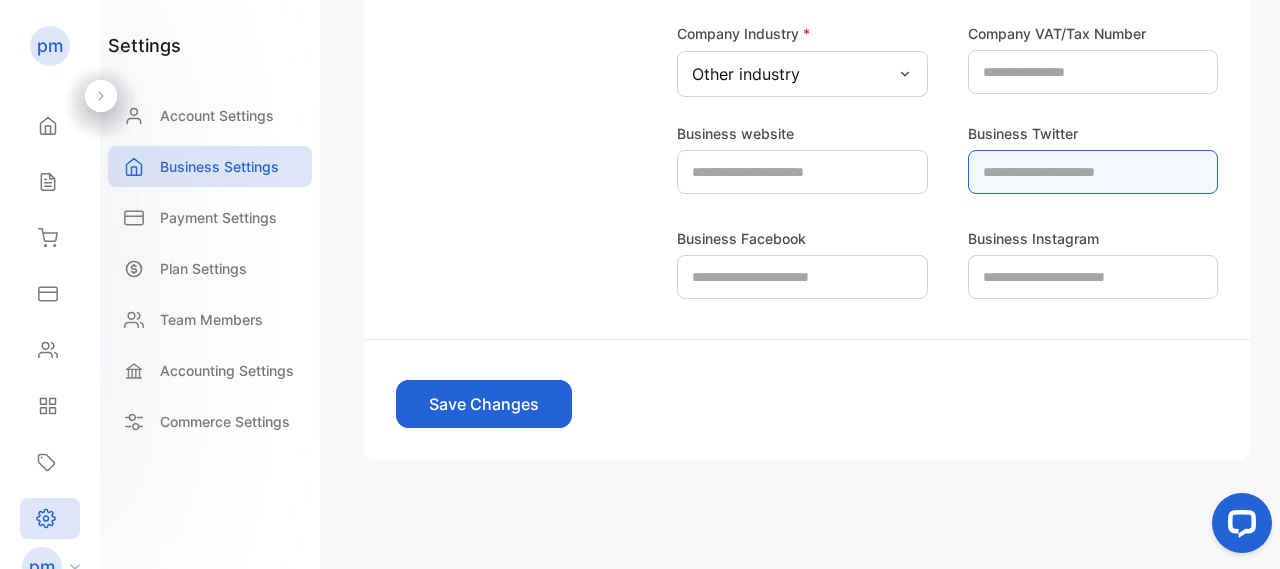 scroll, scrollTop: 510, scrollLeft: 0, axis: vertical 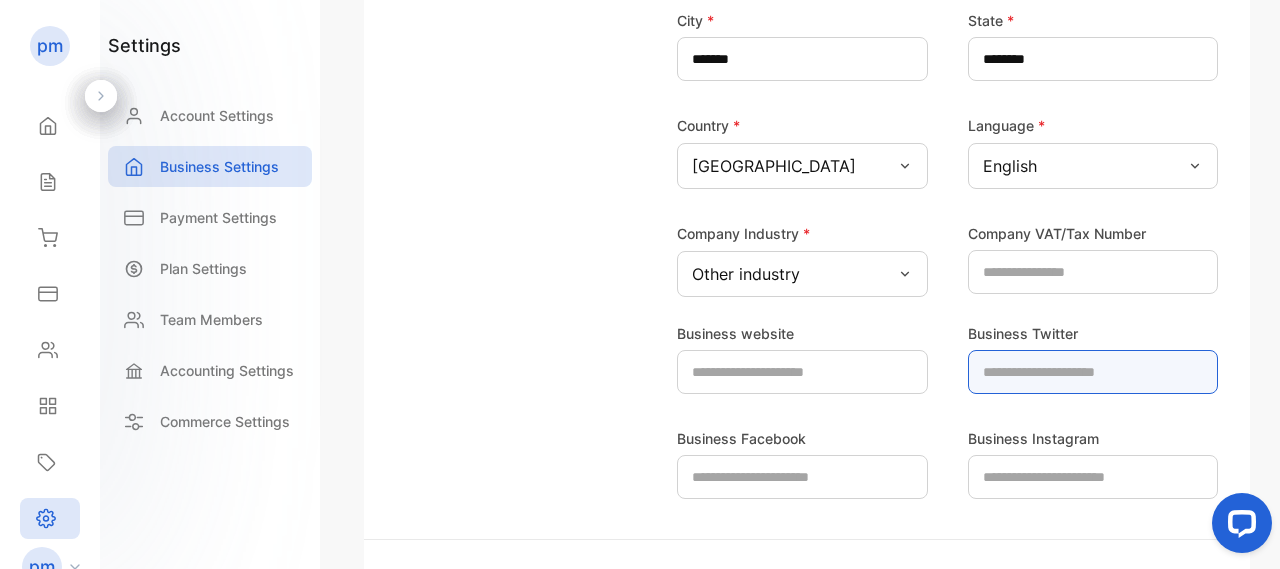 type 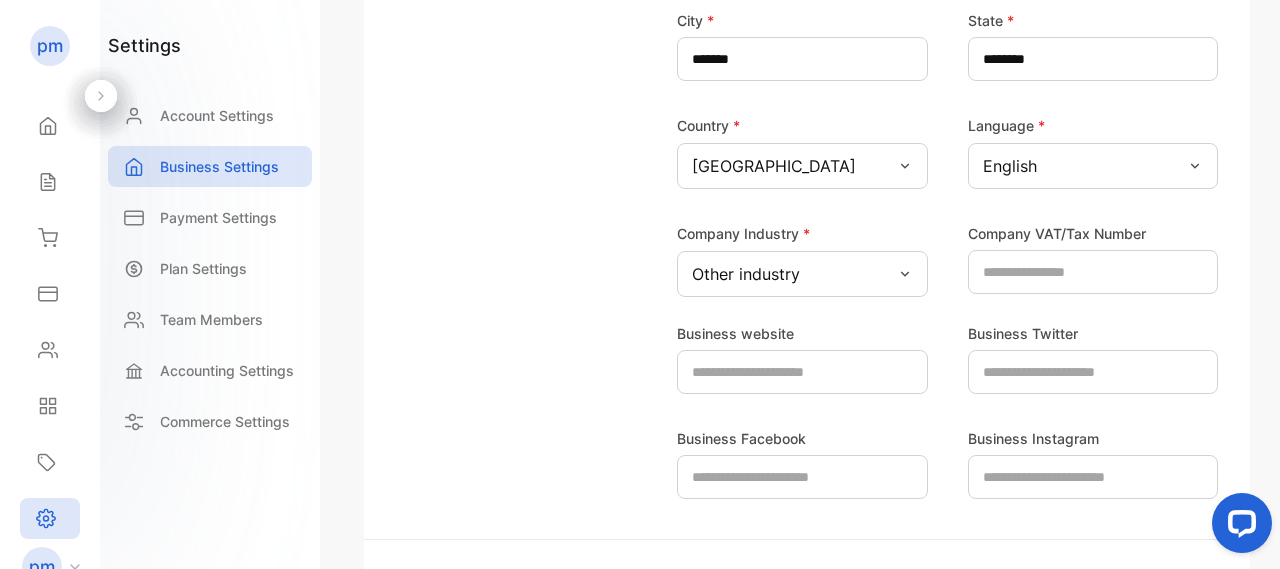 click on "Other industry" at bounding box center (802, 274) 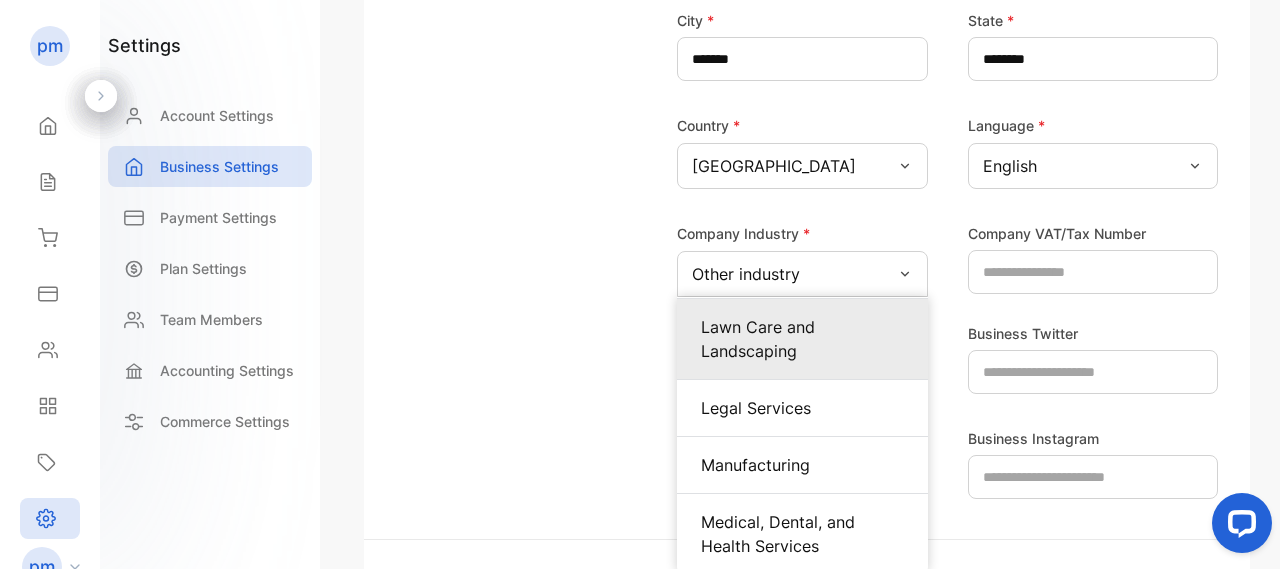 scroll, scrollTop: 900, scrollLeft: 0, axis: vertical 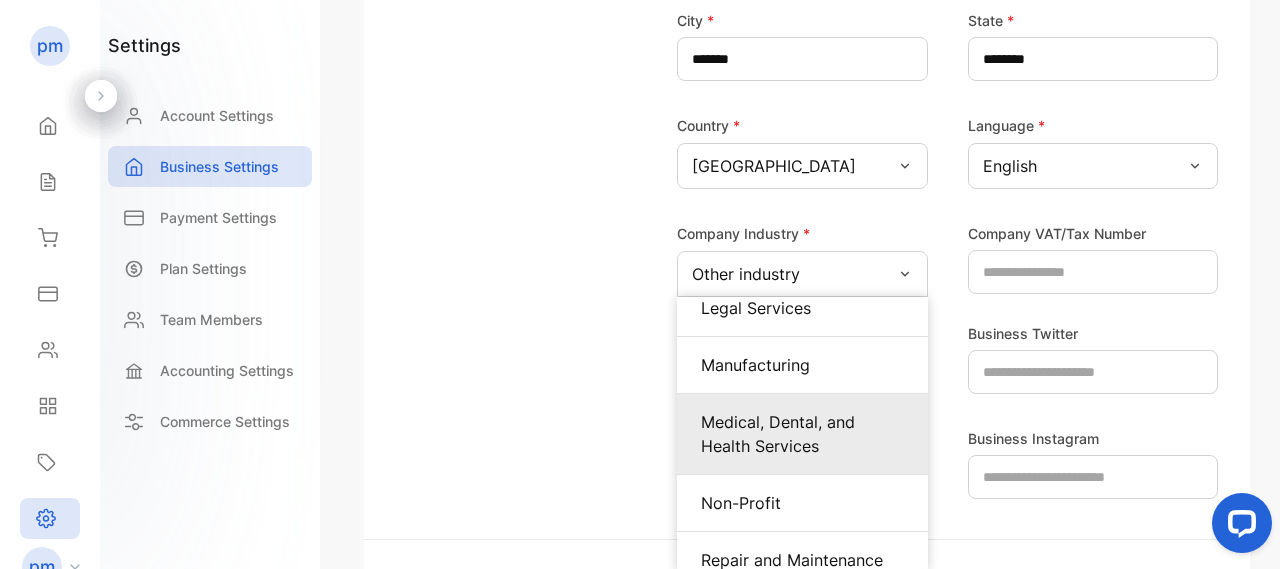 click on "Medical, Dental, and Health Services" at bounding box center [802, 434] 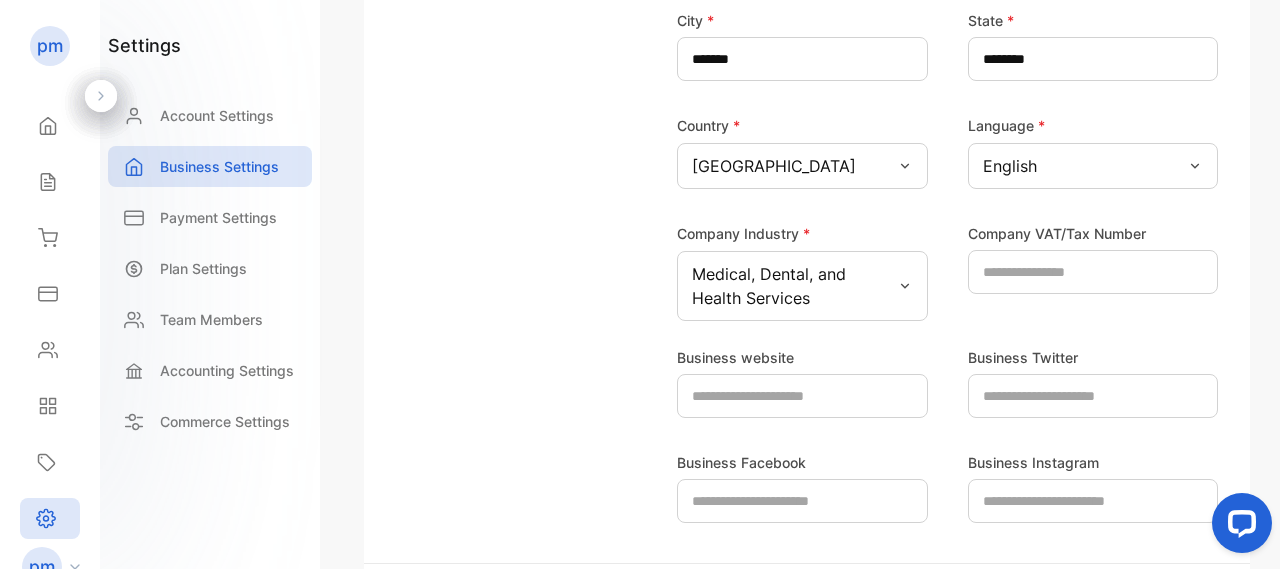 click on "Medical, Dental, and Health Services" at bounding box center [794, 286] 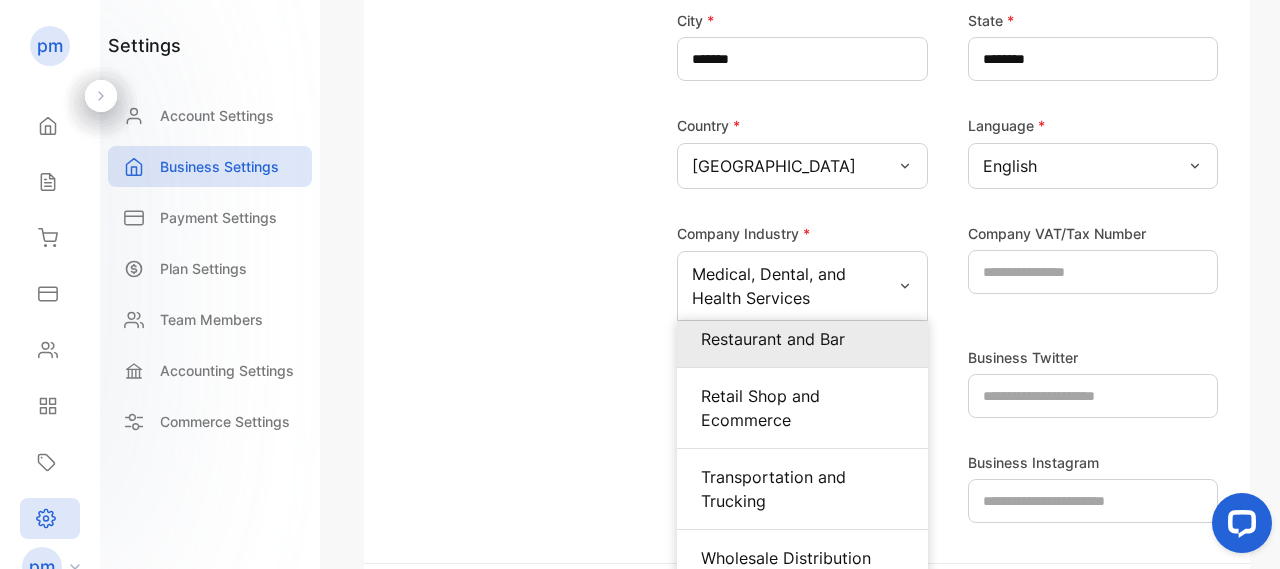 scroll, scrollTop: 1240, scrollLeft: 0, axis: vertical 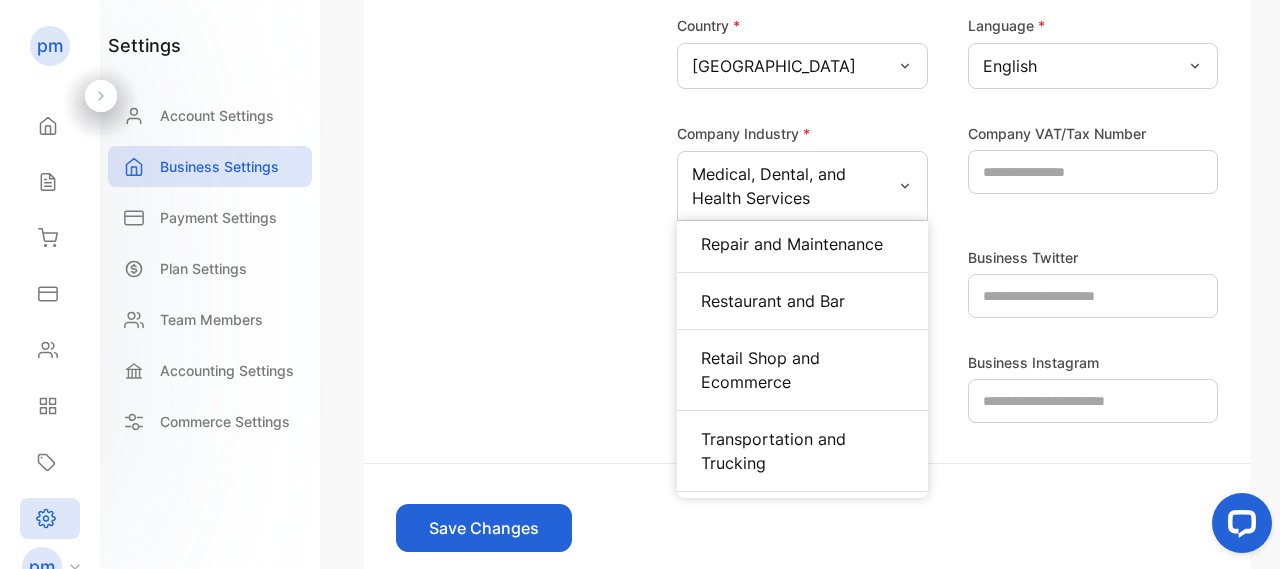 click on "**********" at bounding box center (807, 96) 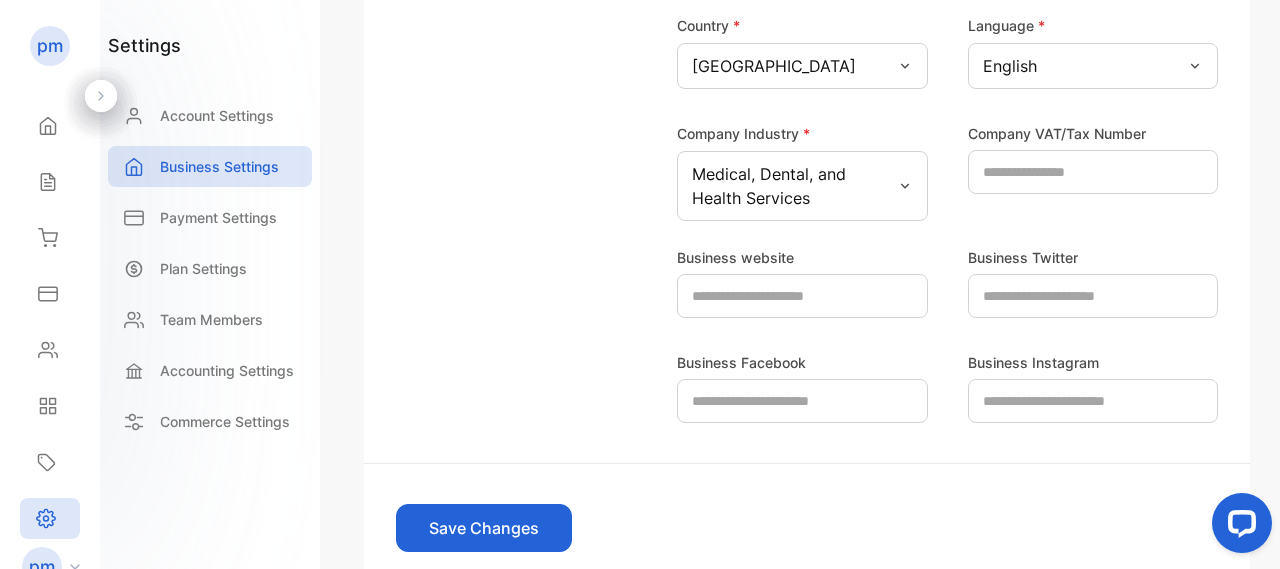click on "Save Changes" at bounding box center (484, 528) 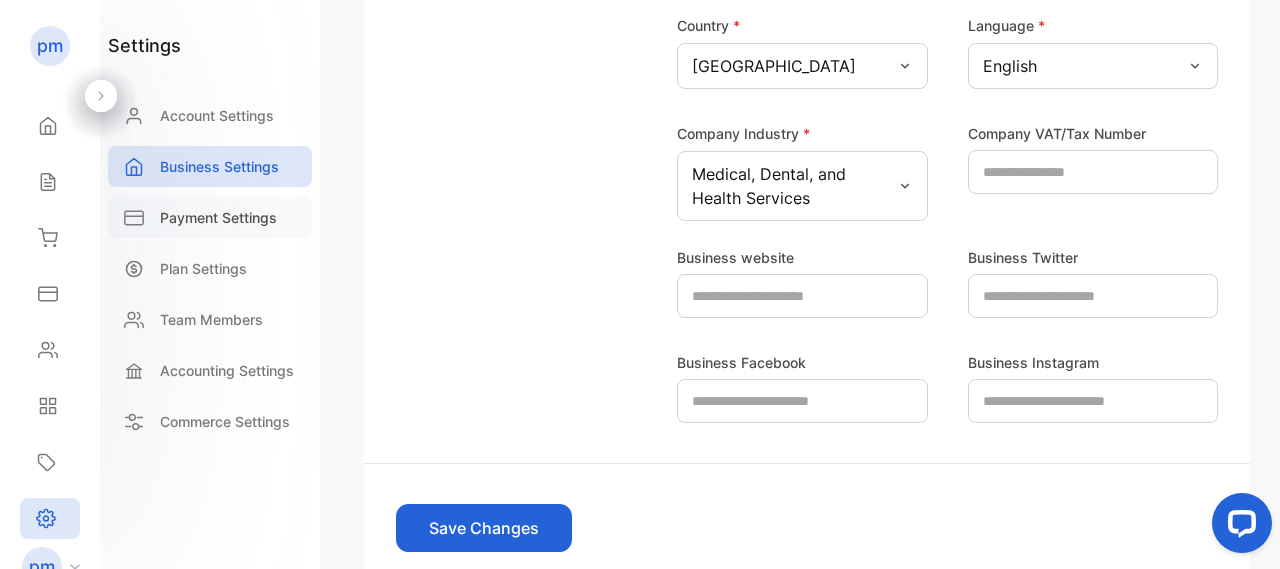 click on "Payment Settings" at bounding box center [218, 217] 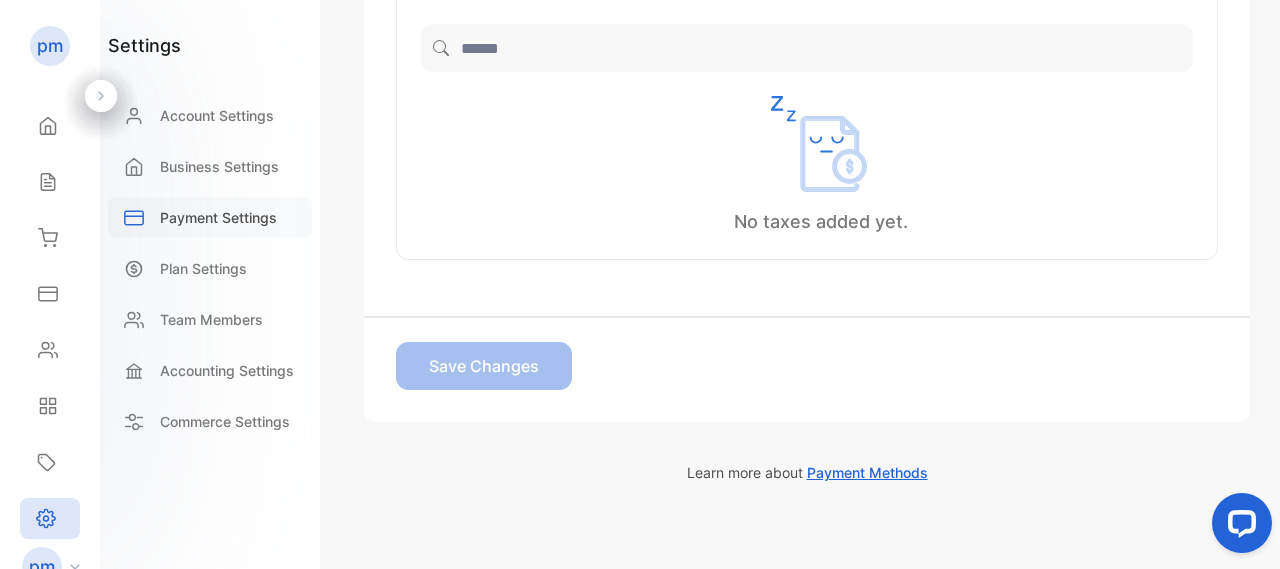 scroll, scrollTop: 654, scrollLeft: 0, axis: vertical 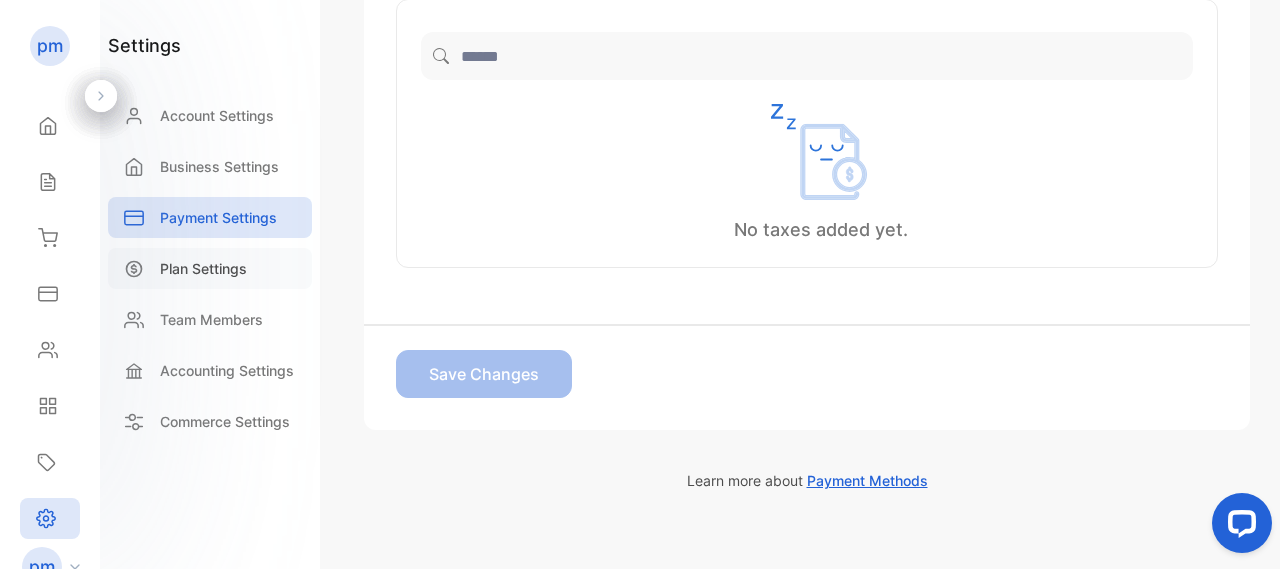 click on "Plan Settings" at bounding box center (203, 268) 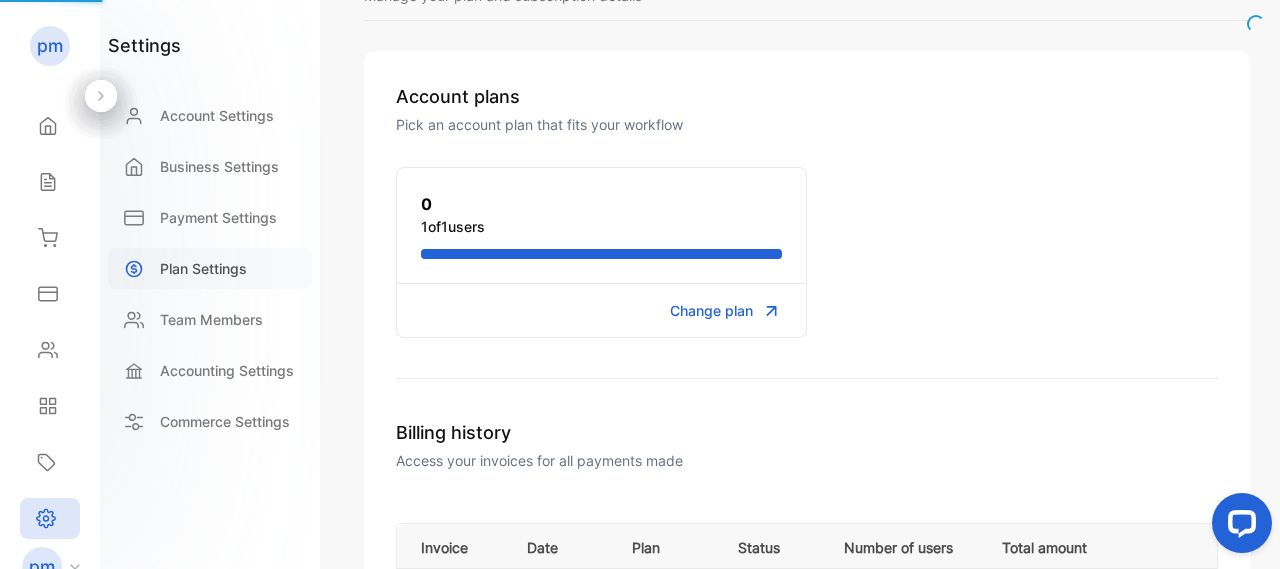 scroll, scrollTop: 134, scrollLeft: 0, axis: vertical 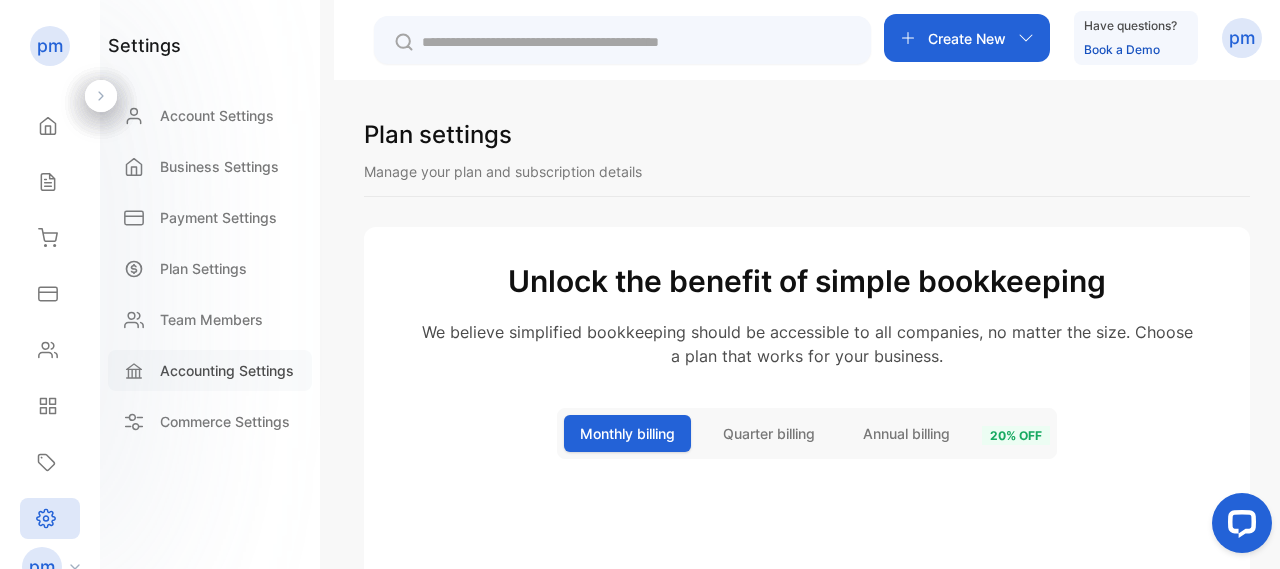 click on "Accounting Settings" at bounding box center [227, 370] 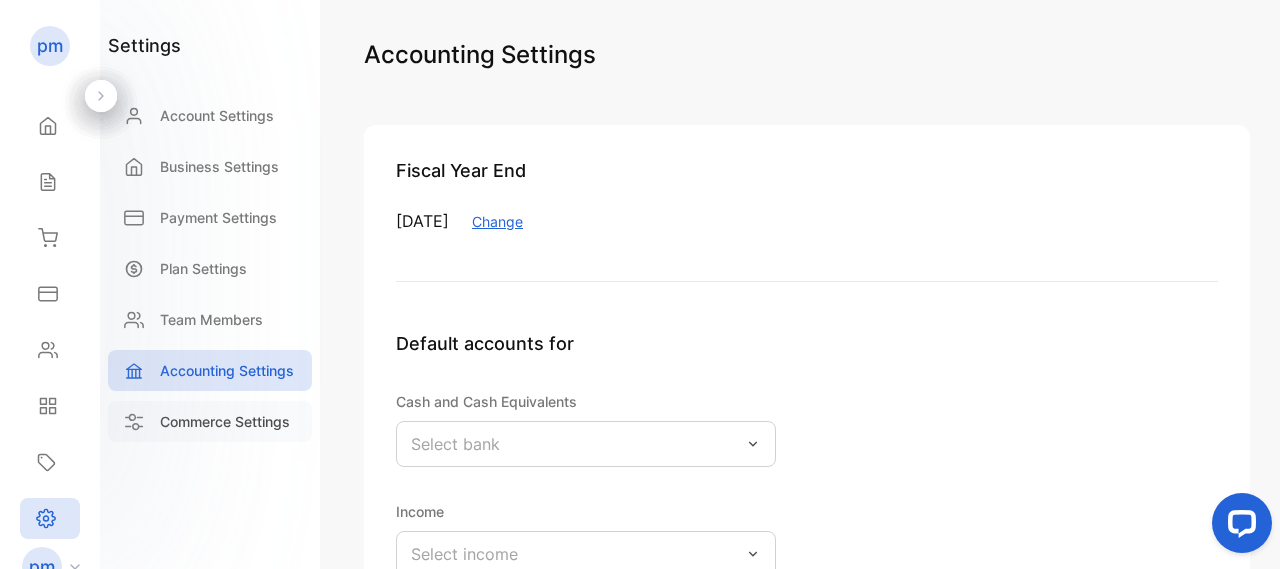 click on "Commerce Settings" at bounding box center (210, 421) 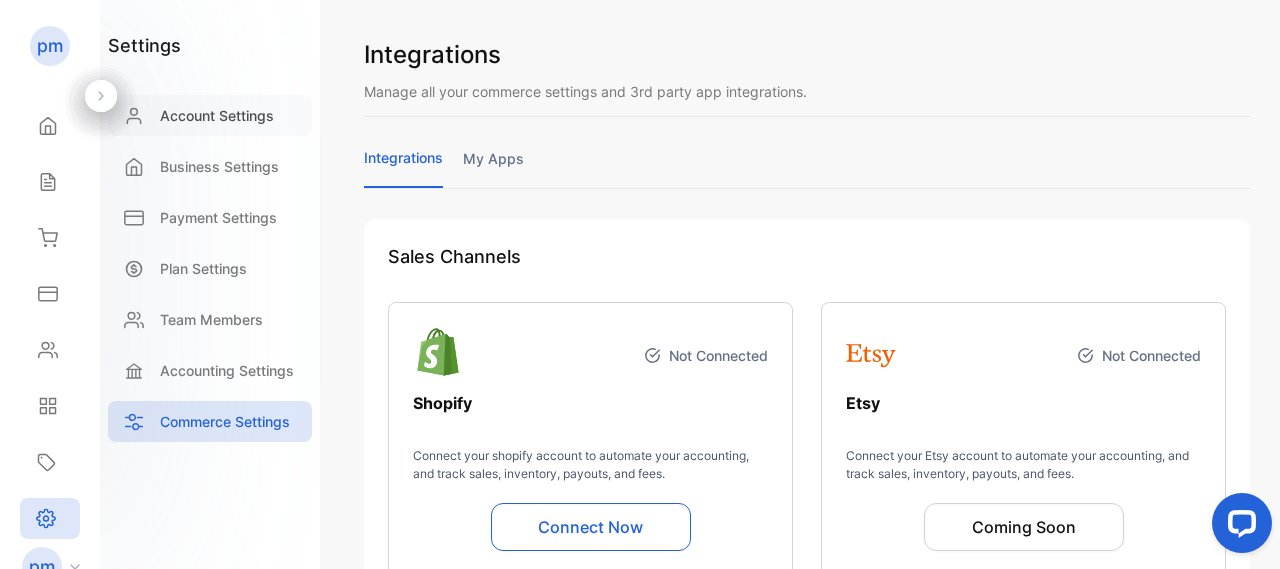 click on "Account Settings" at bounding box center [217, 115] 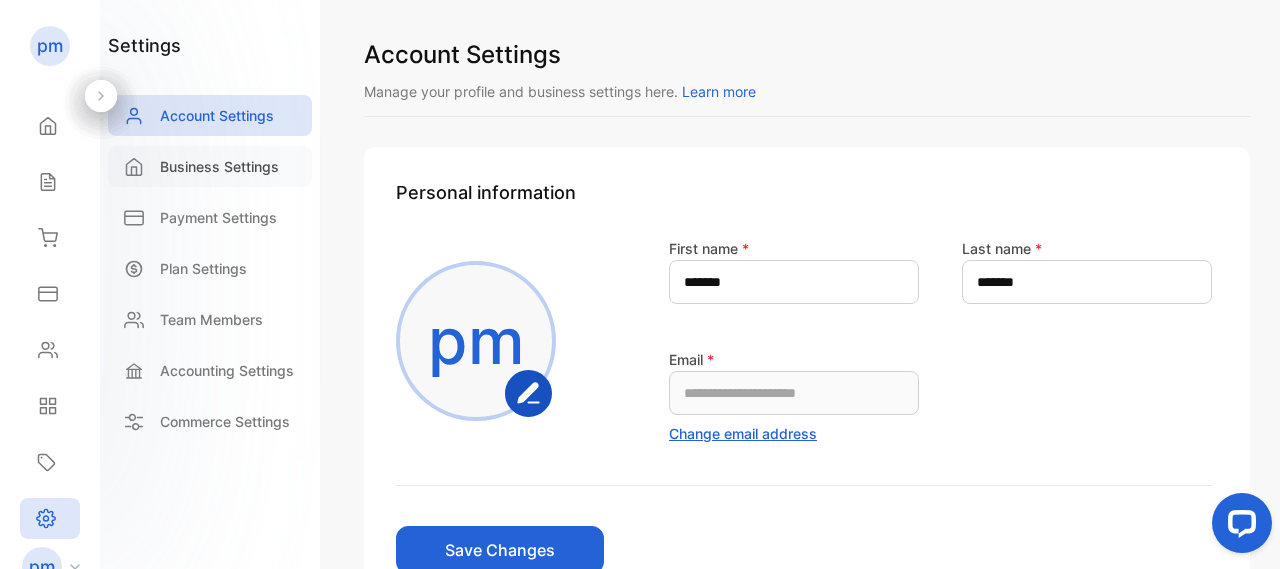 click on "Business Settings" at bounding box center (219, 166) 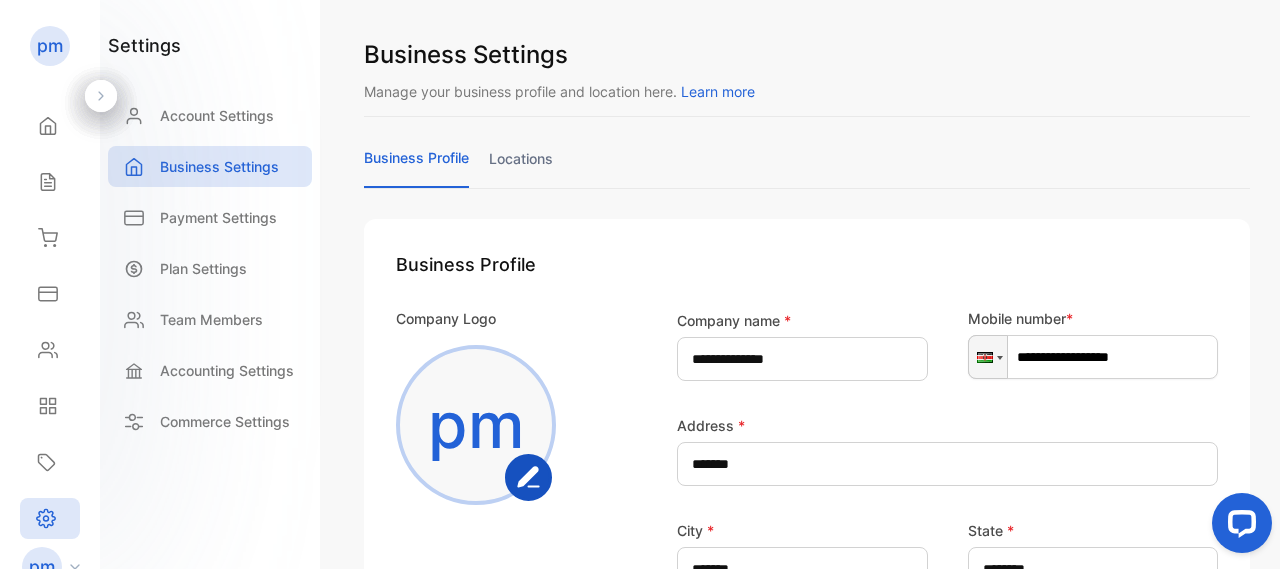 click on "Company Logo" at bounding box center [446, 318] 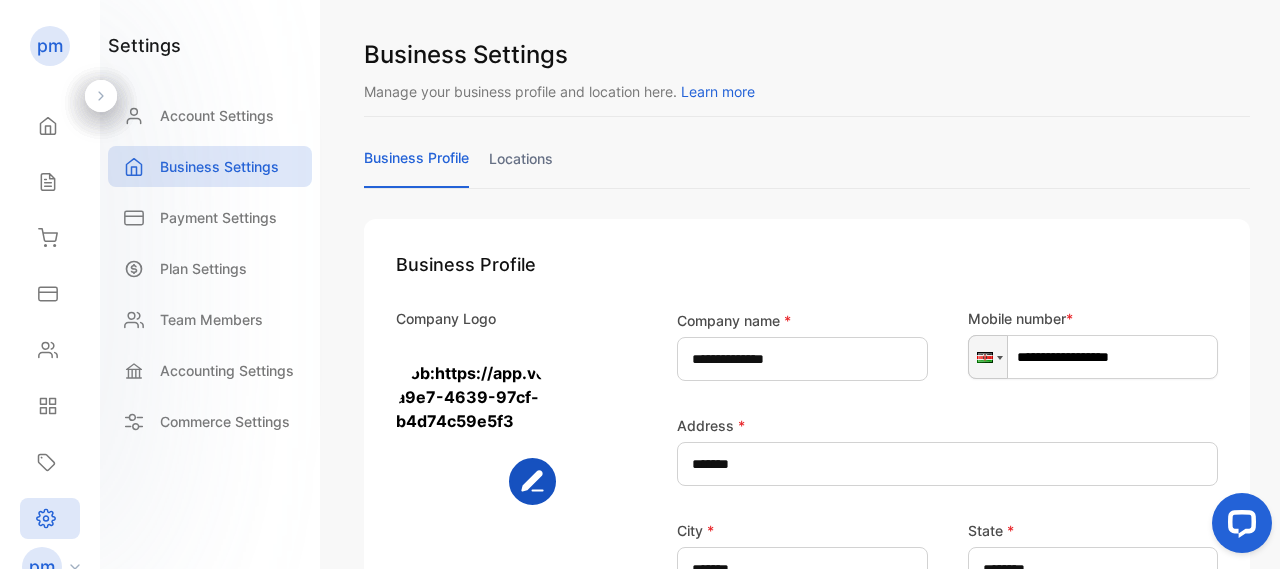 click at bounding box center (476, 425) 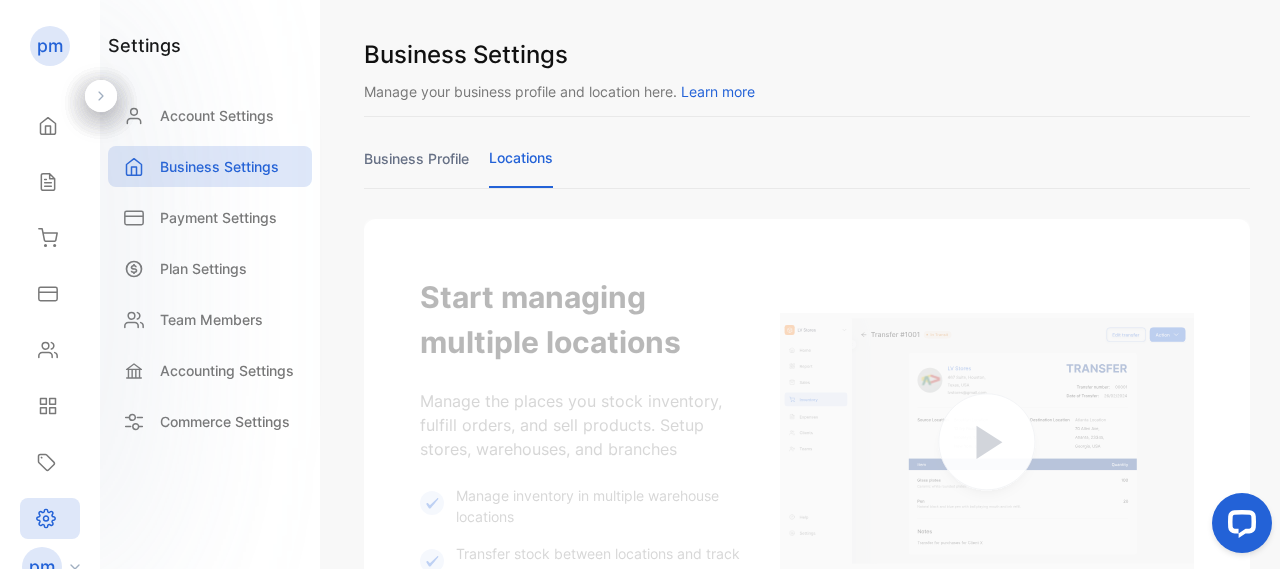 click on "business profile" at bounding box center (416, 167) 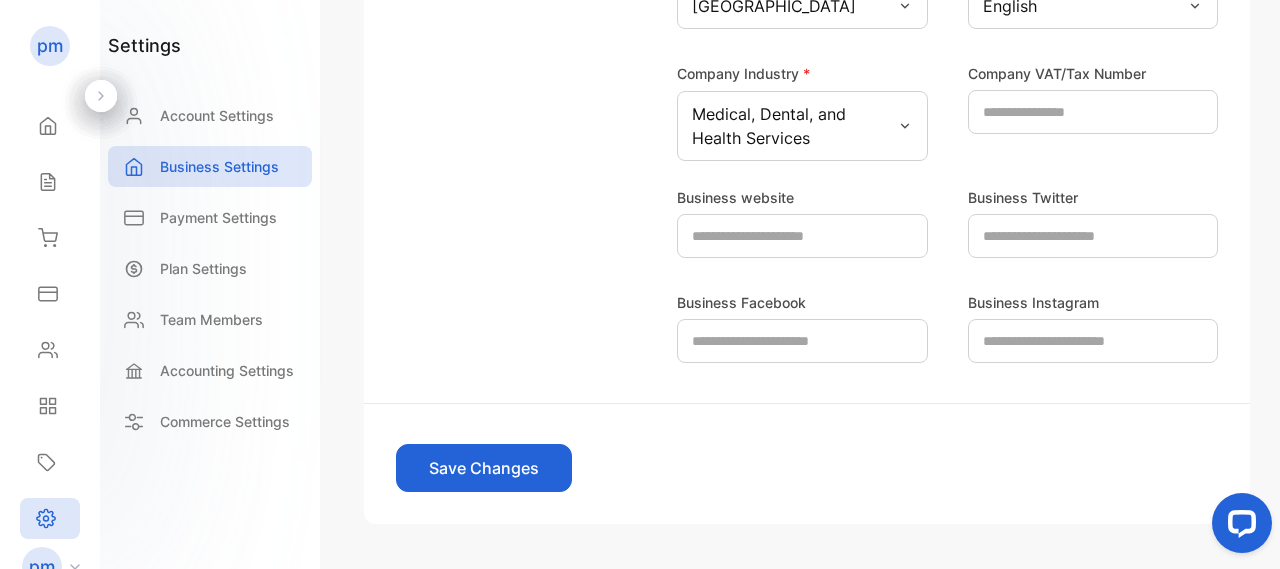 scroll, scrollTop: 734, scrollLeft: 0, axis: vertical 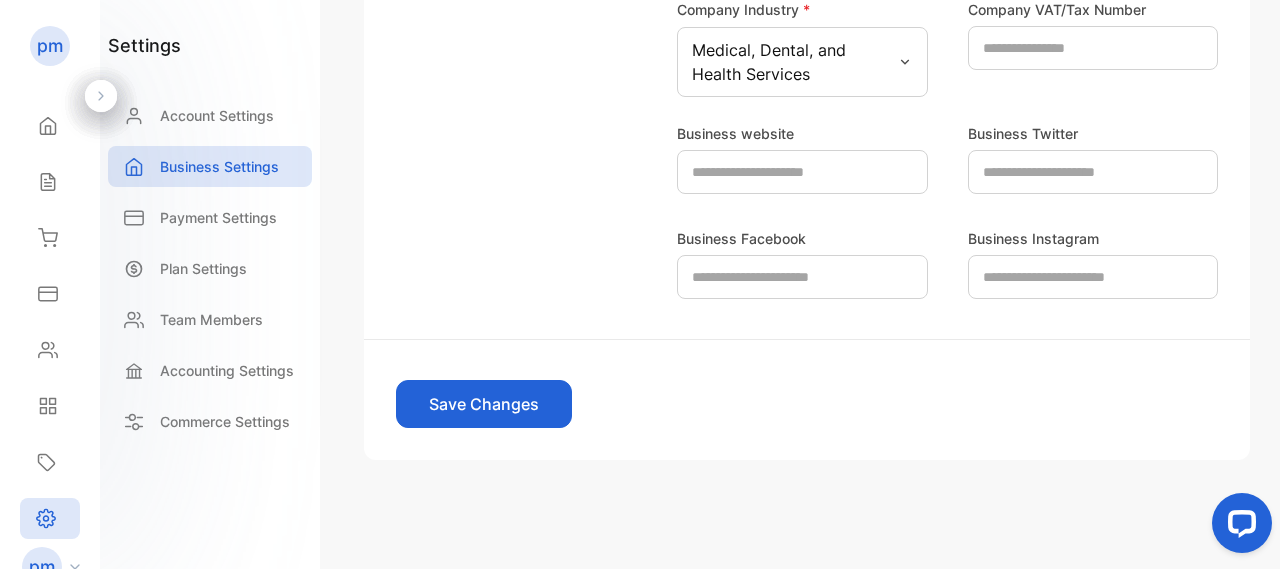 click on "Save Changes" at bounding box center [484, 404] 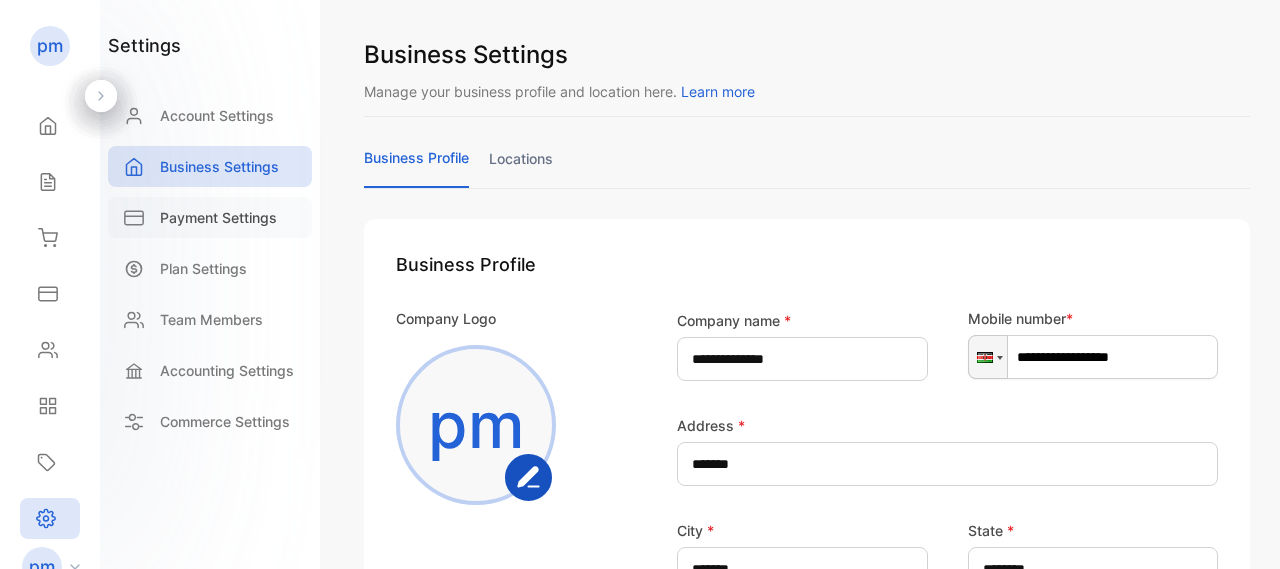 scroll, scrollTop: 0, scrollLeft: 0, axis: both 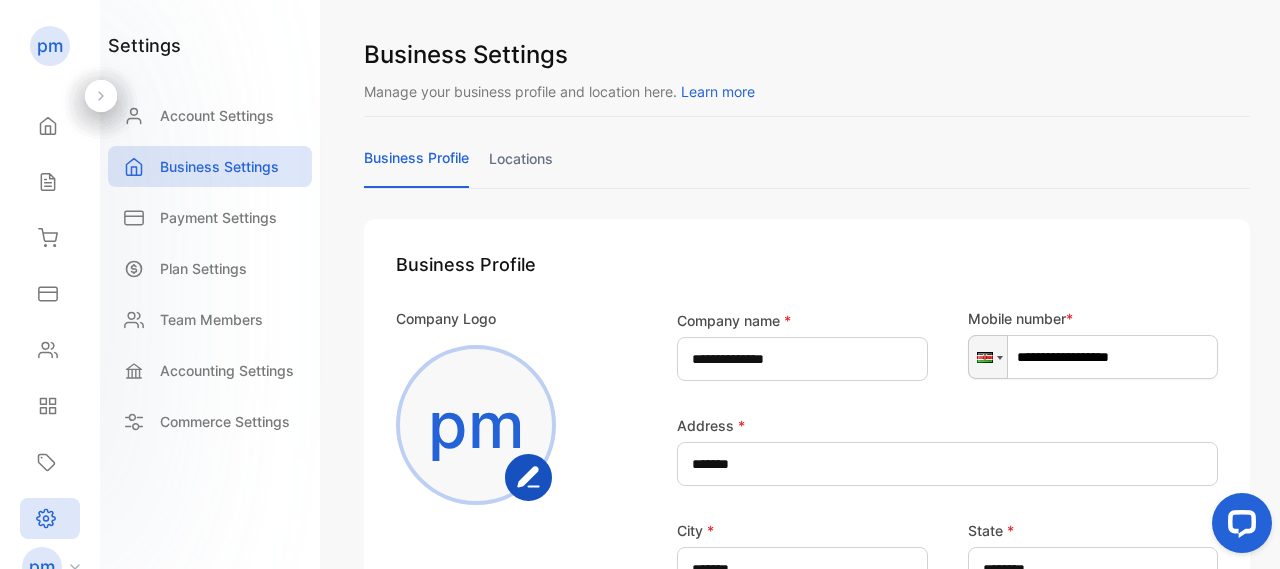 click 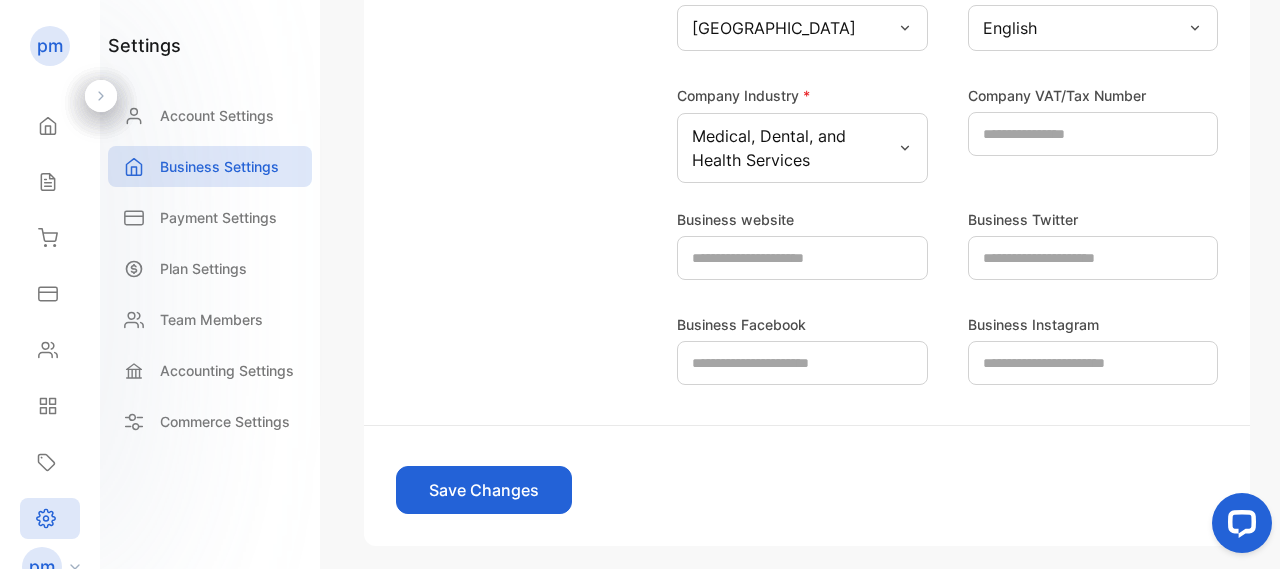 scroll, scrollTop: 734, scrollLeft: 0, axis: vertical 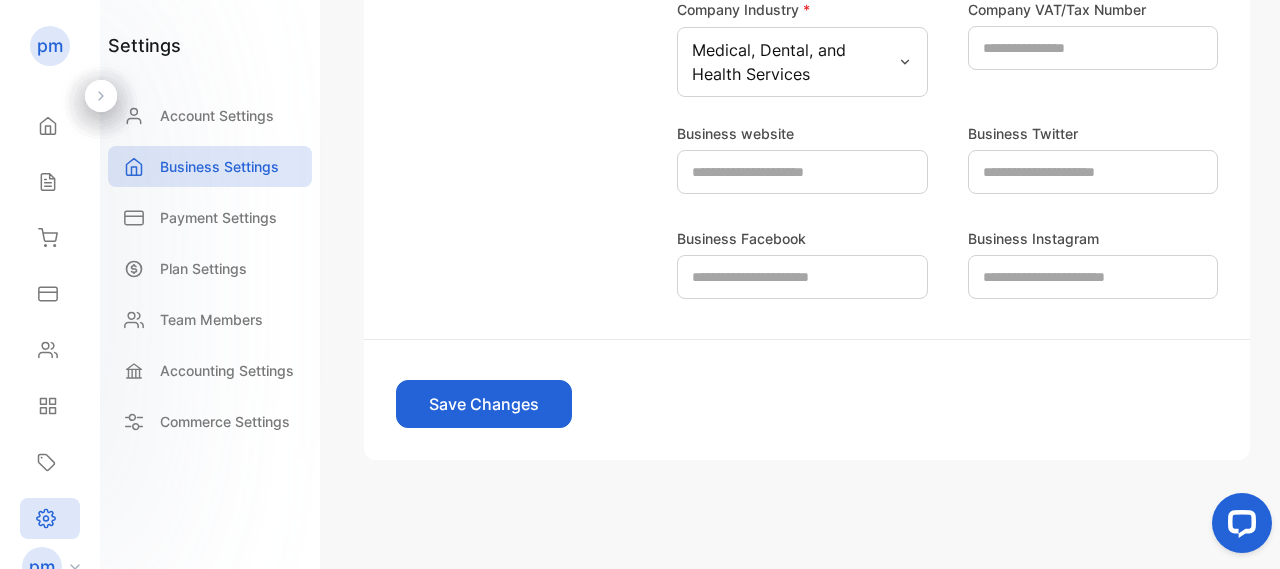 click on "Save Changes" at bounding box center (484, 404) 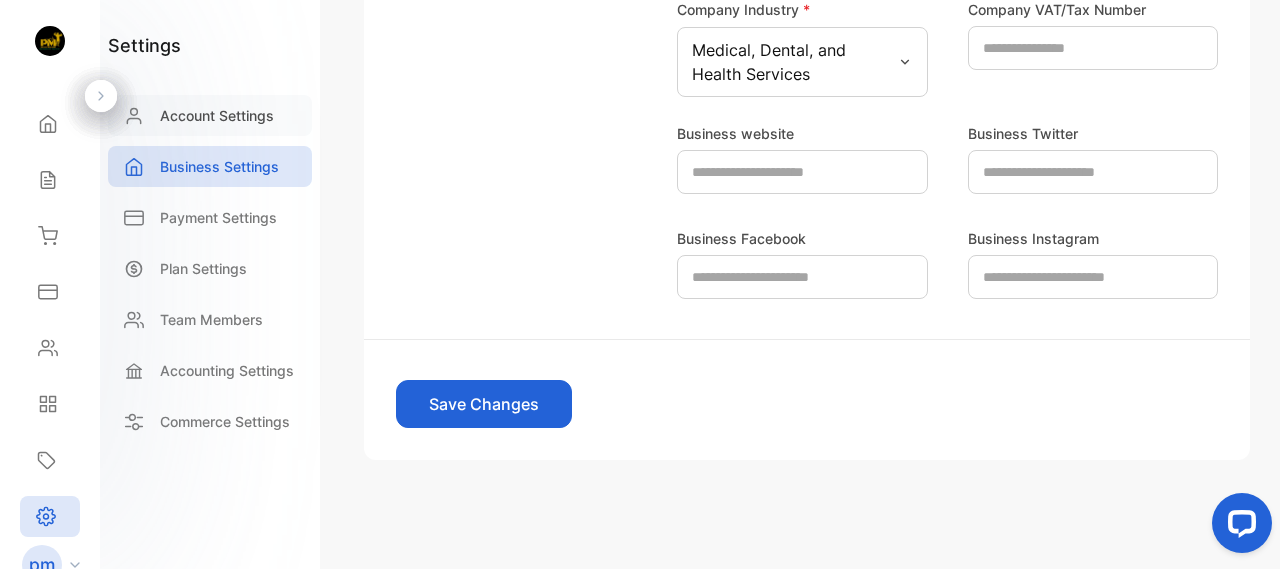 click on "Account Settings" at bounding box center (217, 115) 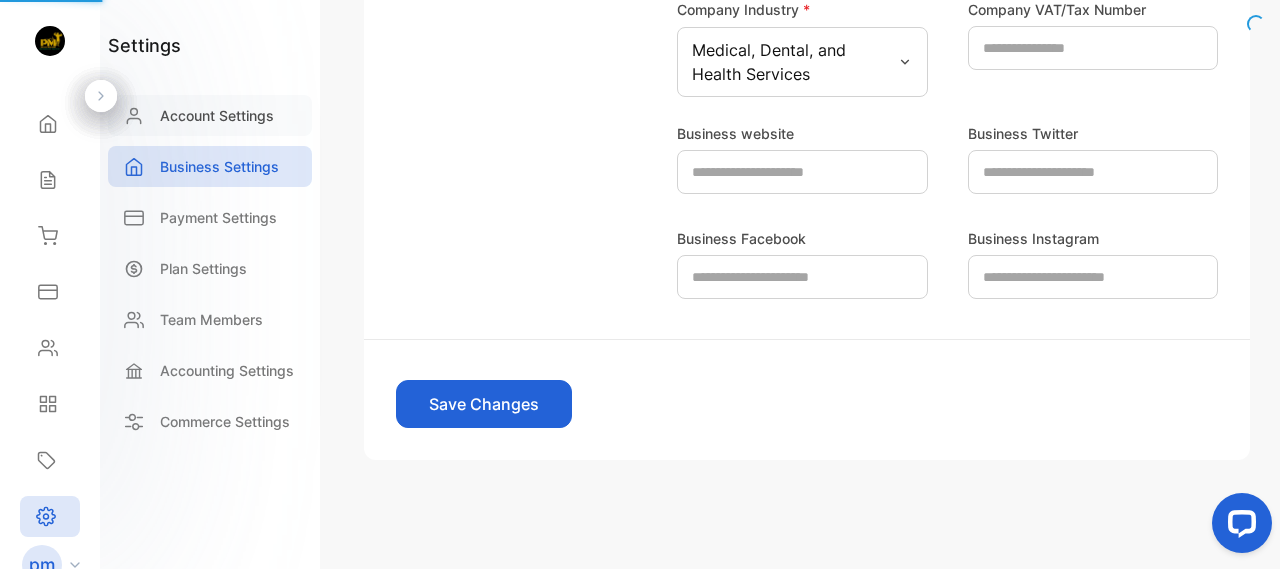 scroll, scrollTop: 148, scrollLeft: 0, axis: vertical 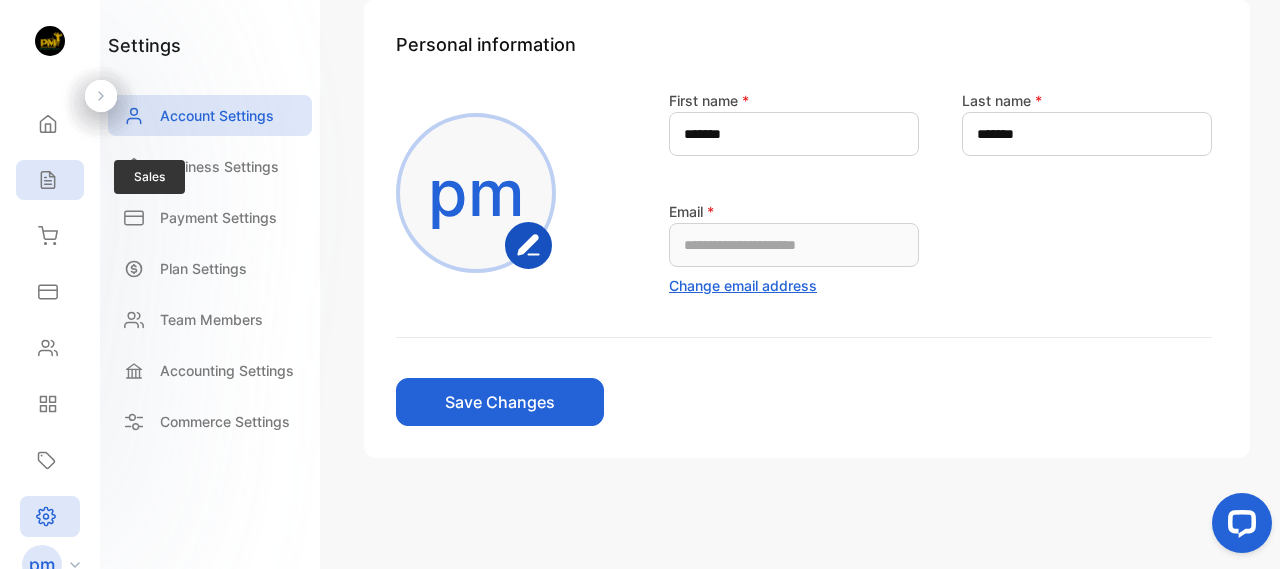 click 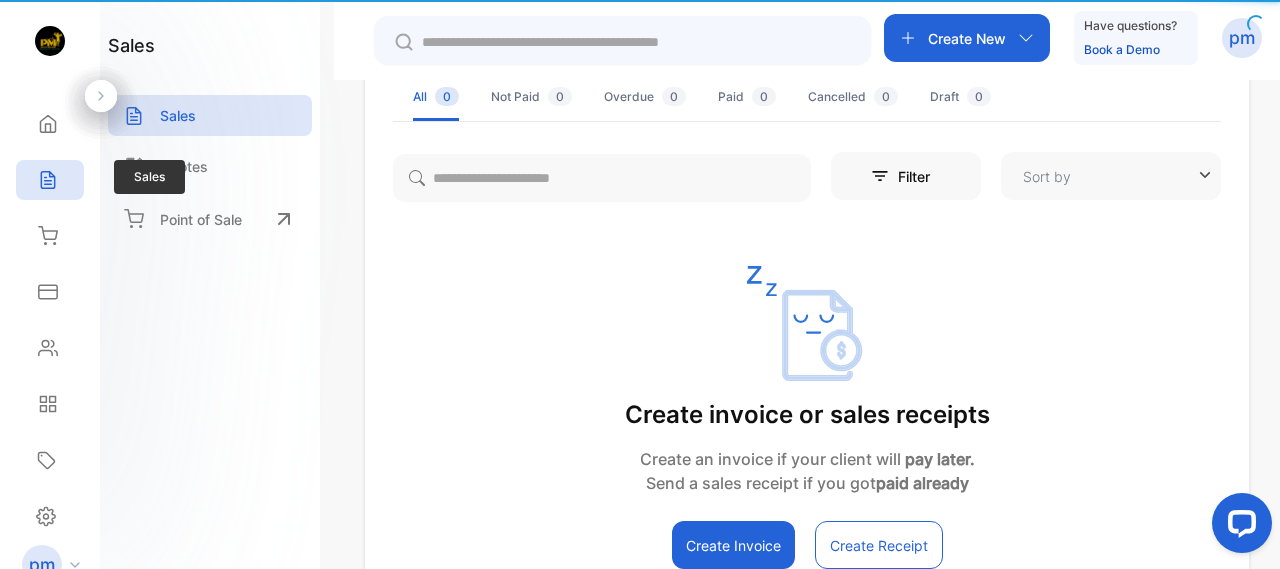 type on "**********" 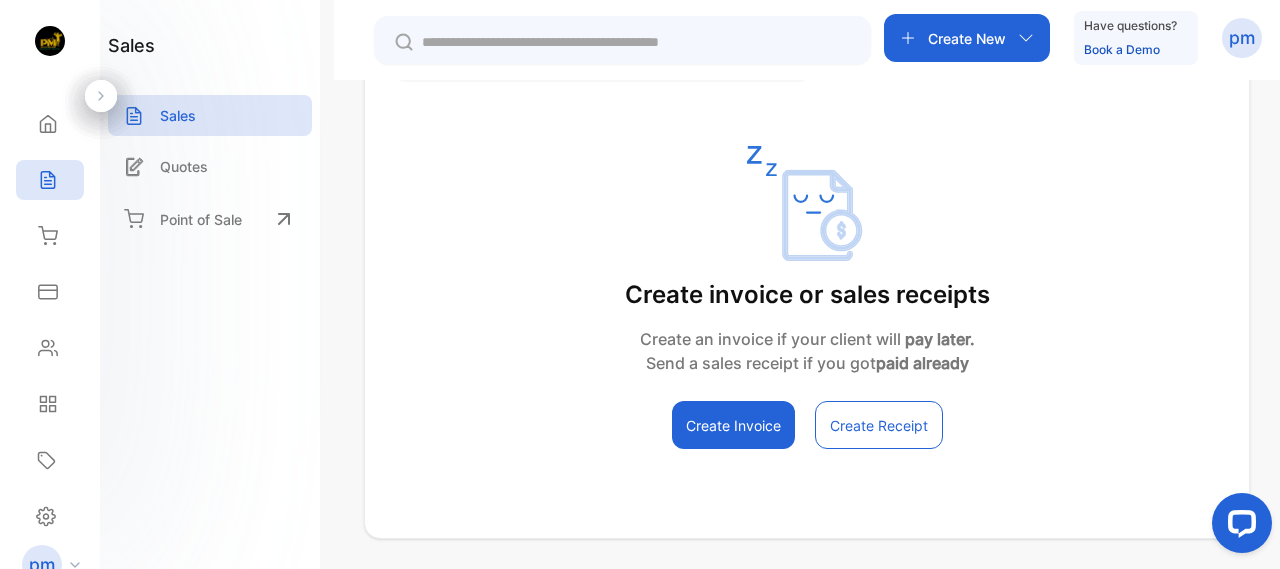 scroll, scrollTop: 300, scrollLeft: 0, axis: vertical 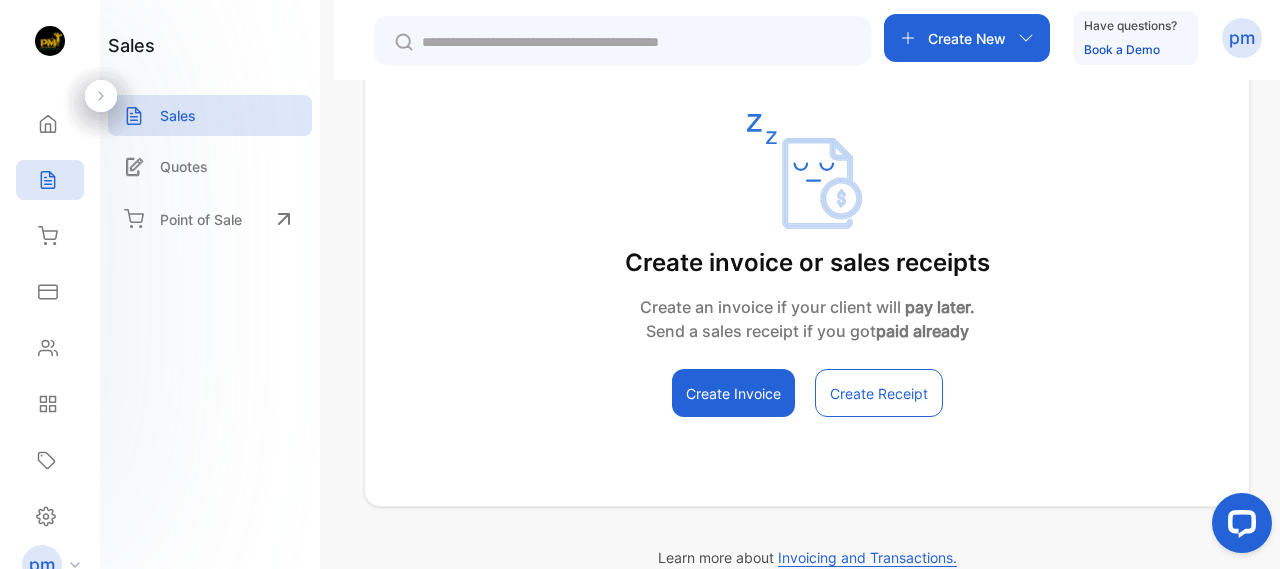 click on "Create Receipt" at bounding box center [879, 393] 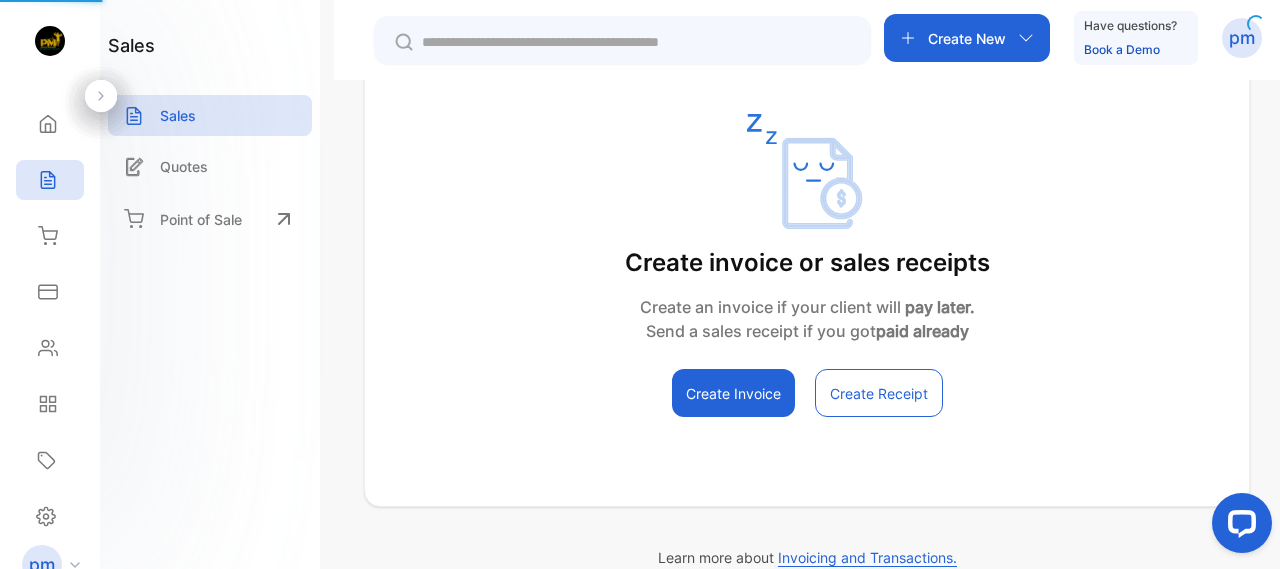 scroll, scrollTop: 206, scrollLeft: 0, axis: vertical 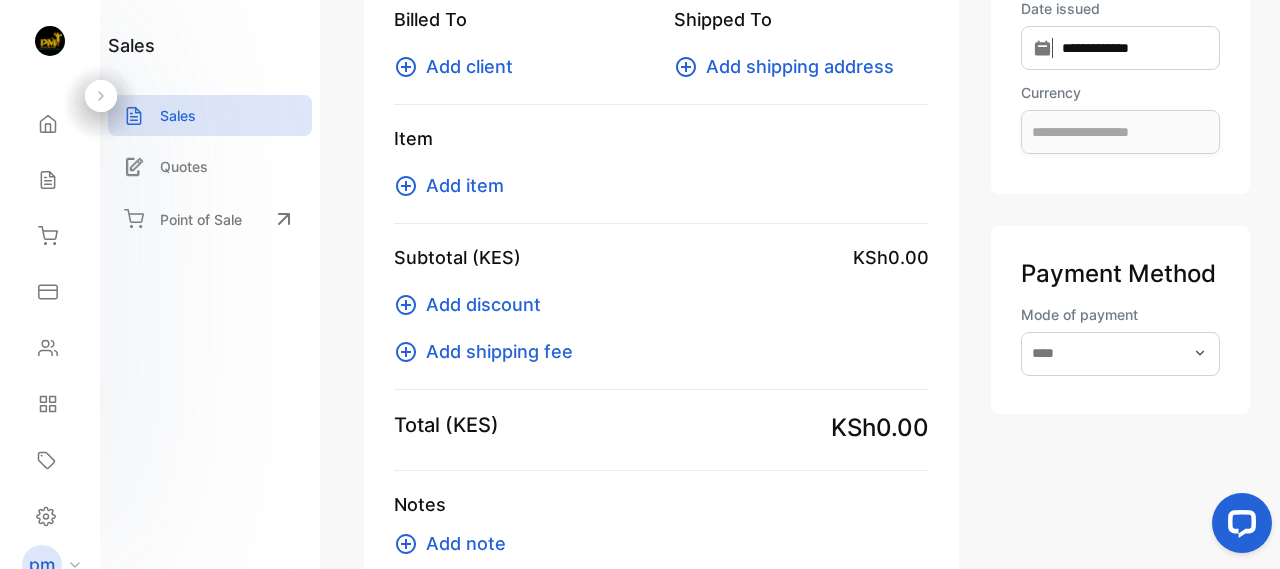 type on "**********" 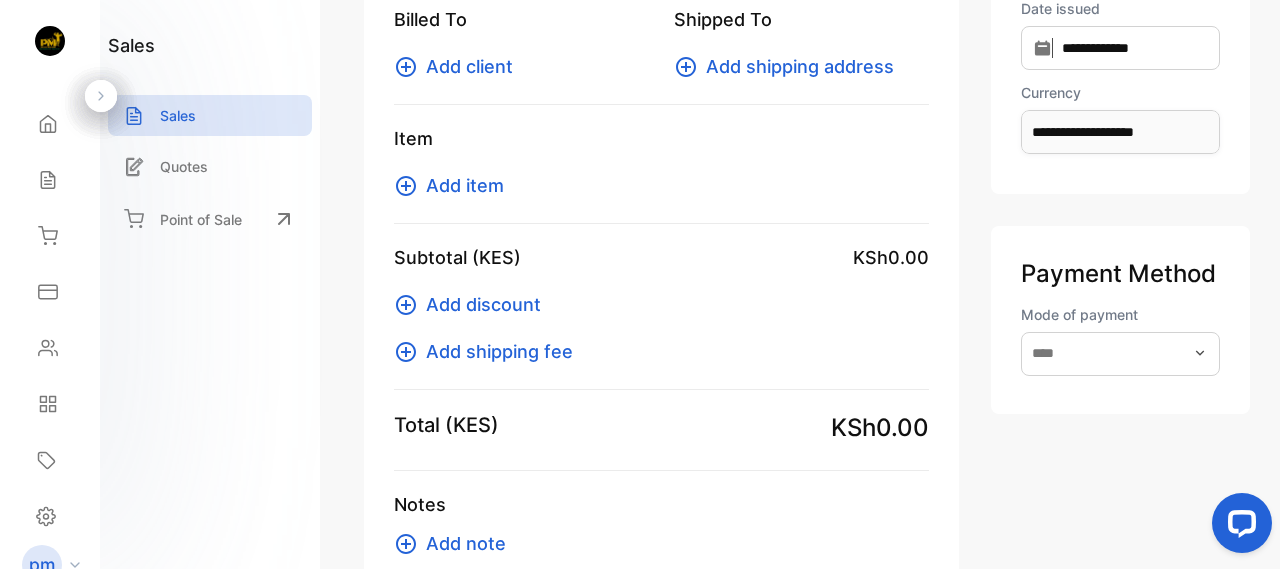 click on "Add client" at bounding box center (469, 66) 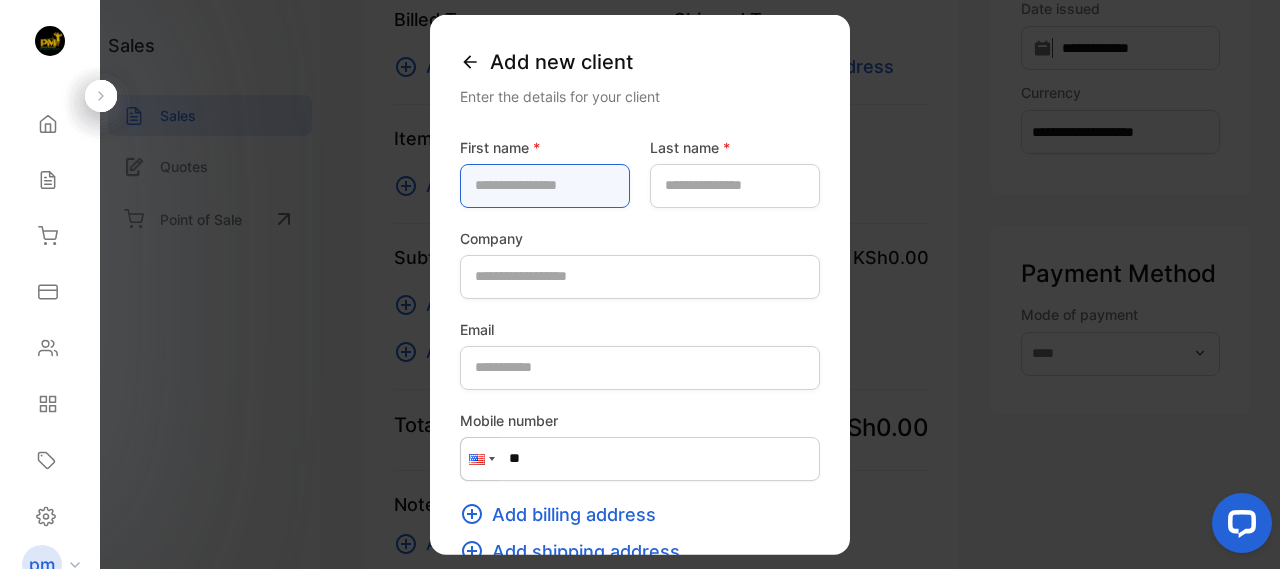 click at bounding box center [545, 185] 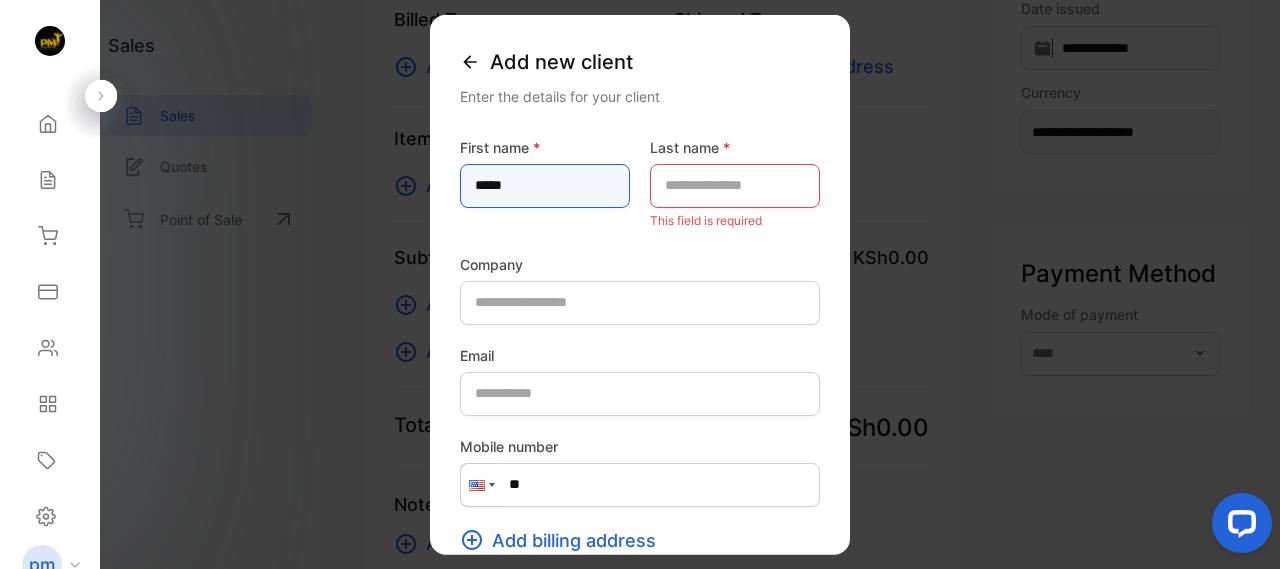 type on "*****" 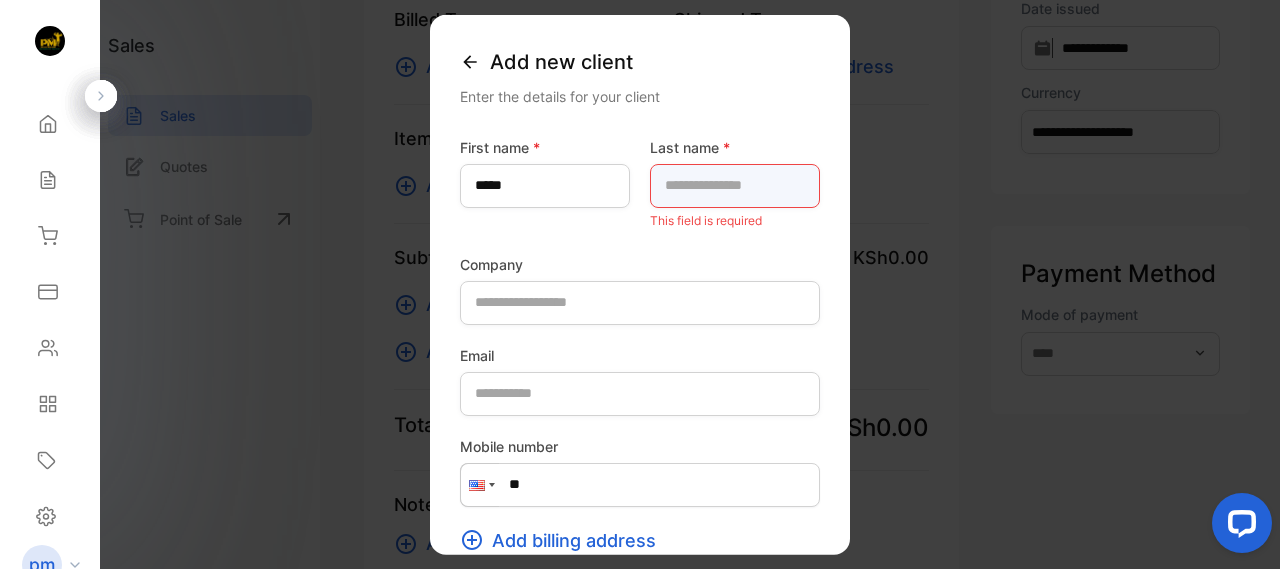 click at bounding box center (735, 185) 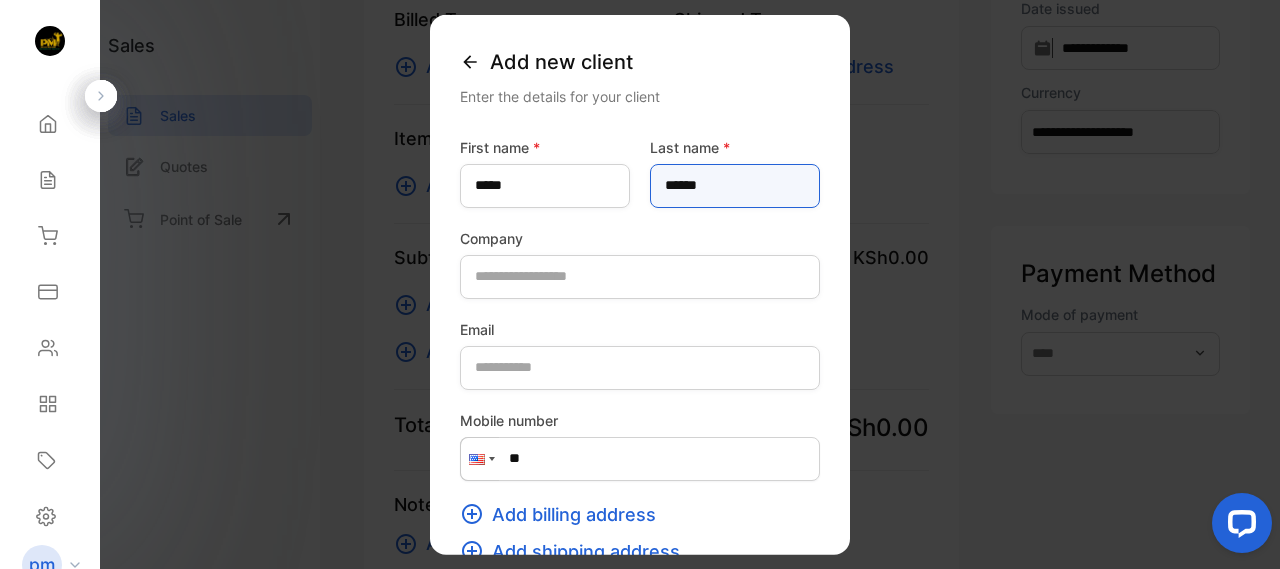 type on "******" 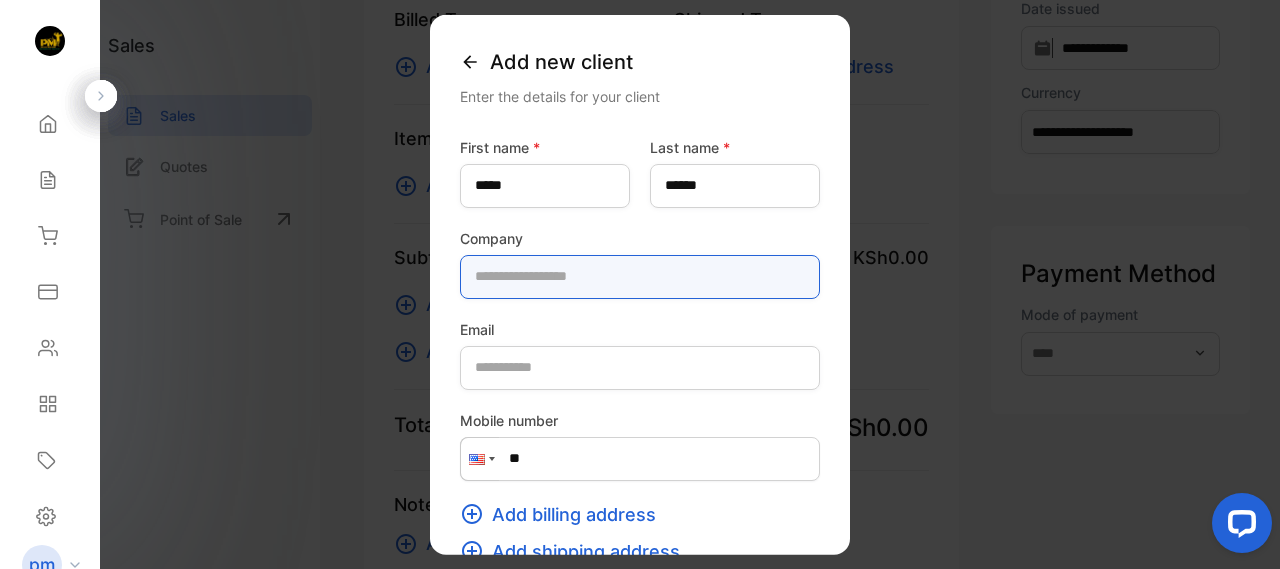 click at bounding box center (640, 276) 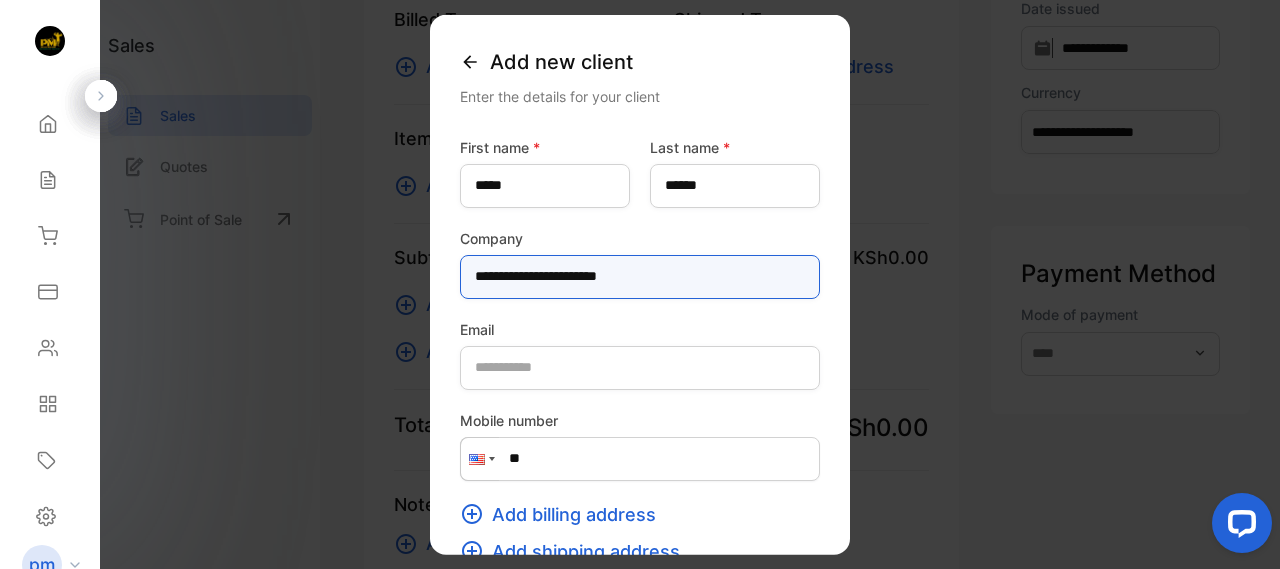 click on "**********" at bounding box center (640, 276) 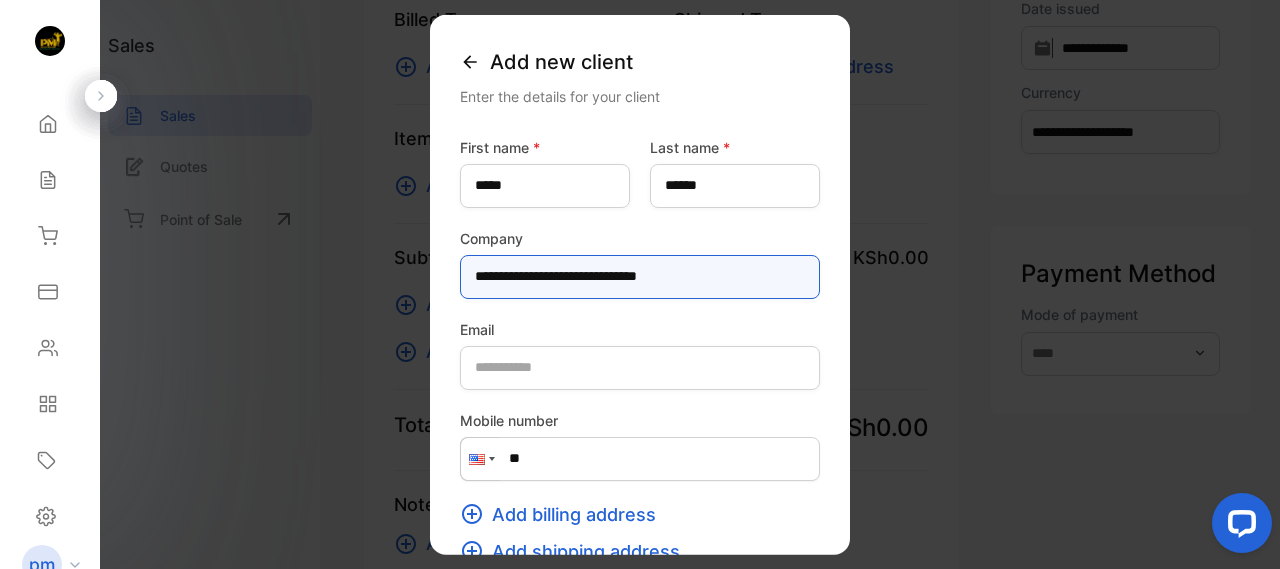 click on "**********" at bounding box center [640, 276] 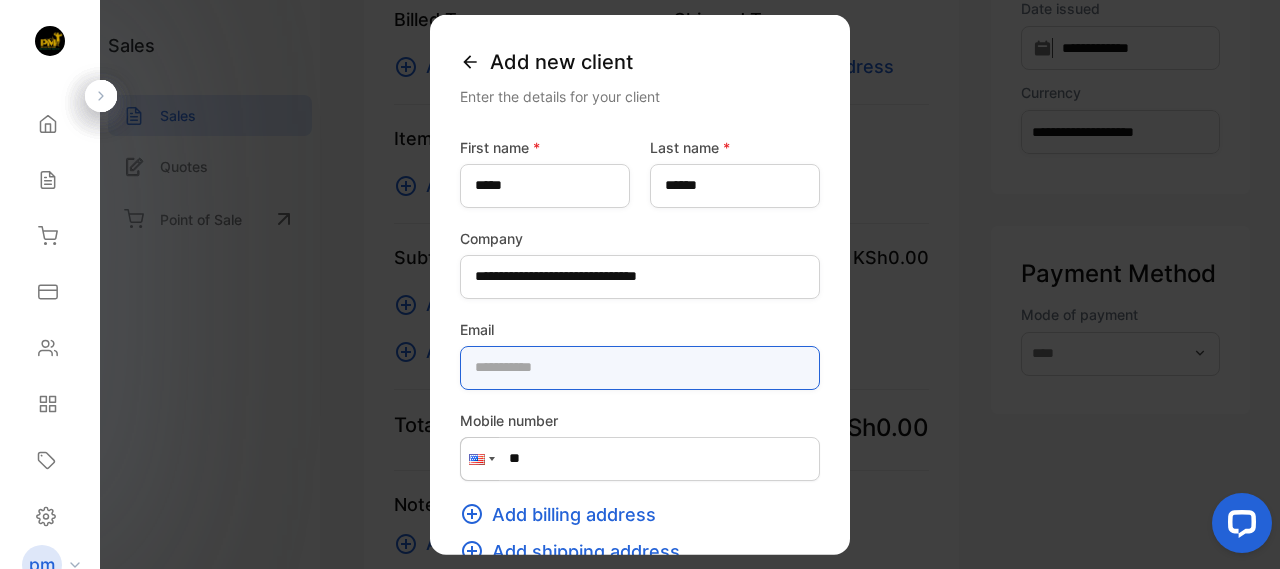click at bounding box center [640, 367] 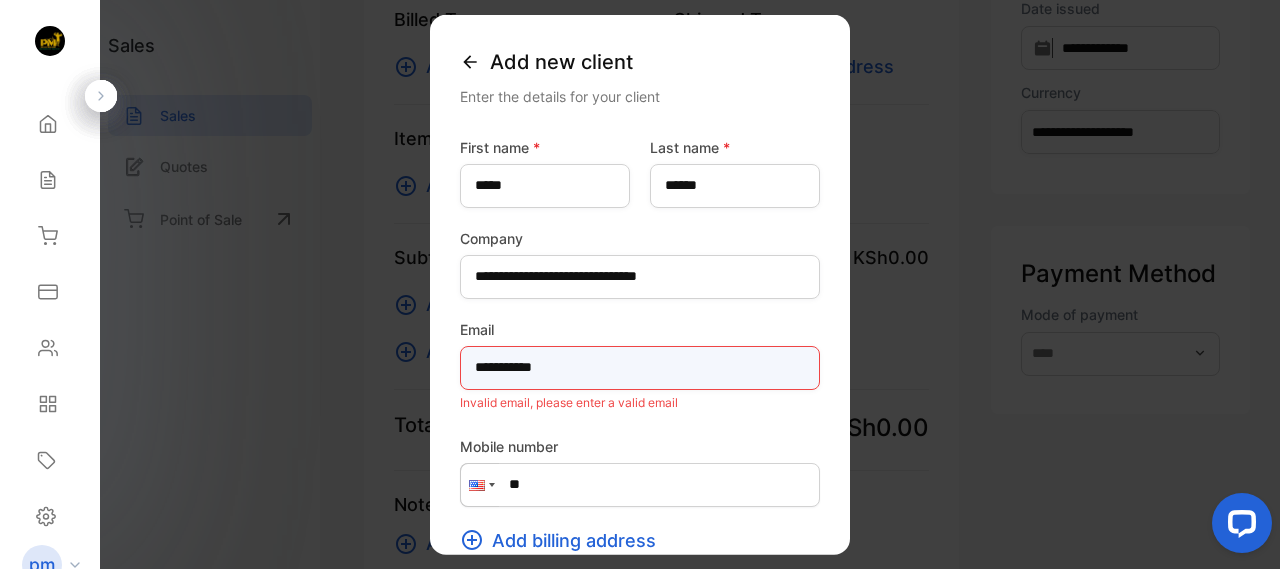 click on "**********" at bounding box center (640, 367) 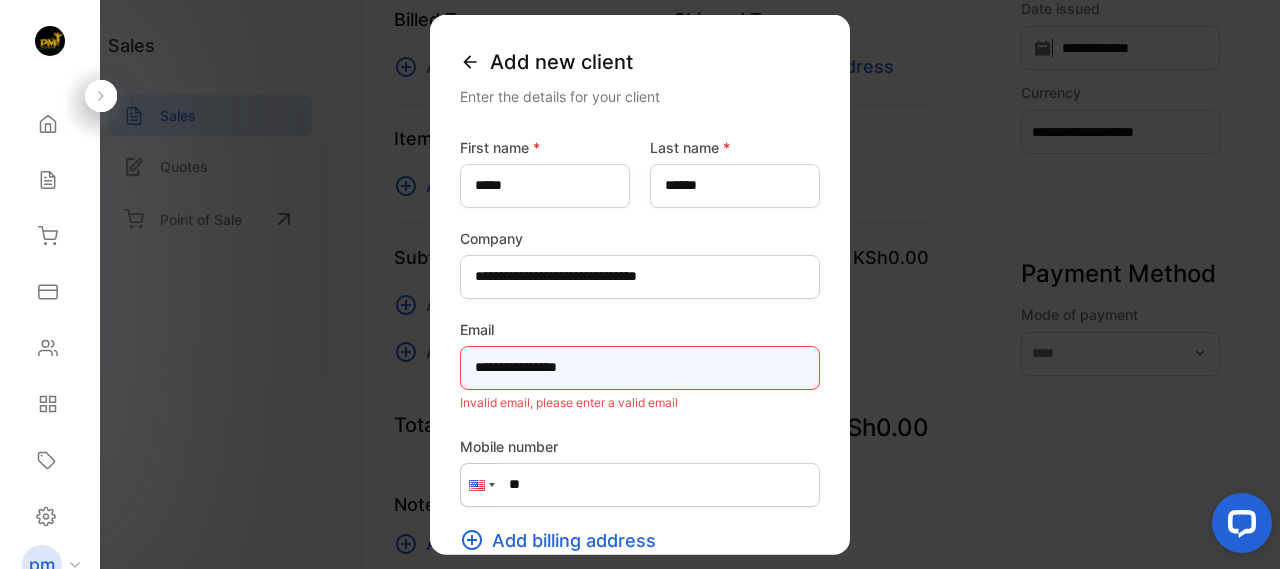 click on "**********" at bounding box center (640, 367) 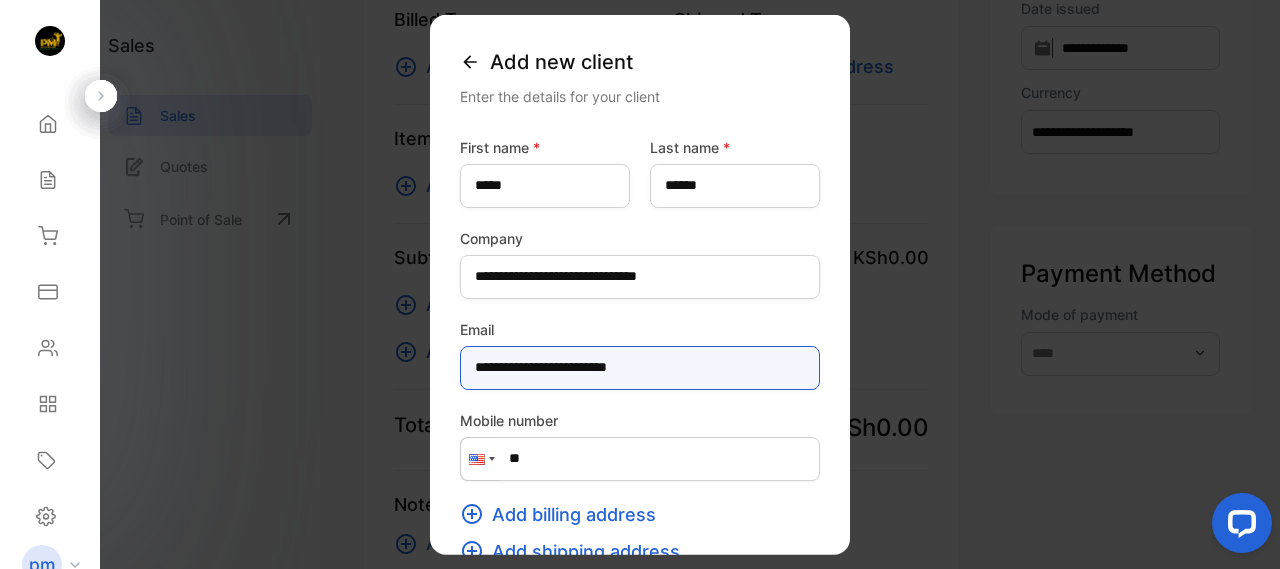type on "**********" 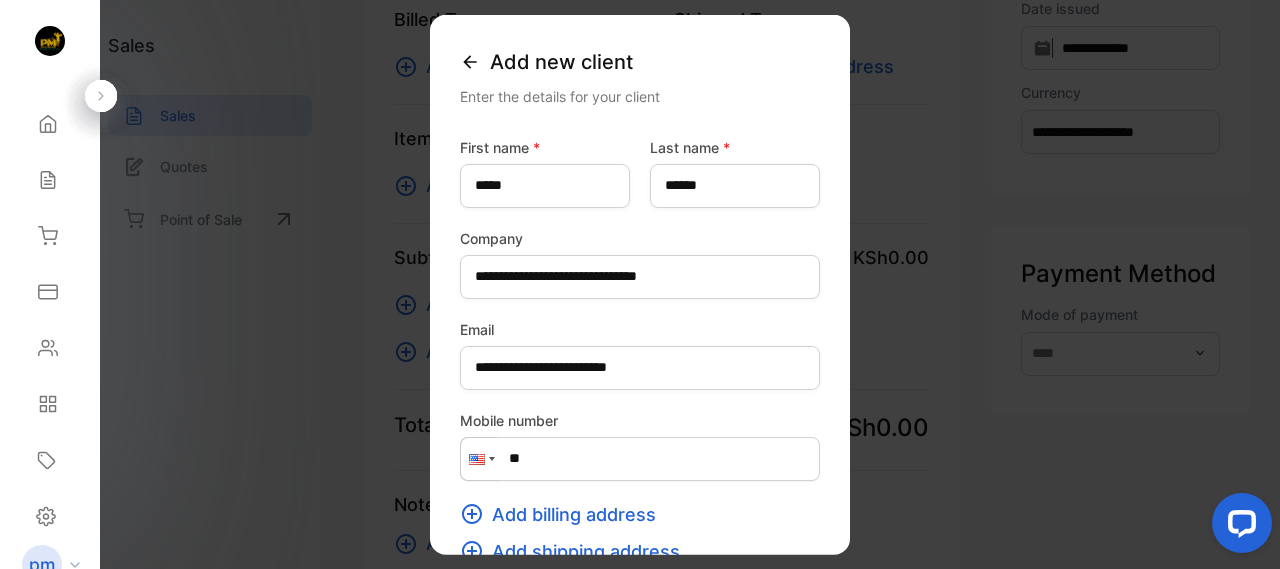 click on "**" at bounding box center (640, 458) 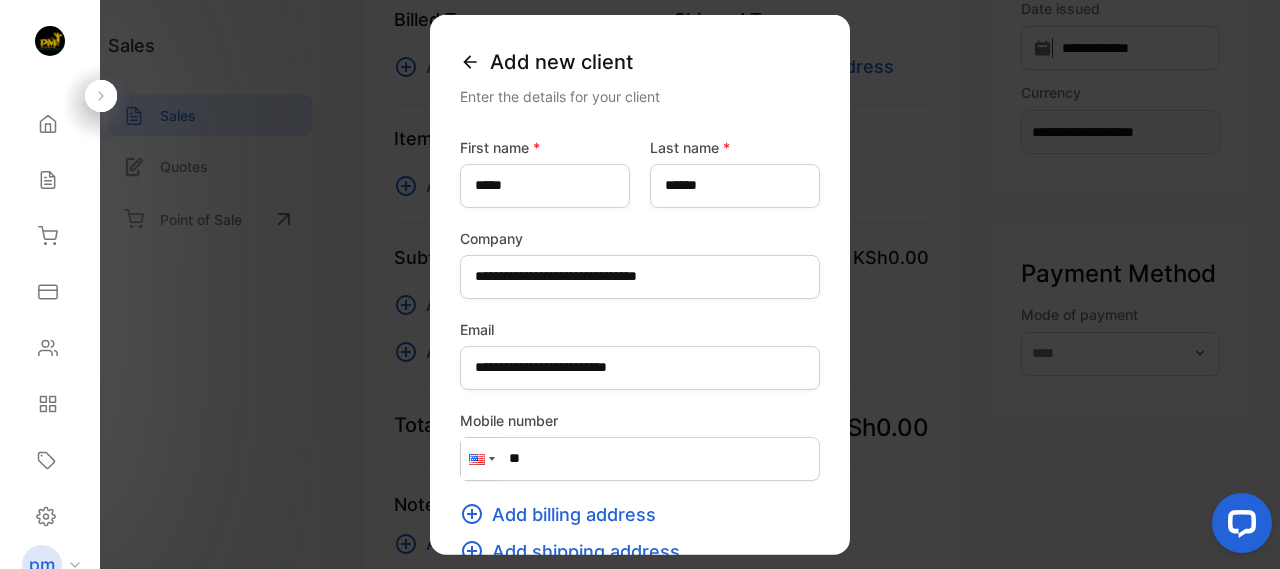 click at bounding box center [480, 458] 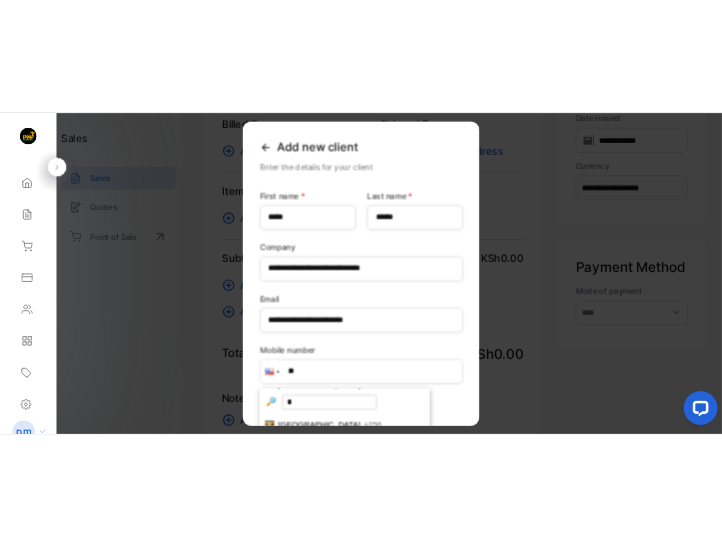 scroll, scrollTop: 0, scrollLeft: 0, axis: both 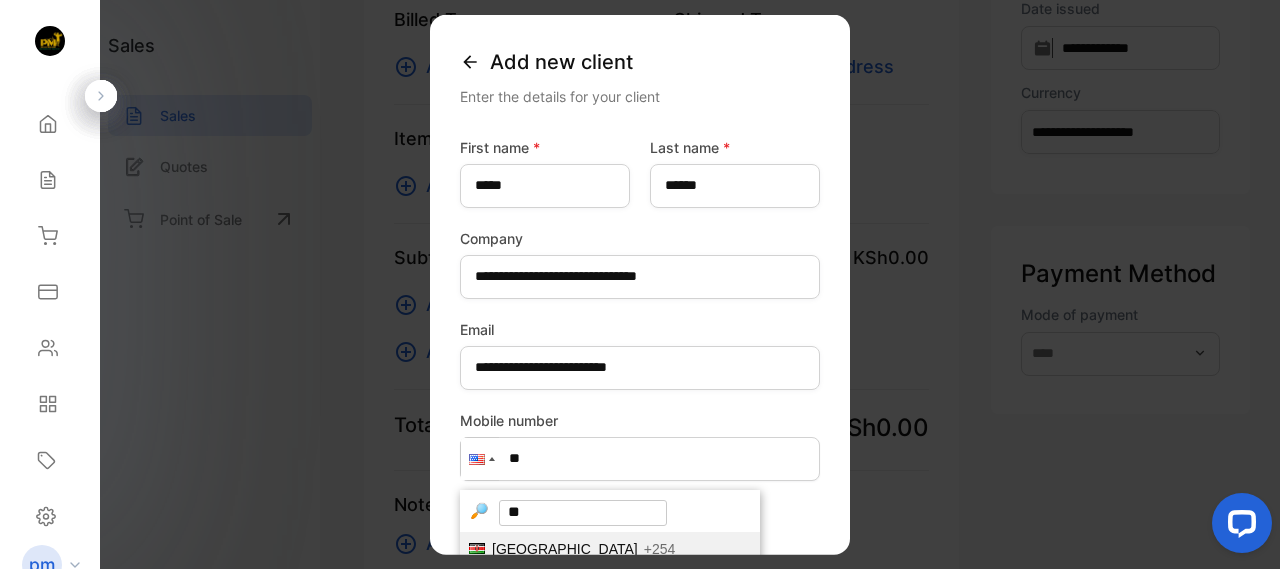 type on "**" 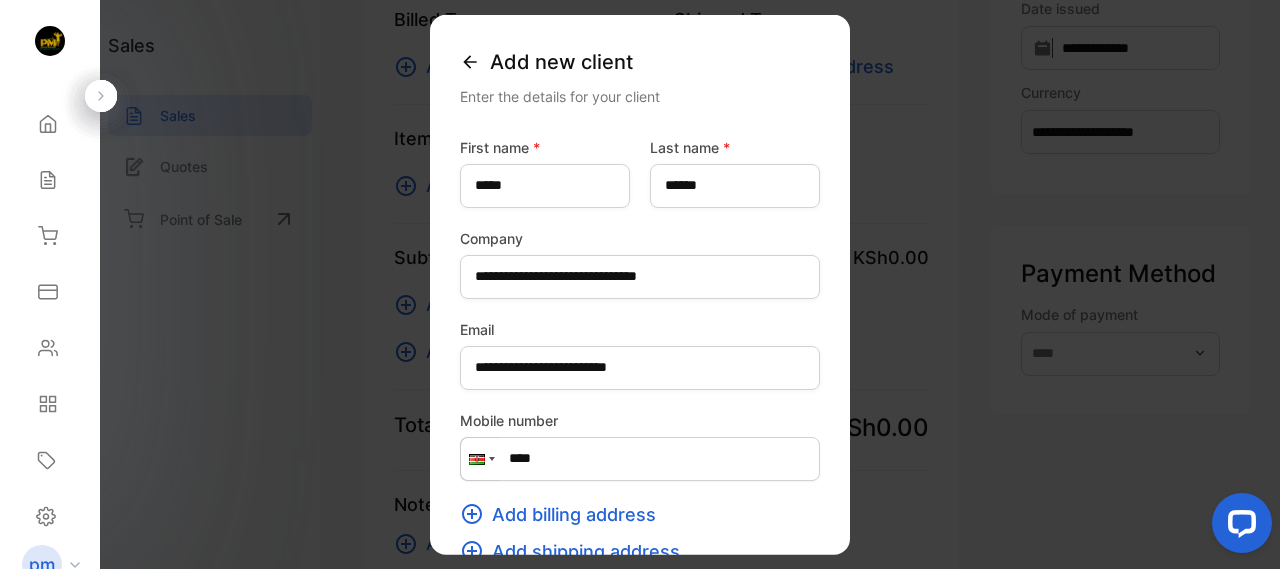 click on "****" at bounding box center [640, 458] 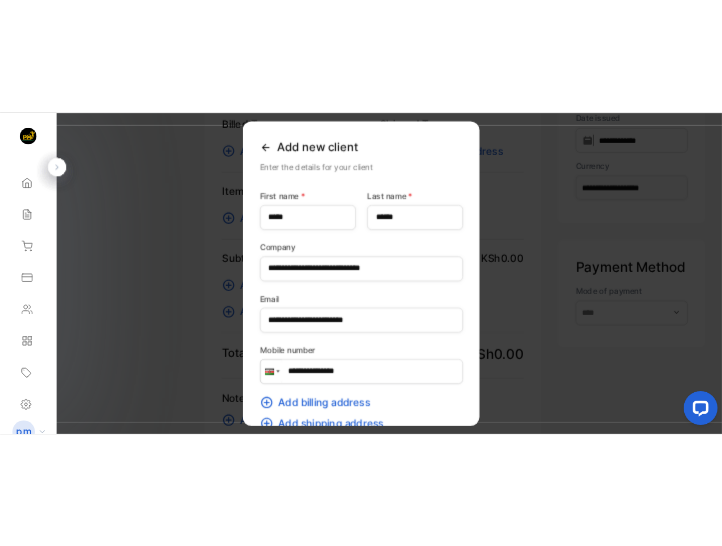 scroll, scrollTop: 176, scrollLeft: 0, axis: vertical 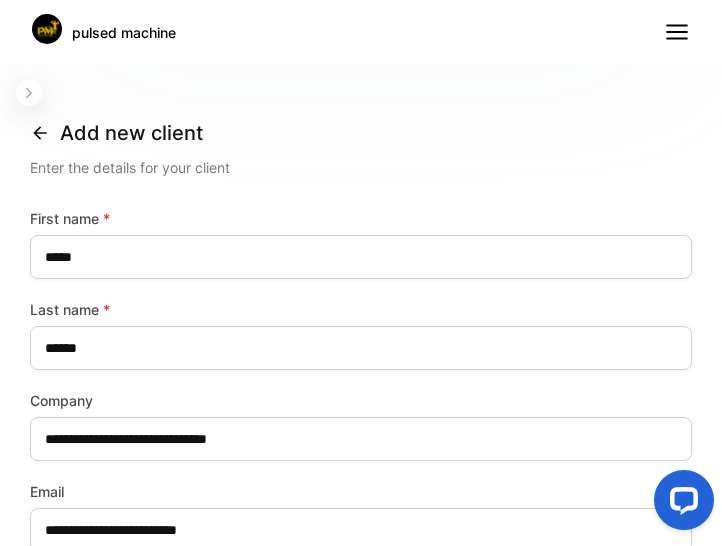 type on "**********" 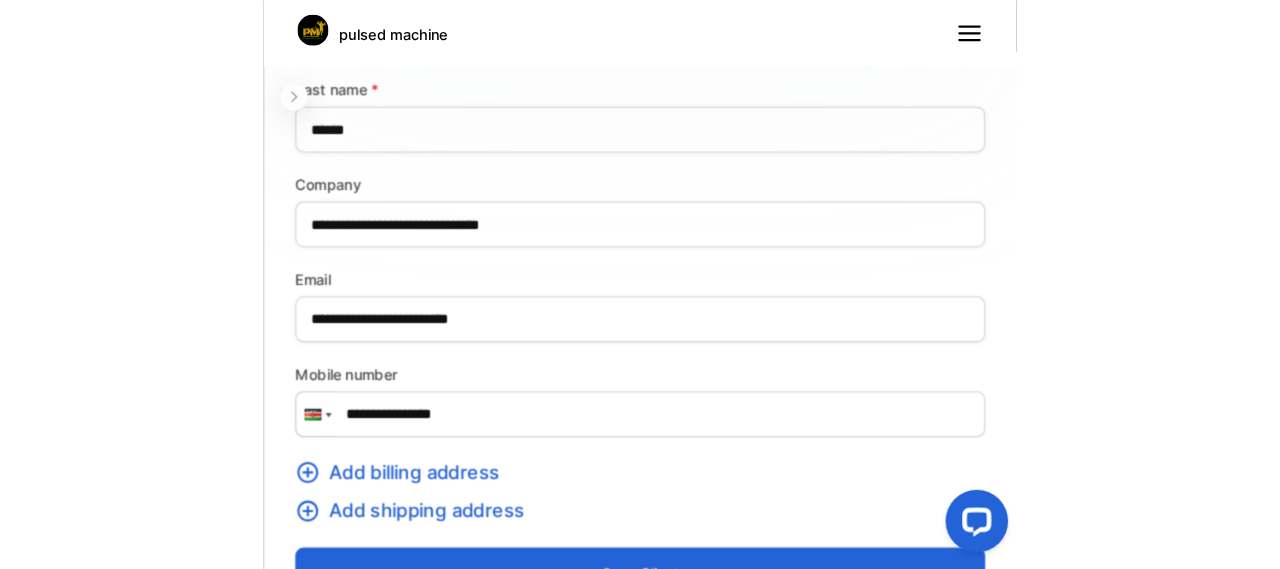 scroll, scrollTop: 272, scrollLeft: 0, axis: vertical 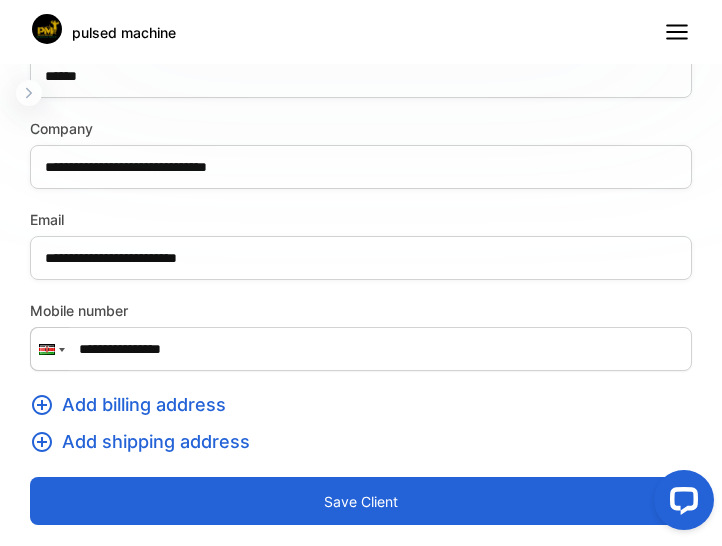 click on "Save client" at bounding box center (361, 501) 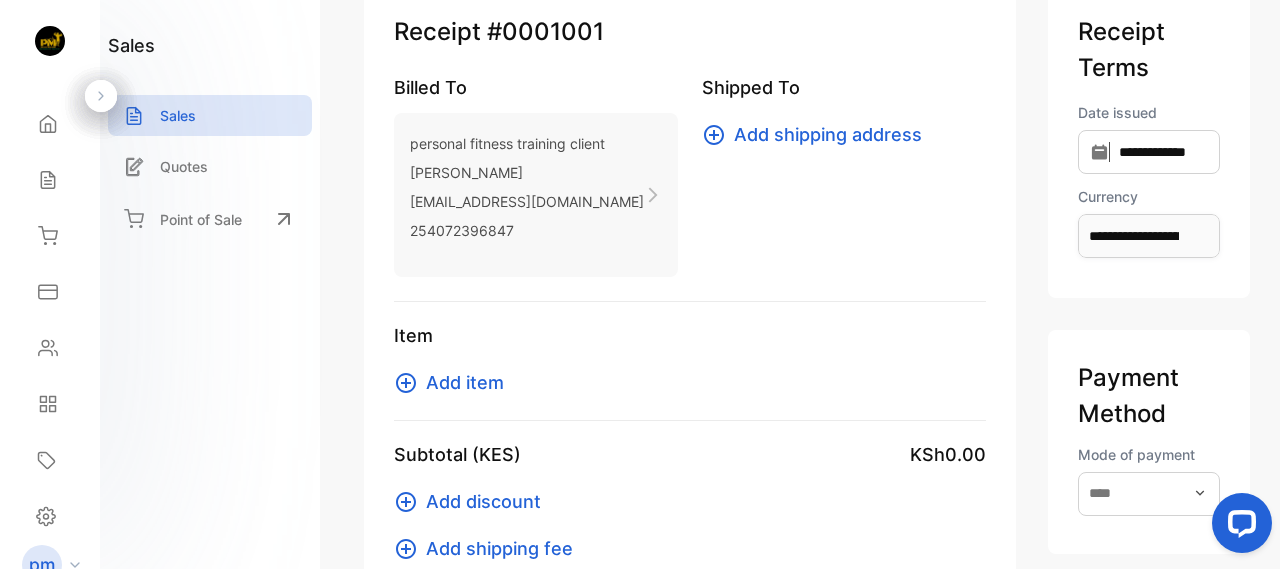 scroll, scrollTop: 0, scrollLeft: 0, axis: both 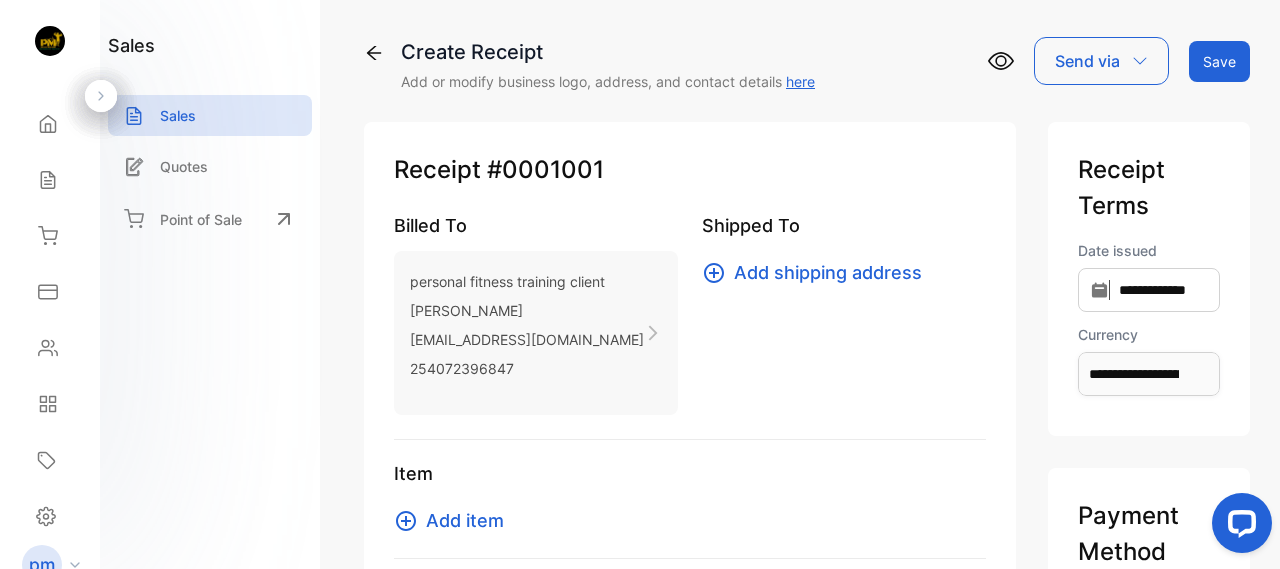 click 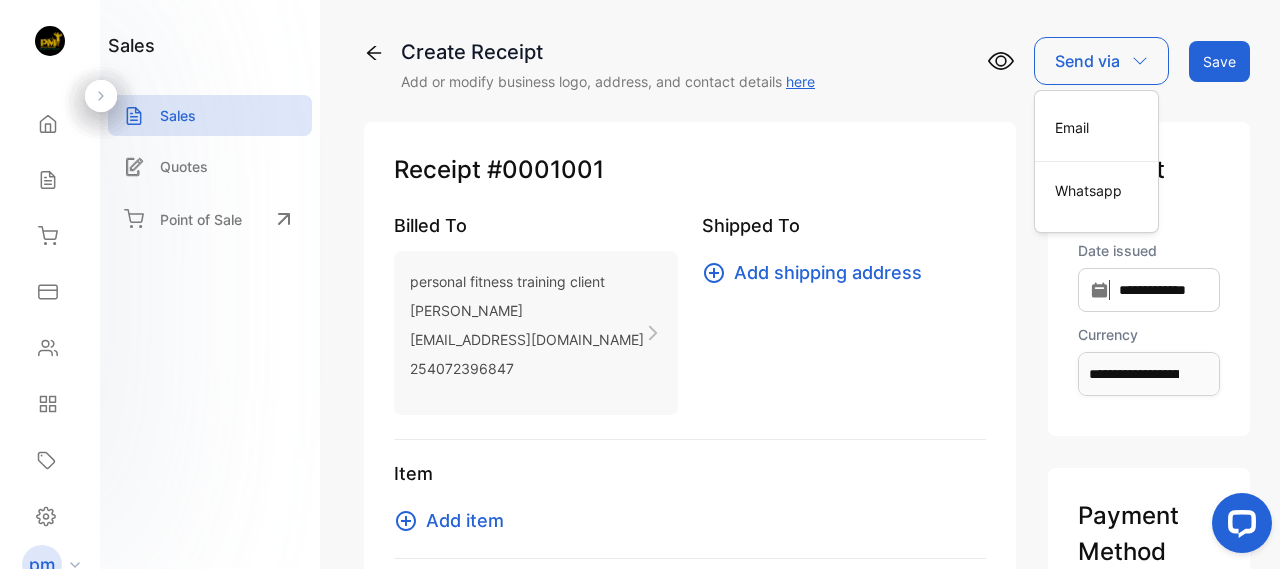 click 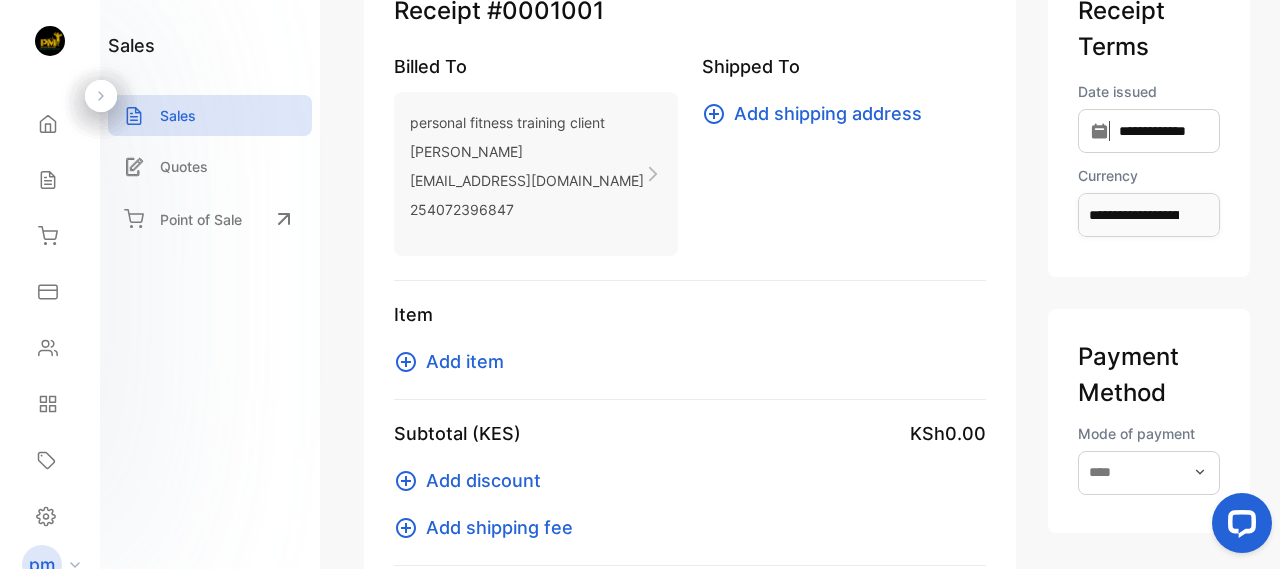 scroll, scrollTop: 200, scrollLeft: 0, axis: vertical 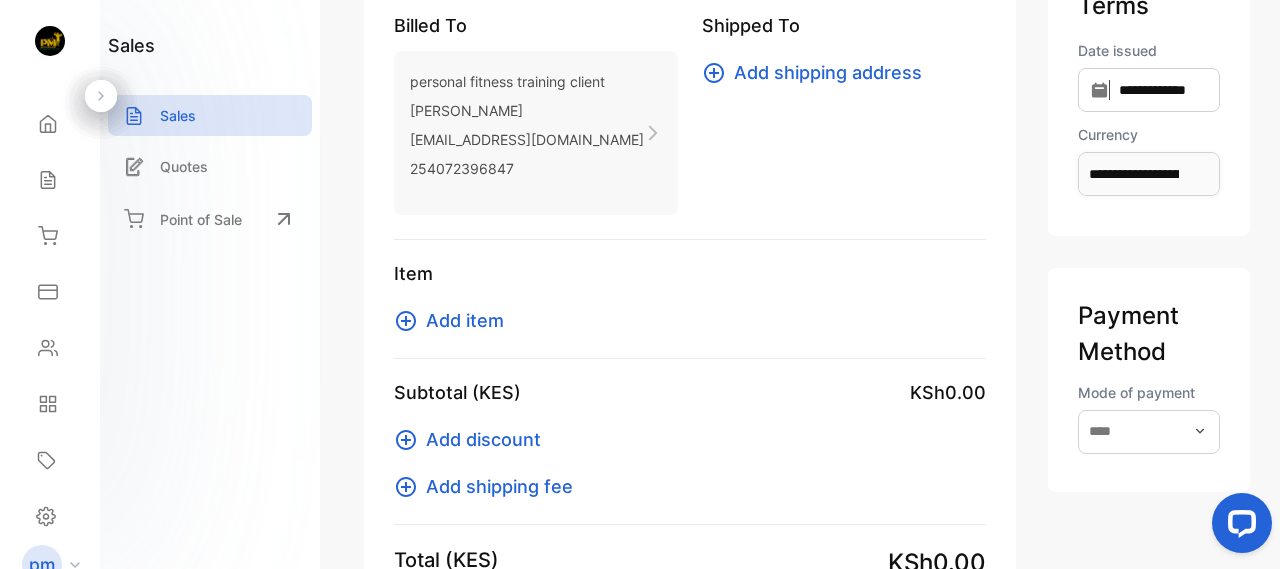 click on "Add item" at bounding box center (465, 320) 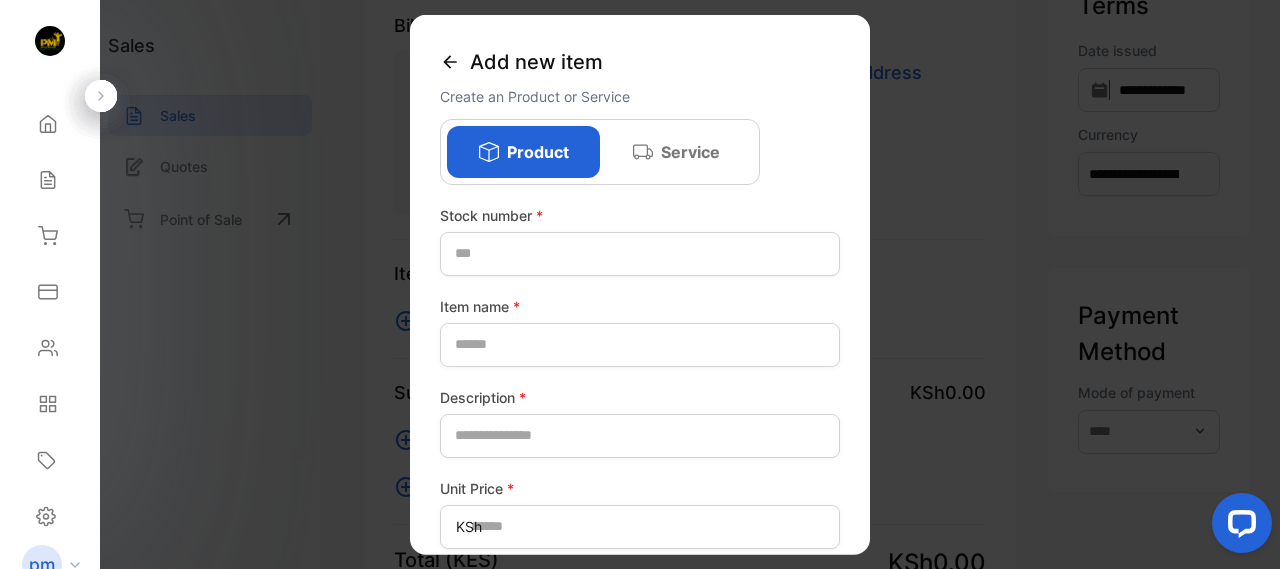 click on "Service" at bounding box center [690, 151] 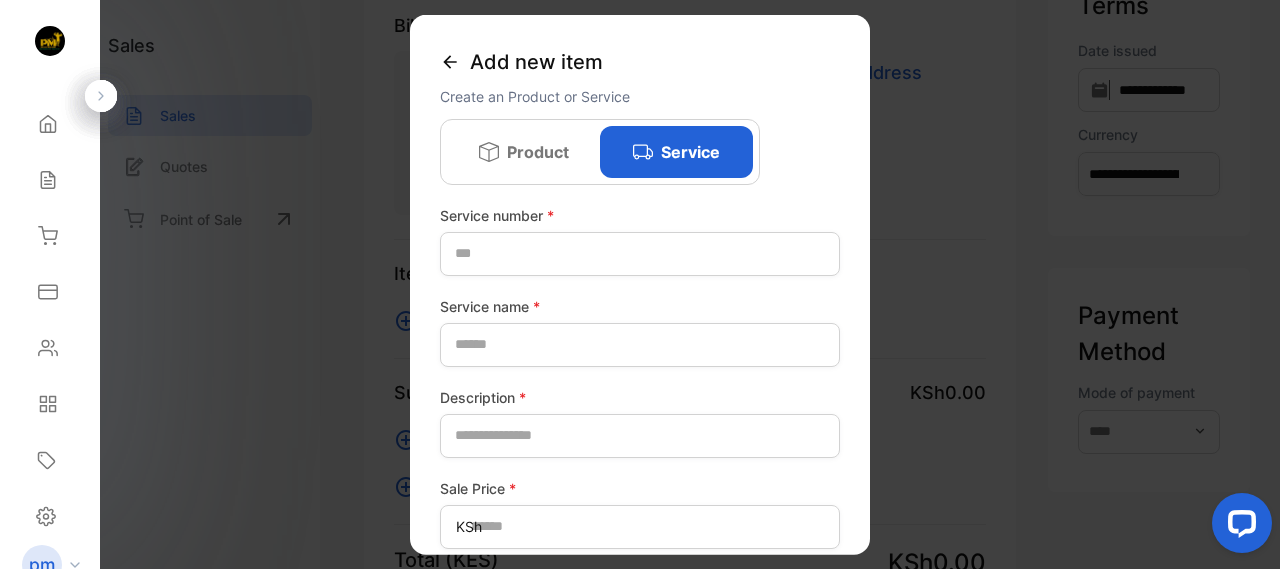 click on "Product" at bounding box center [538, 151] 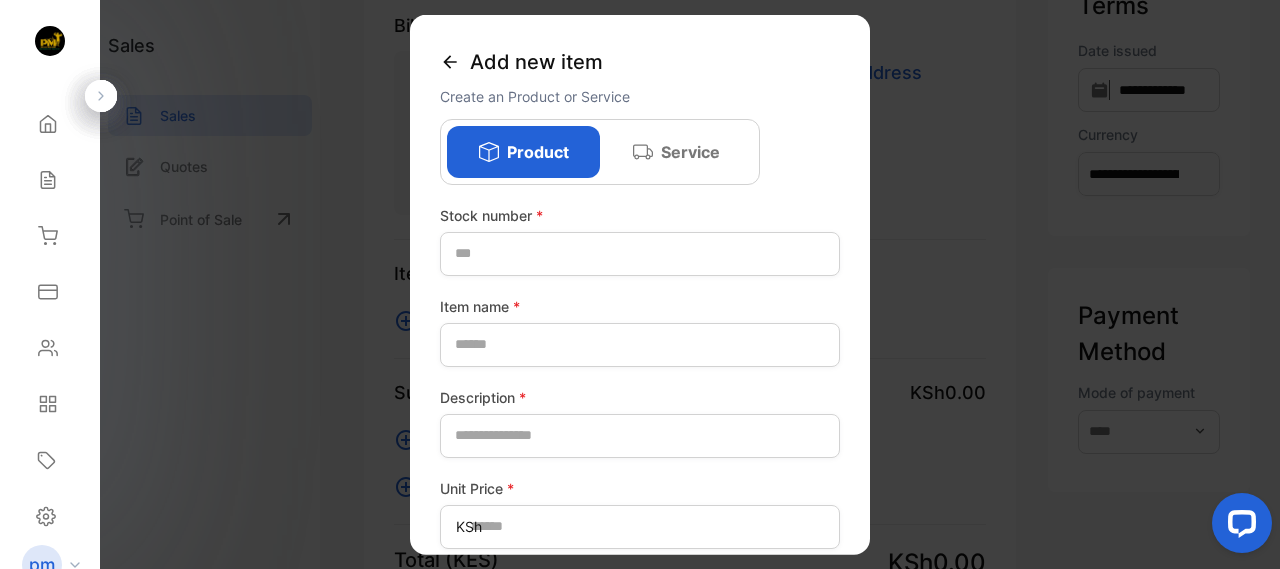 click on "Service" at bounding box center (690, 151) 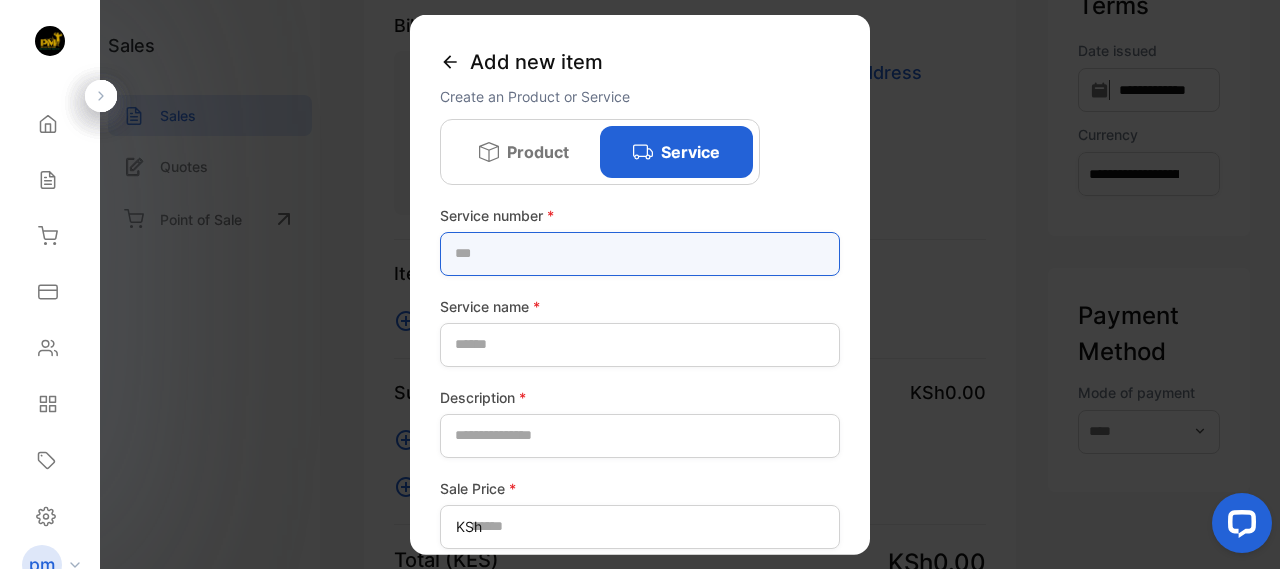click at bounding box center (640, 253) 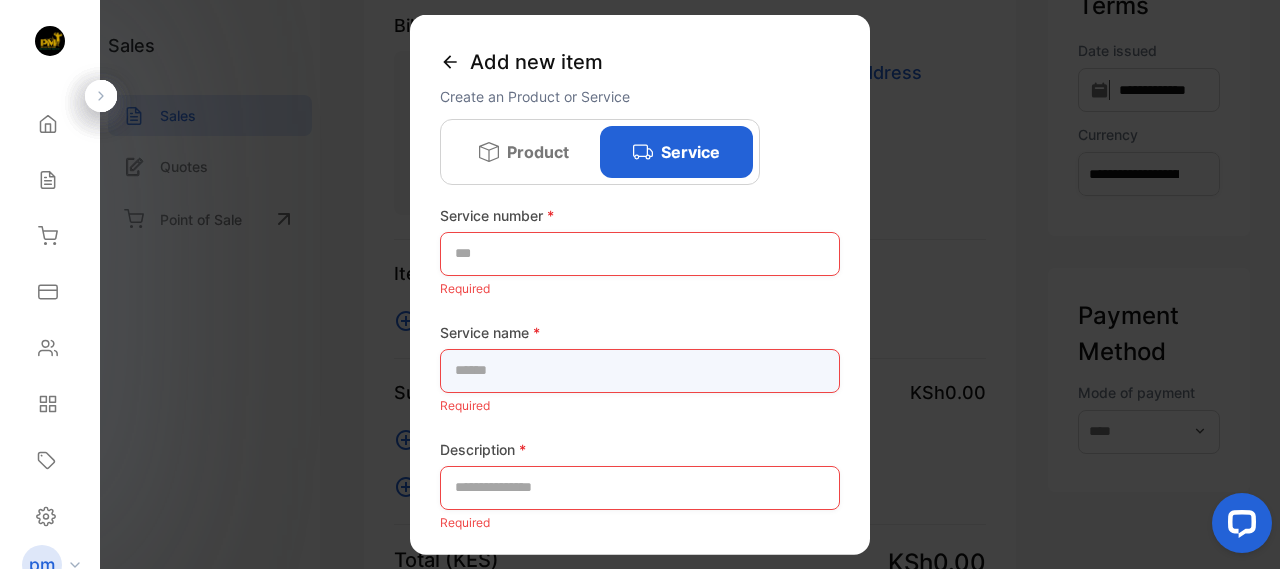 click at bounding box center [640, 370] 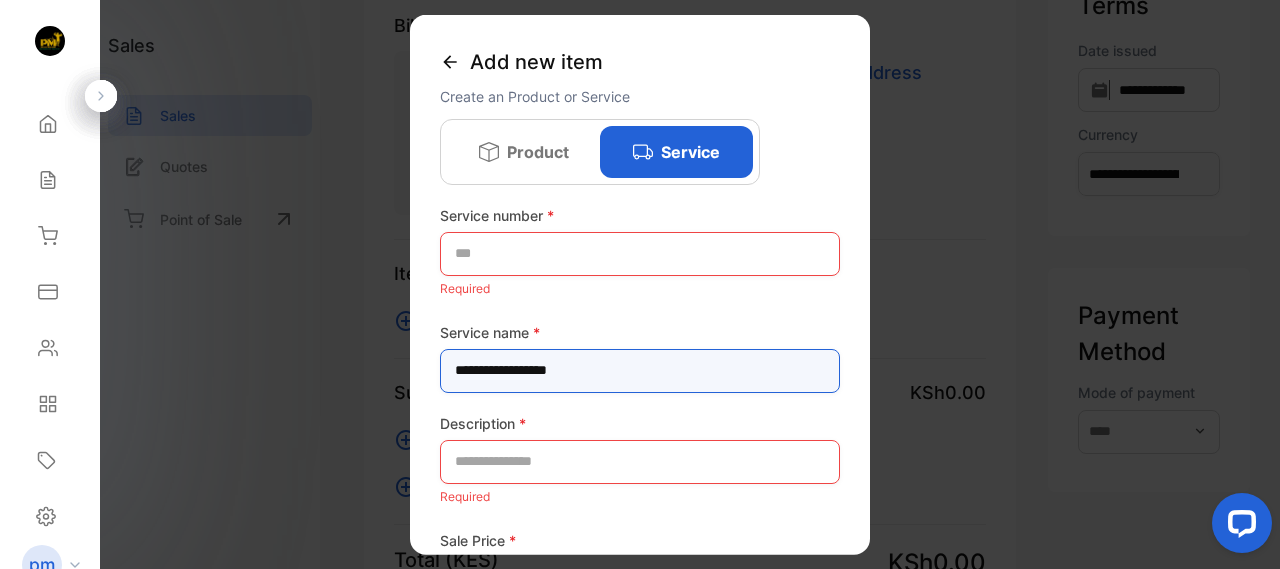 click on "**********" at bounding box center [640, 370] 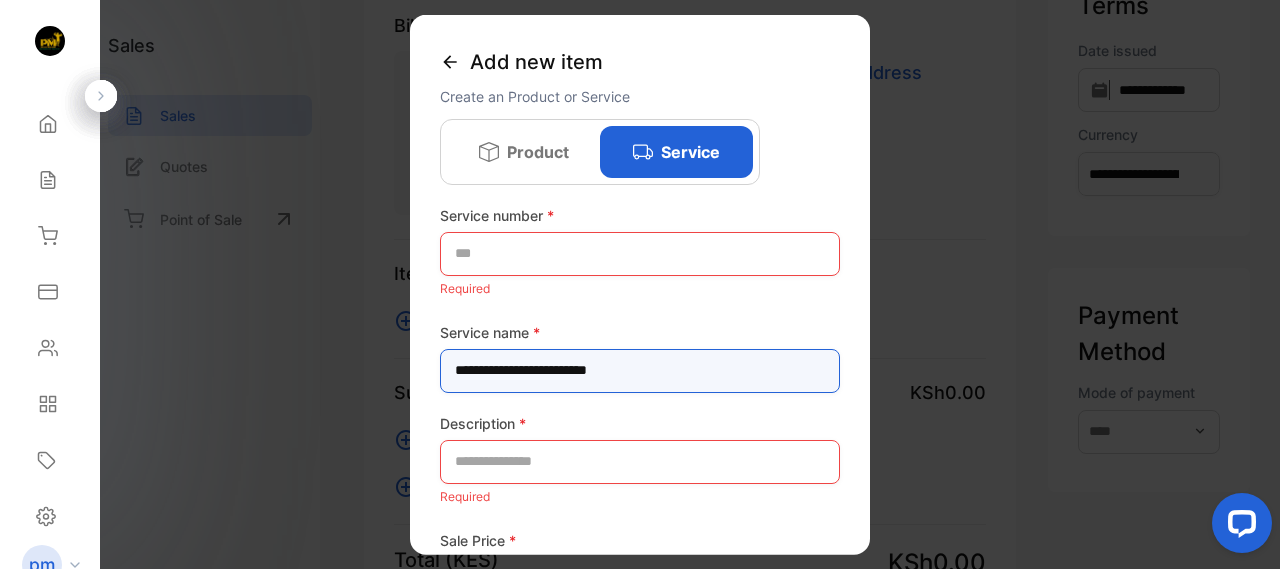 type on "**********" 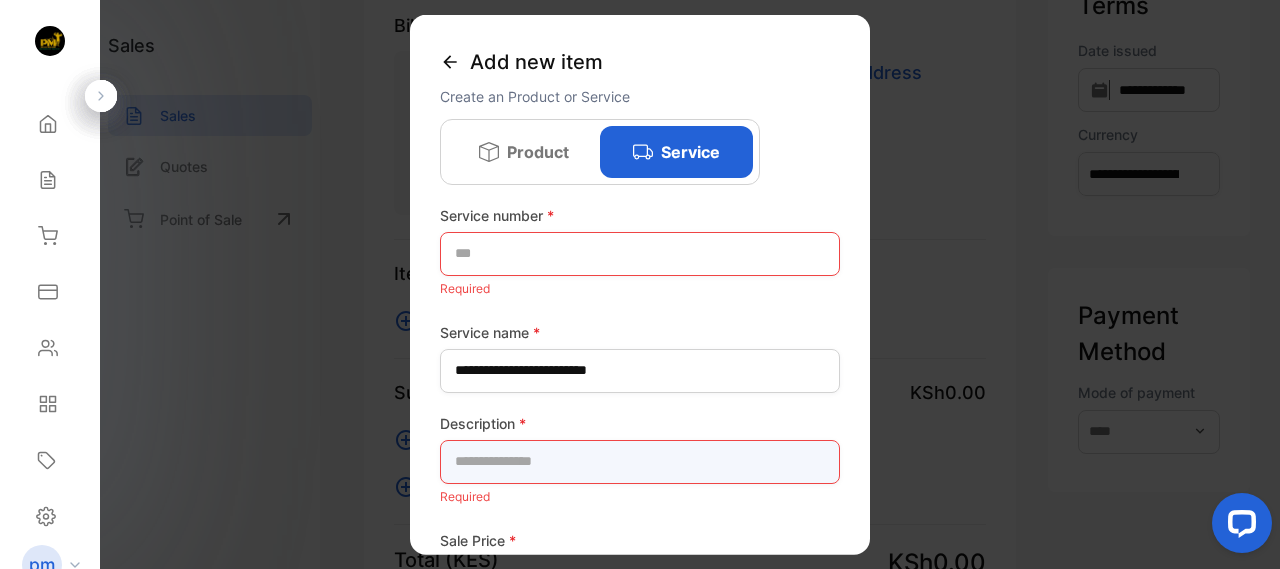 click at bounding box center (640, 461) 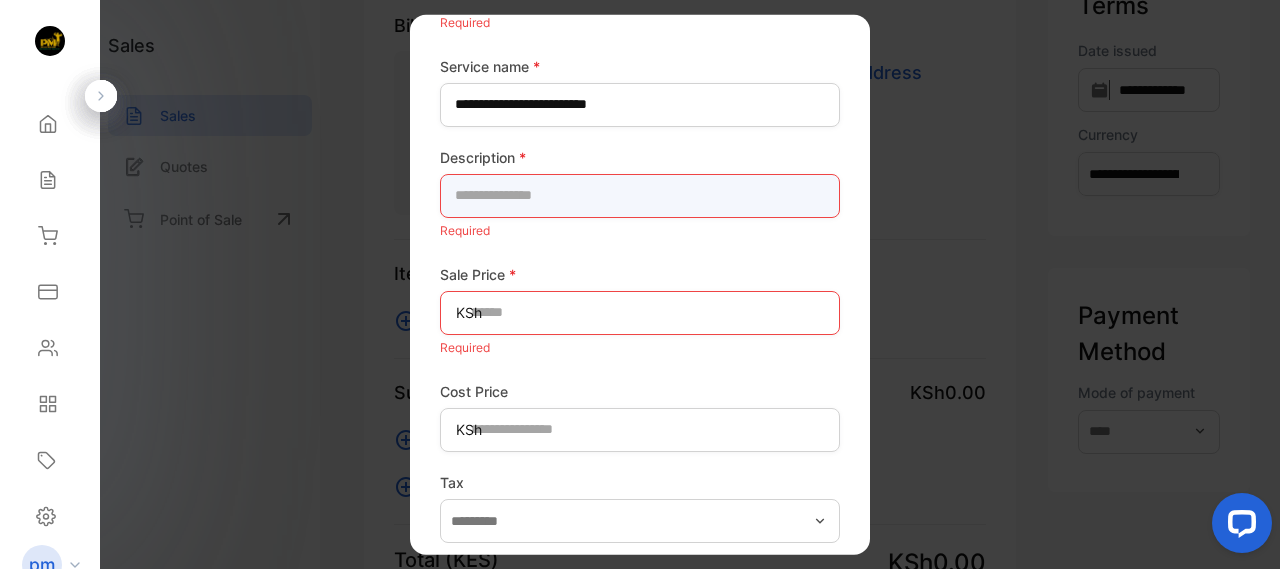 scroll, scrollTop: 280, scrollLeft: 0, axis: vertical 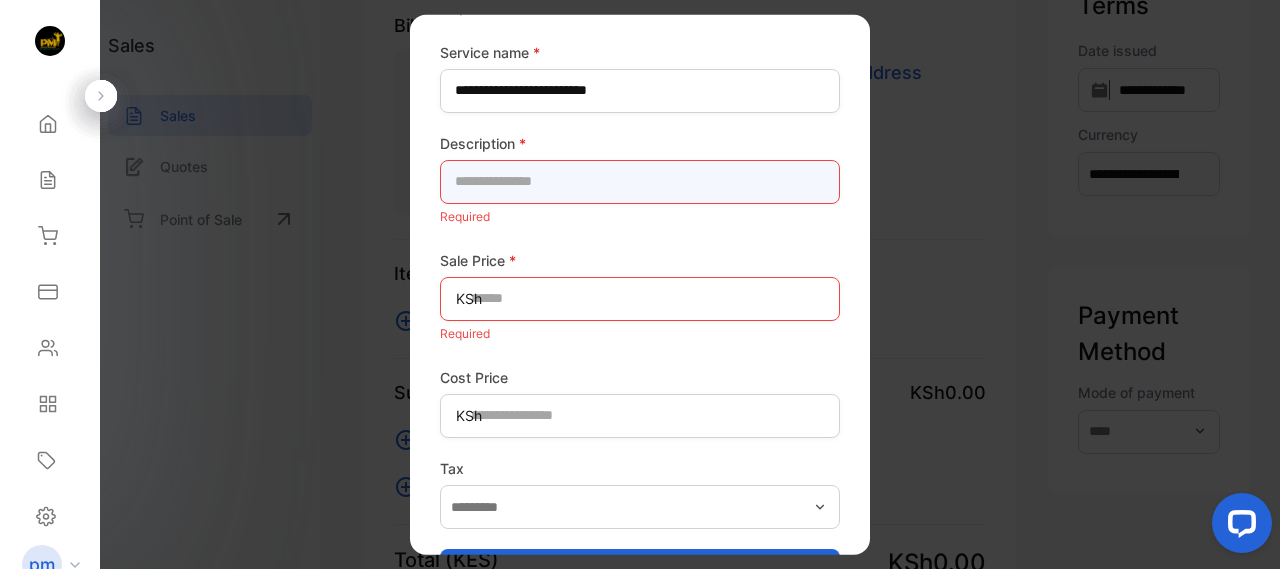 click at bounding box center (640, 181) 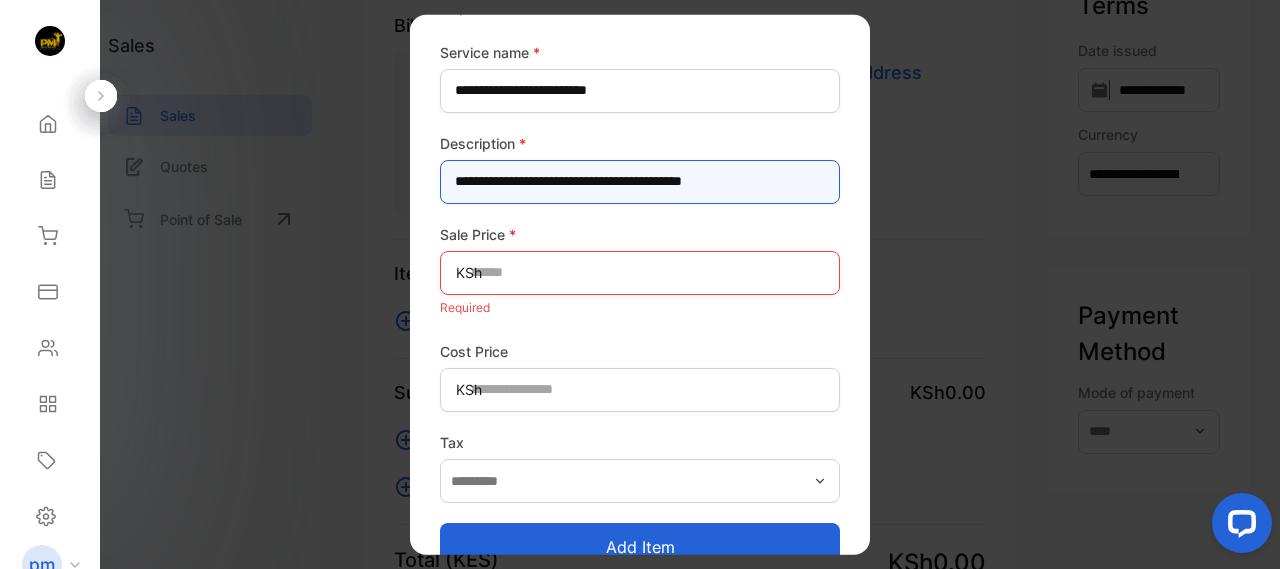 type on "**********" 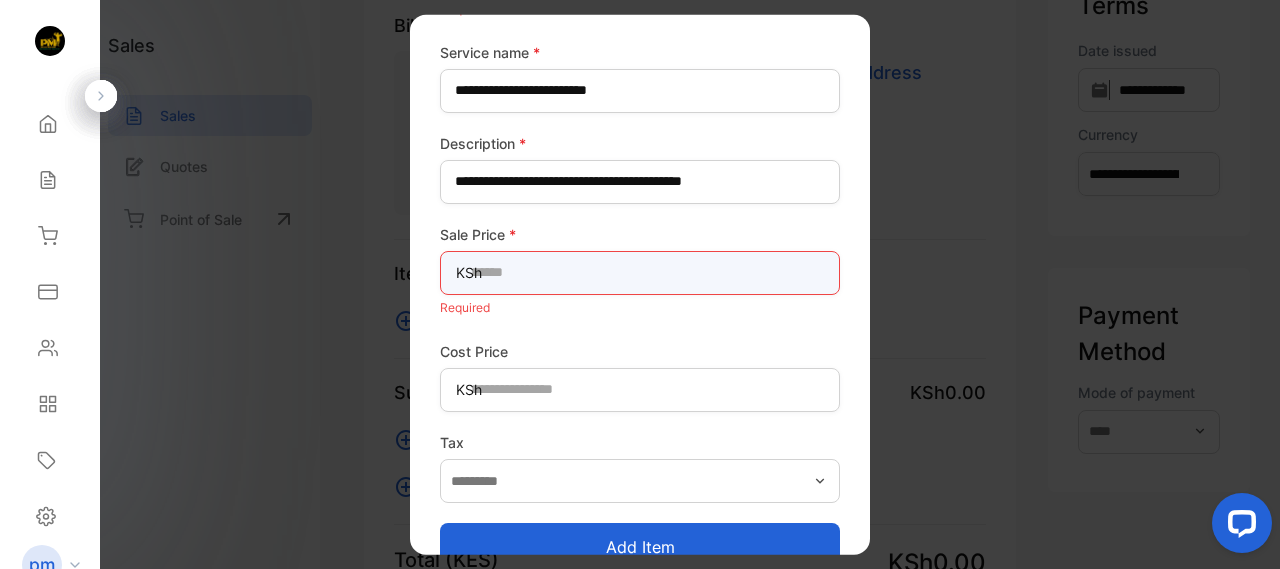 click at bounding box center (640, 272) 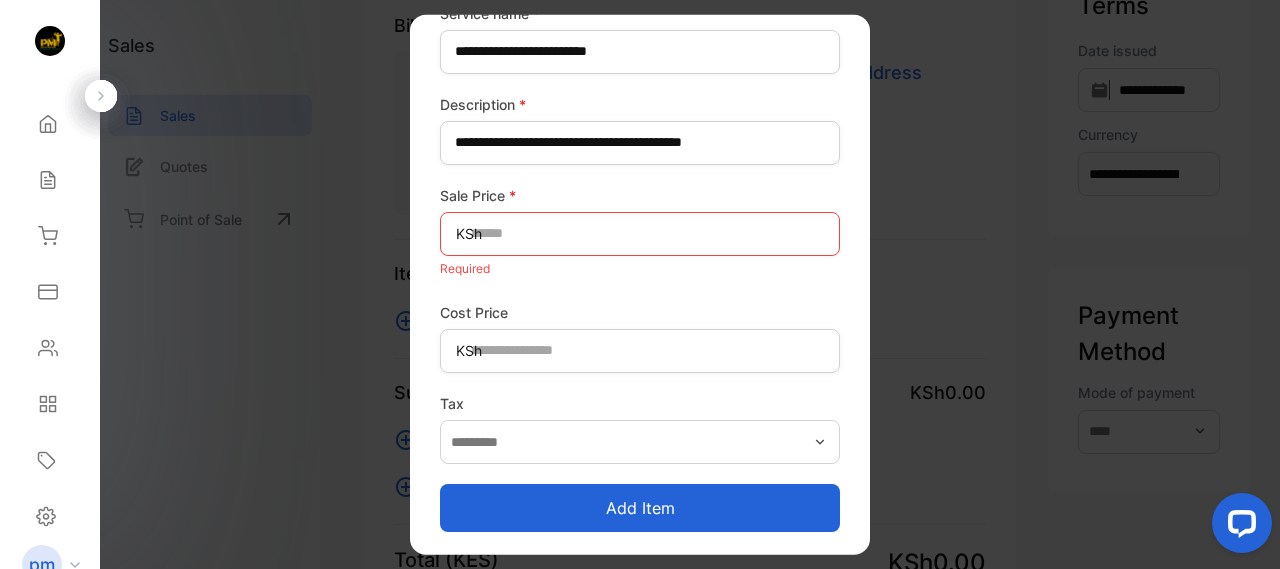 click 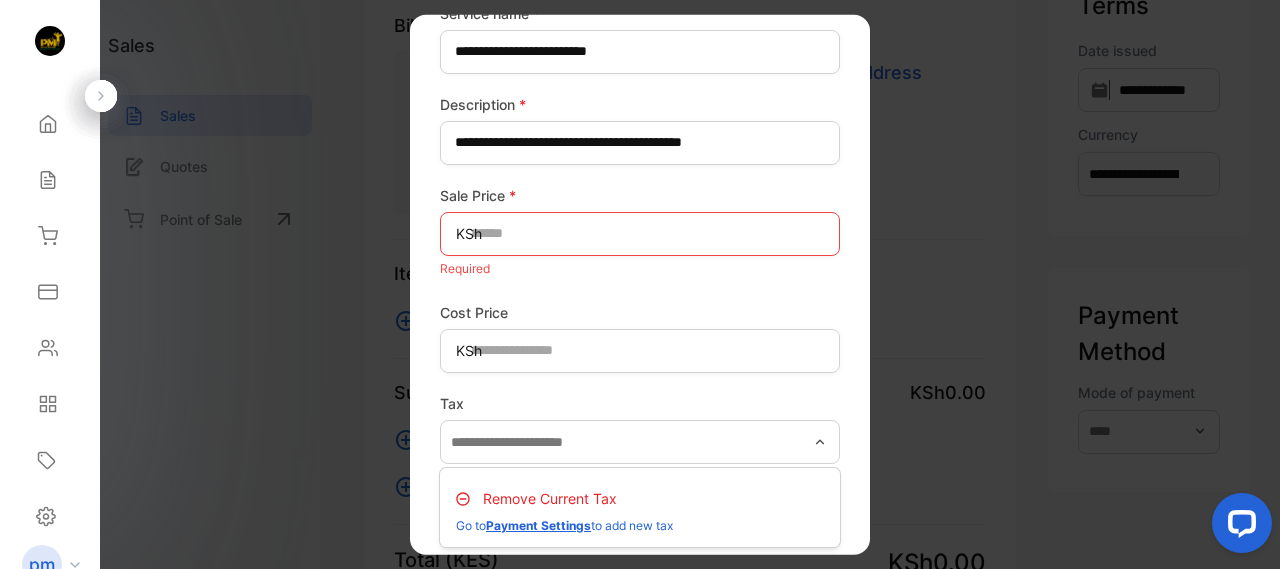 click on "Remove current tax" at bounding box center (550, 498) 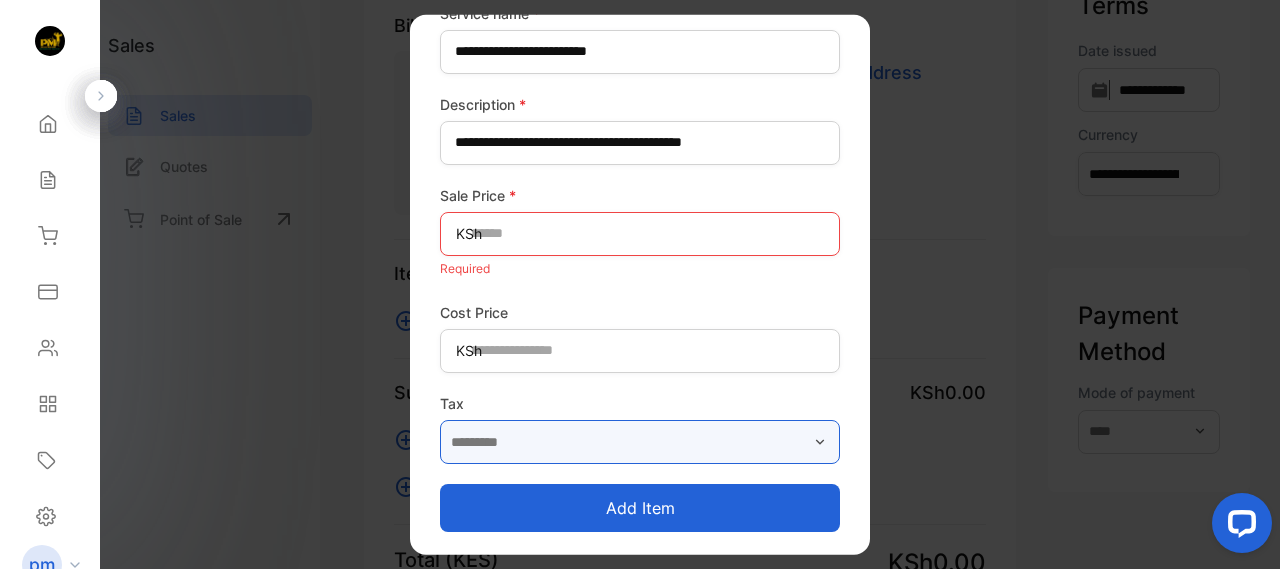 click at bounding box center [640, 442] 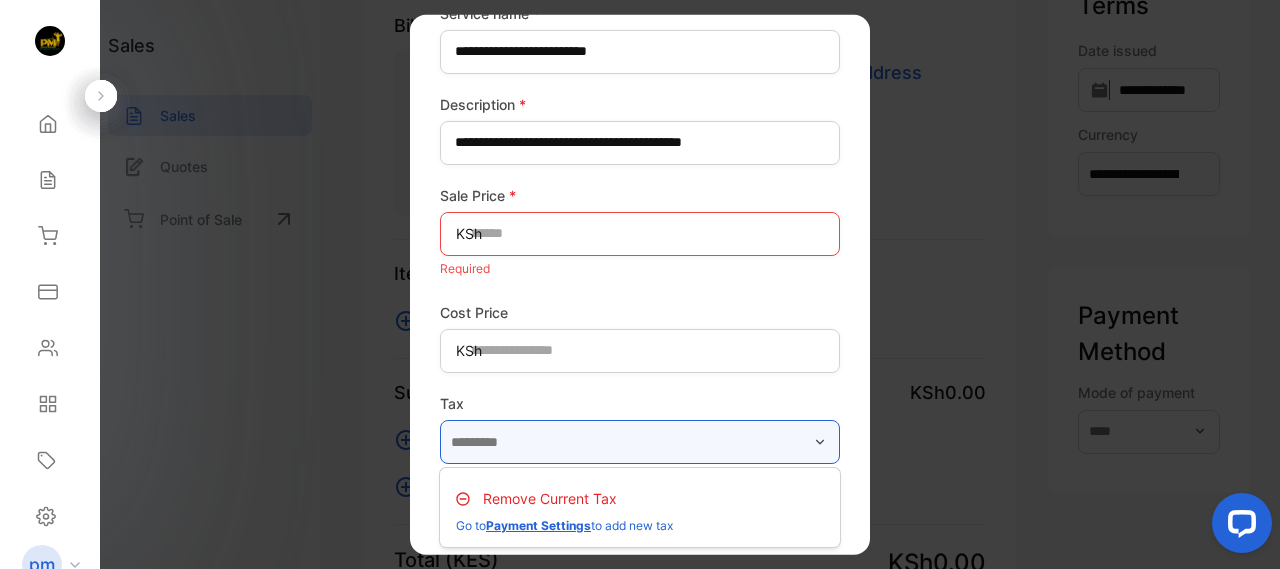 click at bounding box center (640, 442) 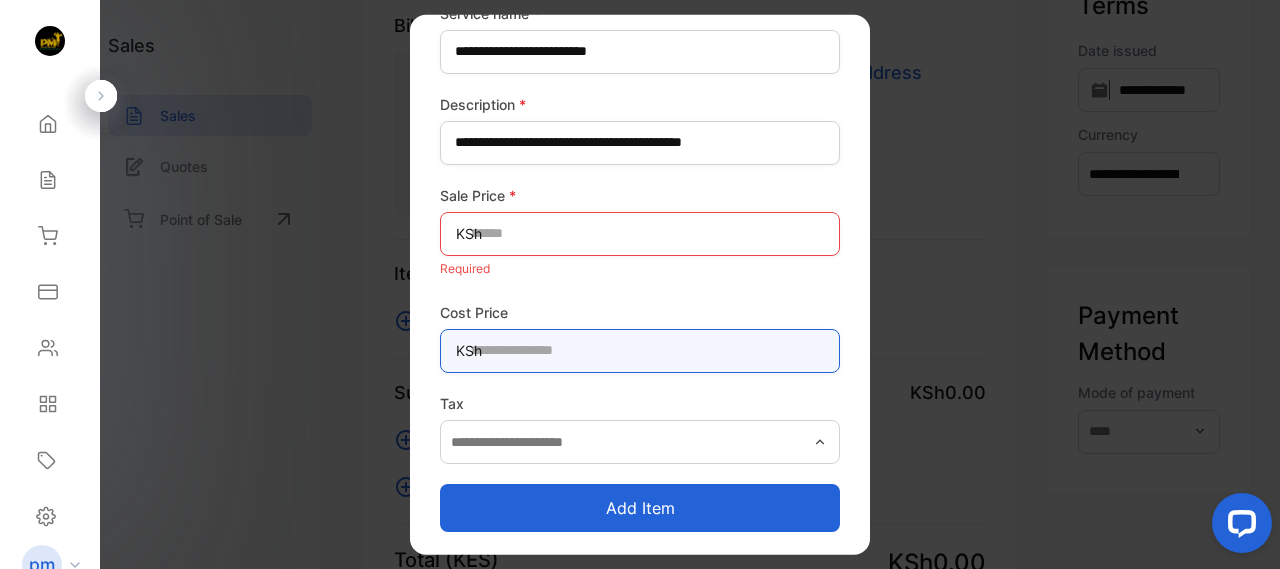 click at bounding box center (640, 350) 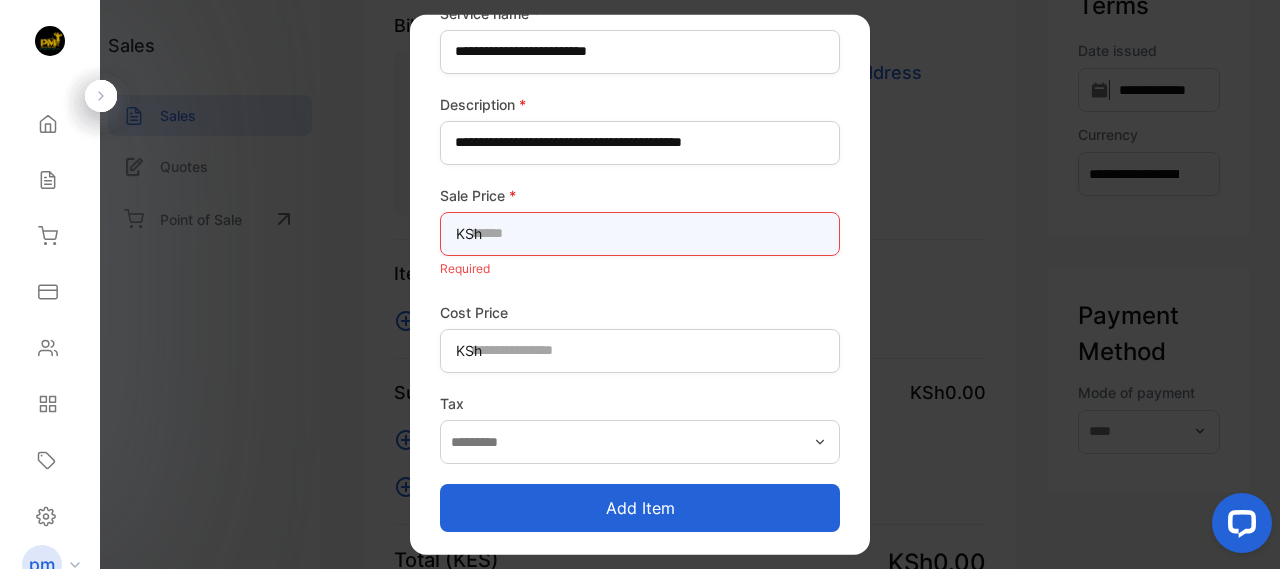 click at bounding box center (640, 233) 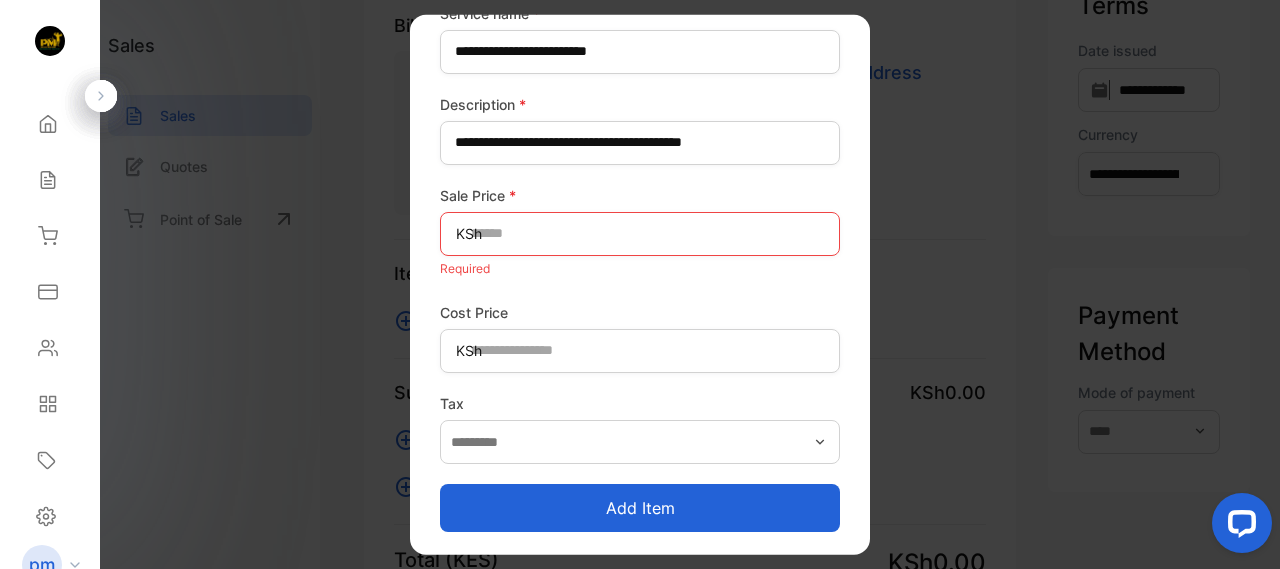 click on "Add item" at bounding box center (640, 508) 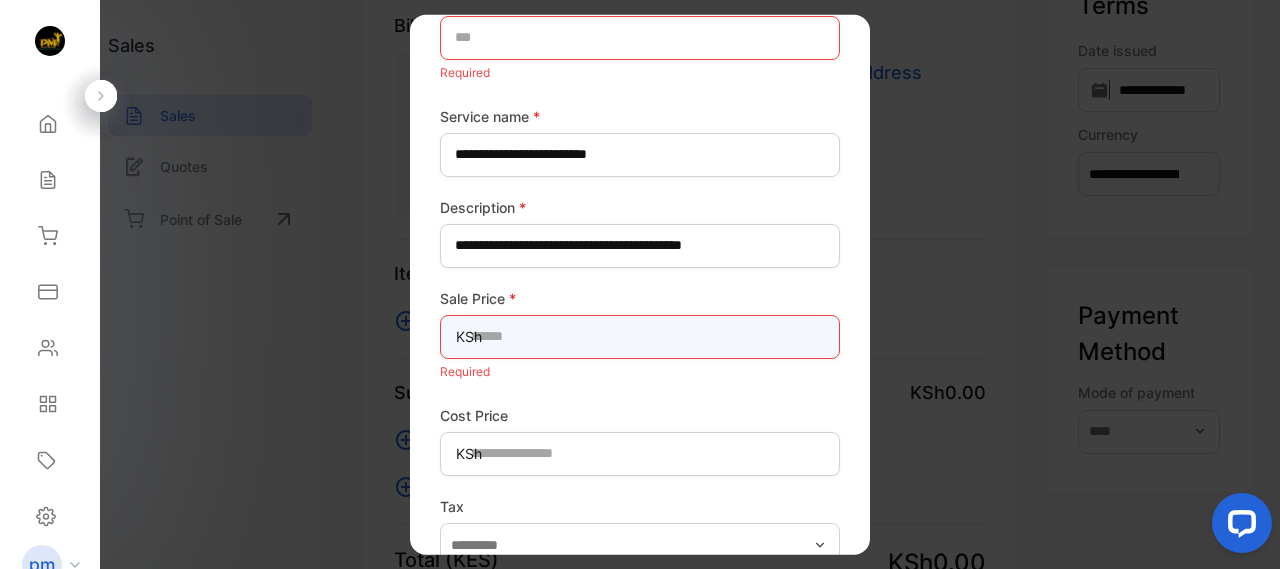 click at bounding box center [640, 336] 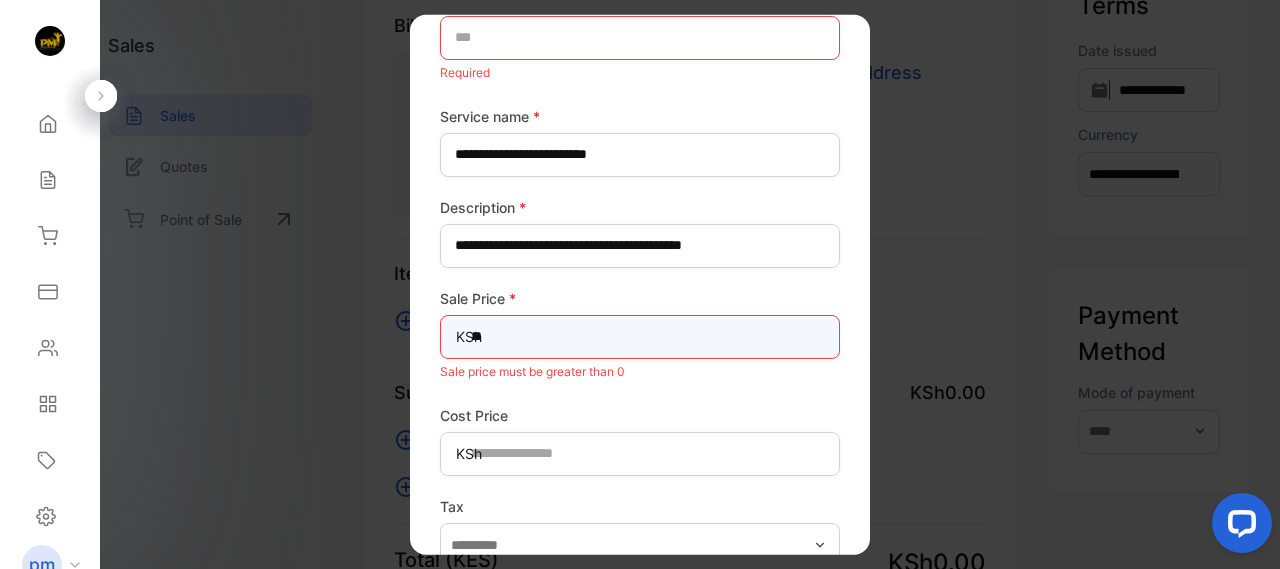 type on "*" 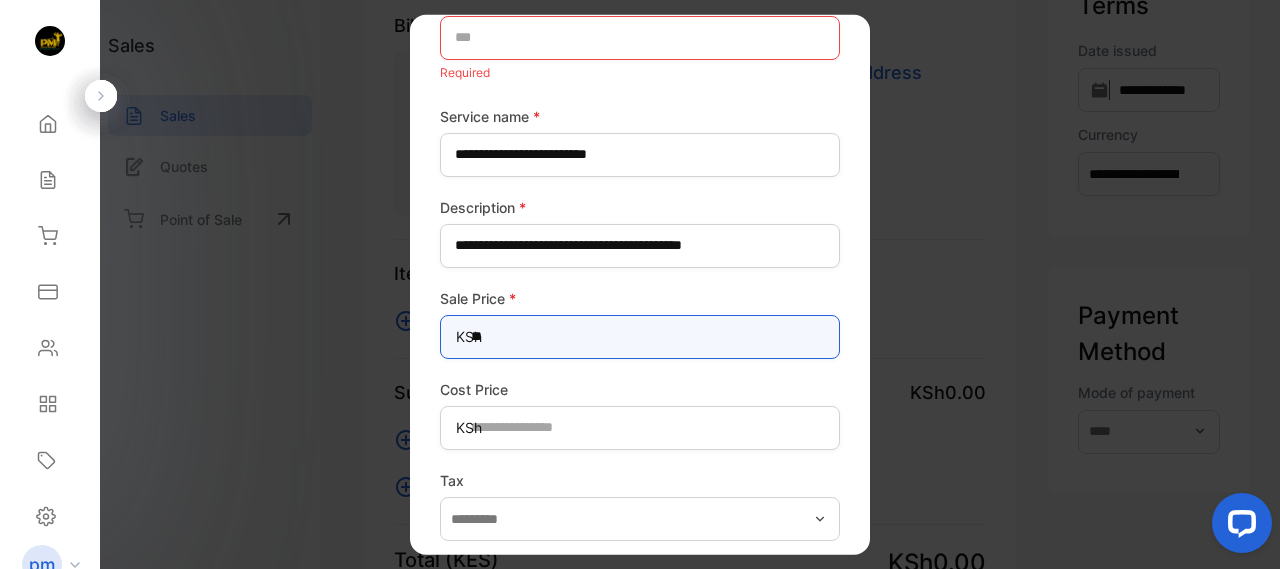 type on "**" 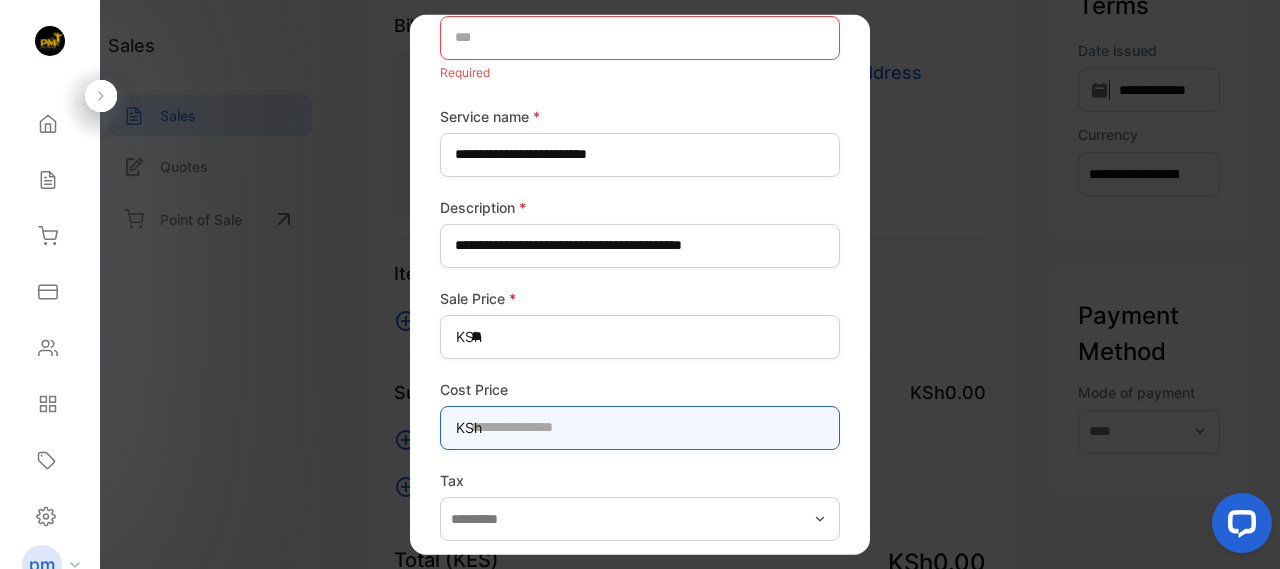 click at bounding box center (640, 427) 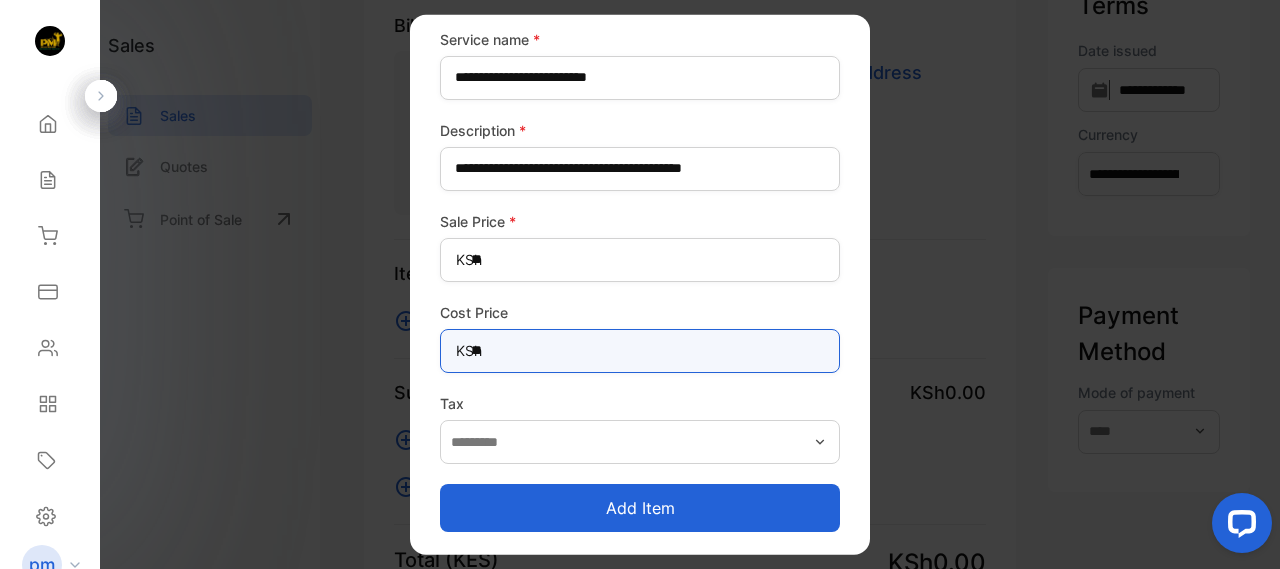 scroll, scrollTop: 0, scrollLeft: 0, axis: both 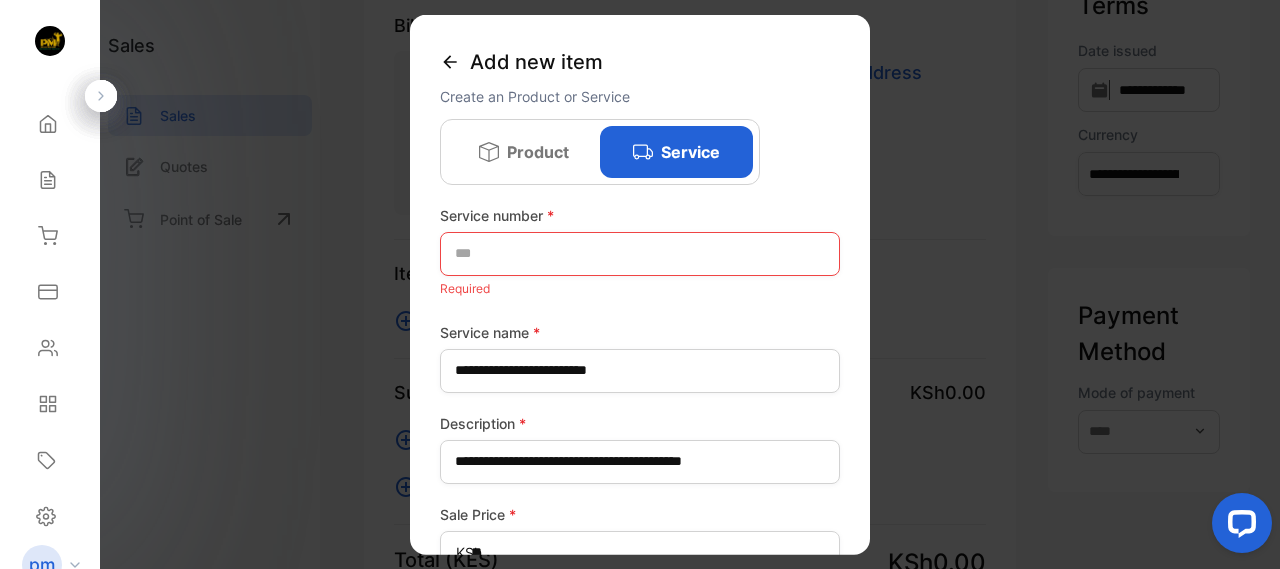 type on "**" 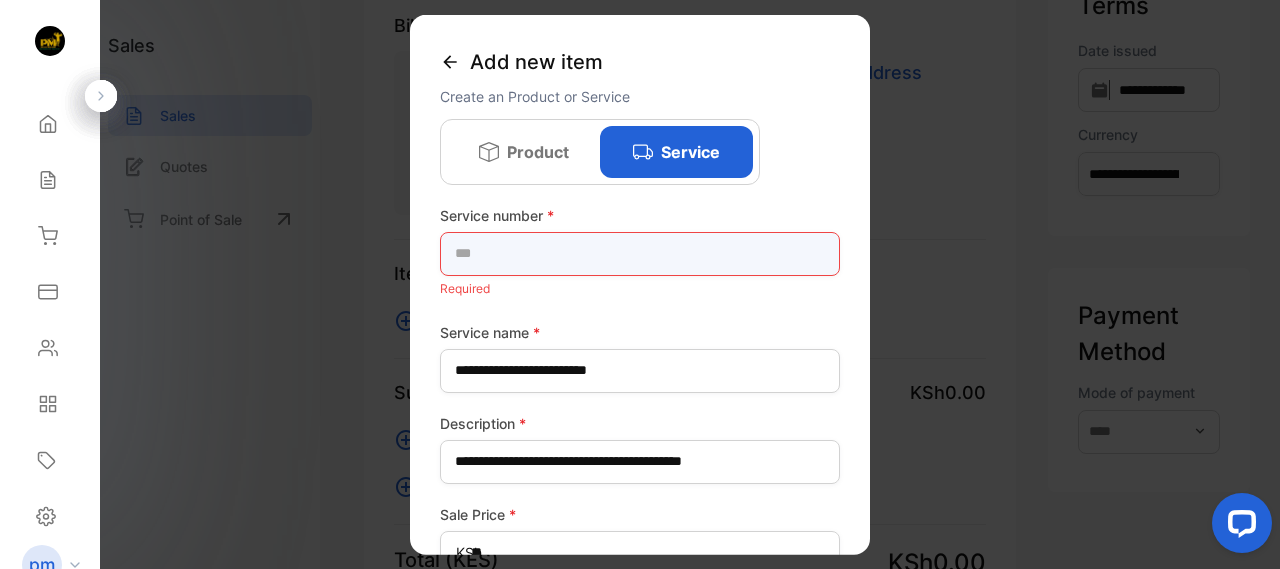 click at bounding box center [640, 253] 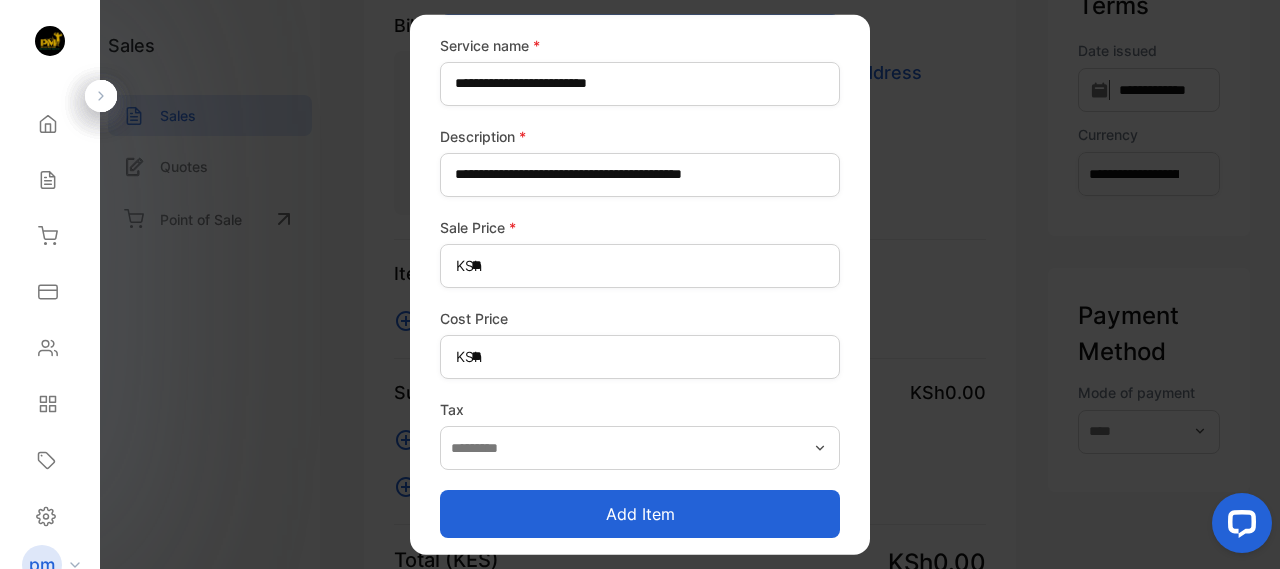 scroll, scrollTop: 267, scrollLeft: 0, axis: vertical 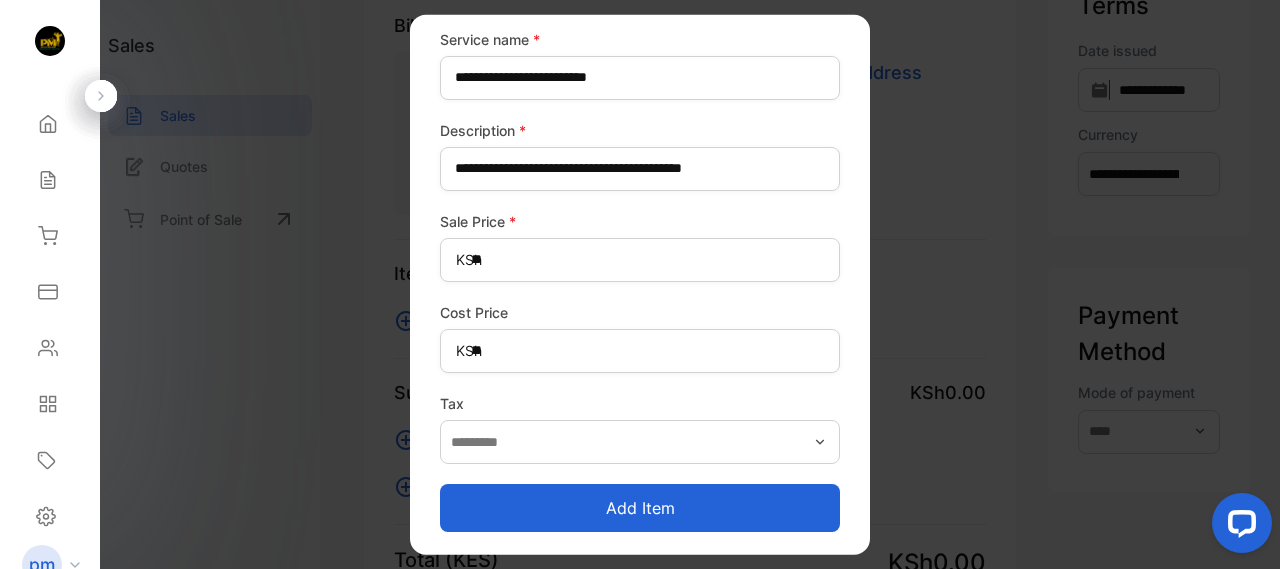 type on "*" 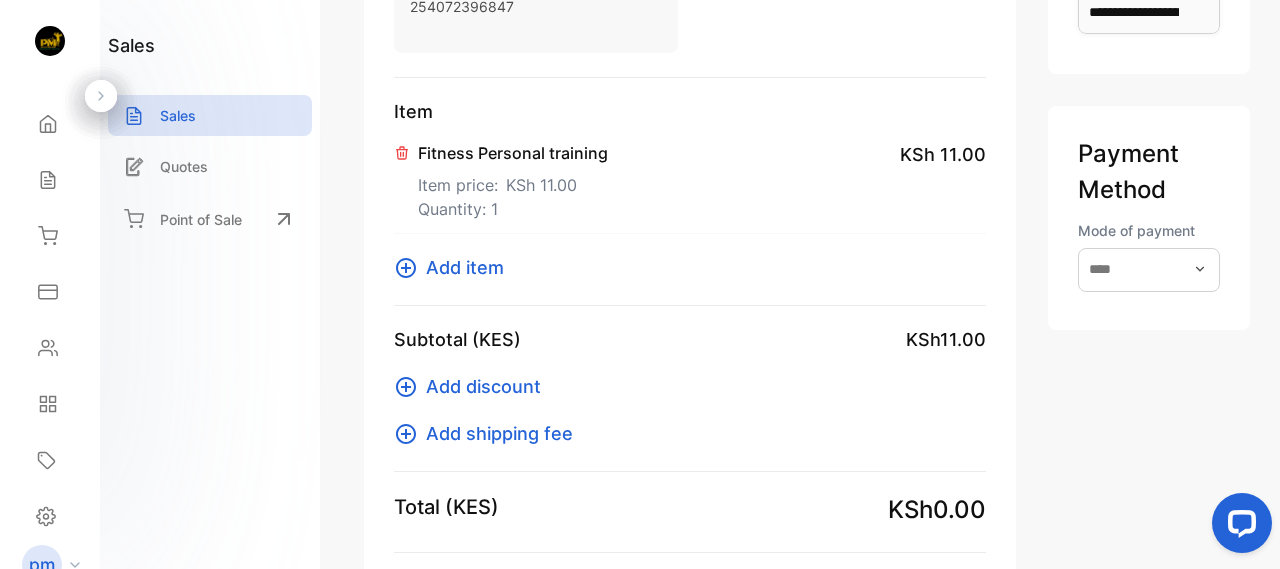 scroll, scrollTop: 374, scrollLeft: 0, axis: vertical 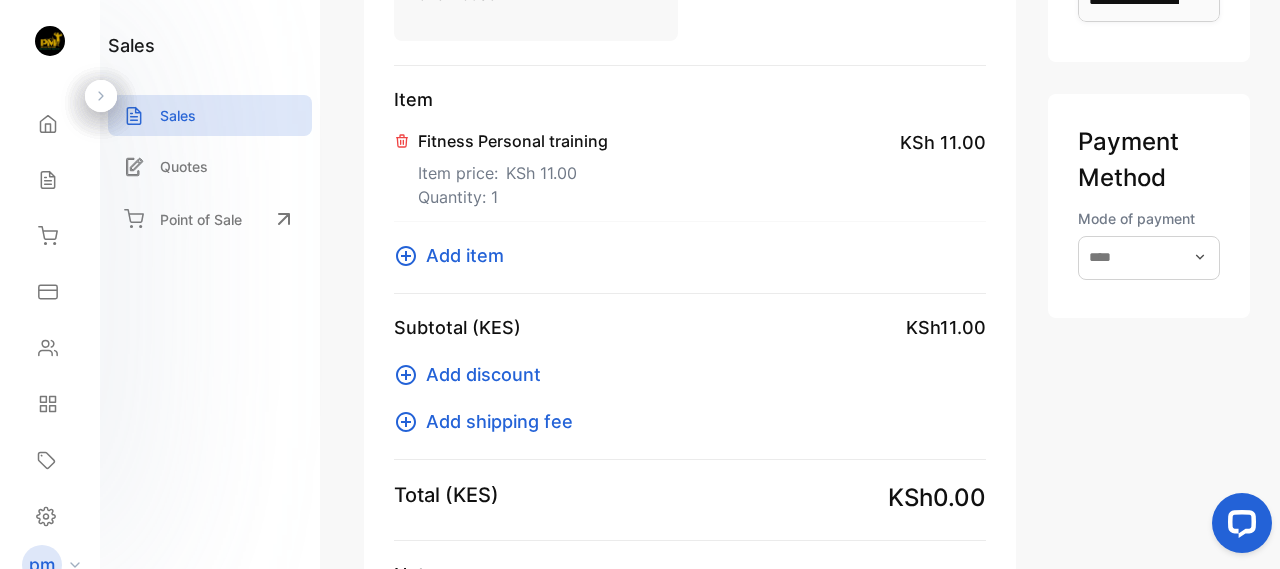 click 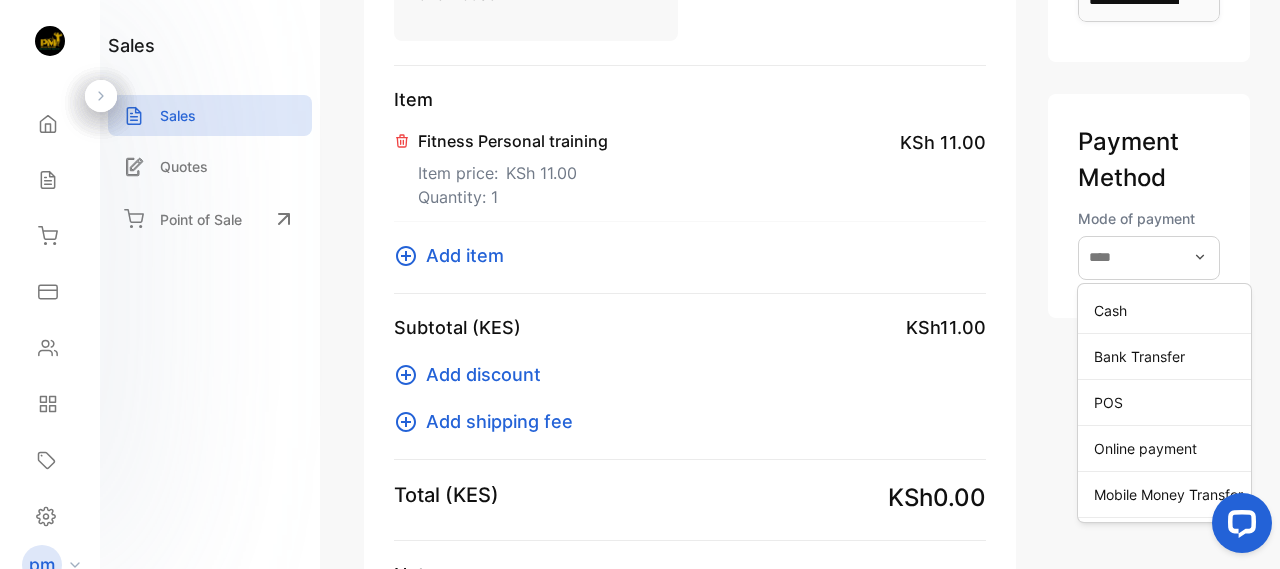 click on "**********" at bounding box center [807, 188] 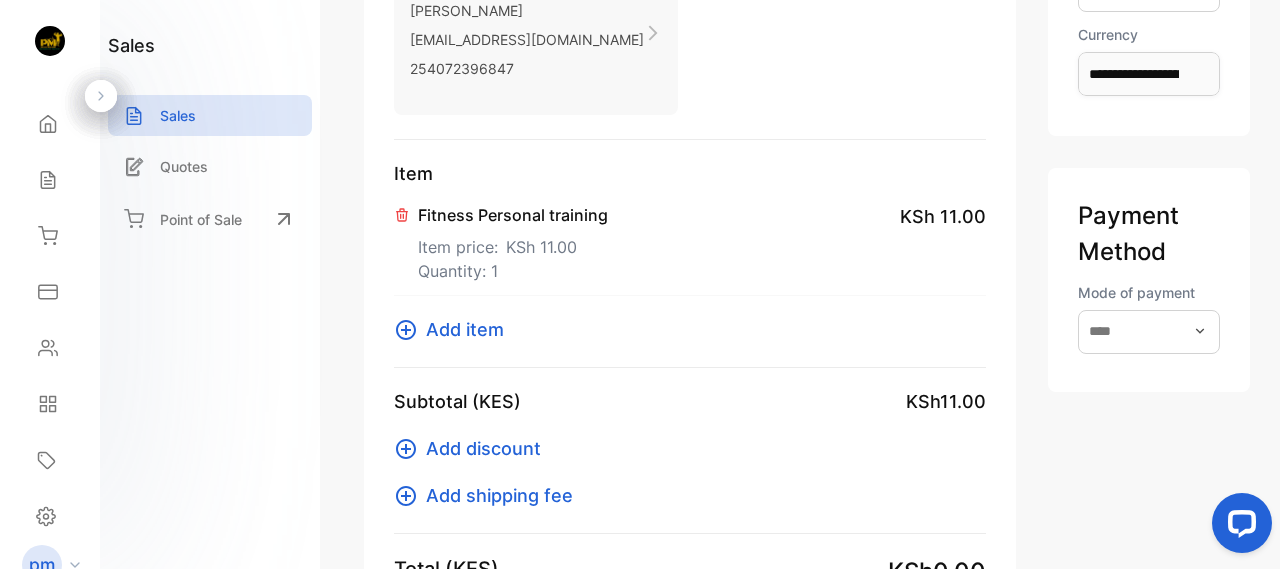scroll, scrollTop: 400, scrollLeft: 0, axis: vertical 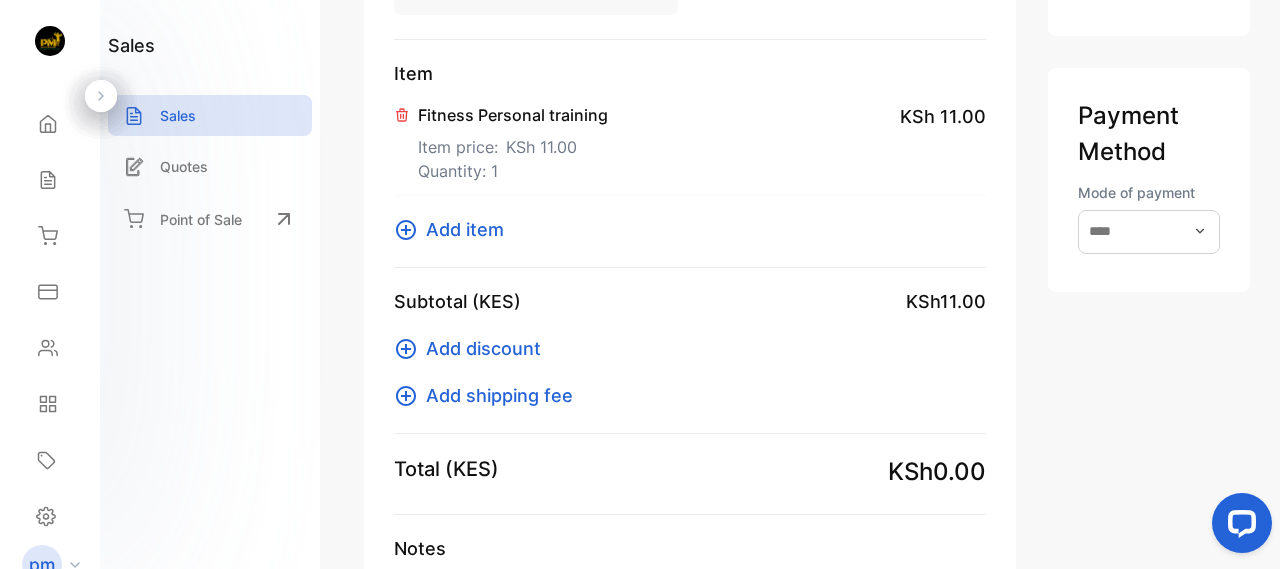 drag, startPoint x: 768, startPoint y: 9, endPoint x: 685, endPoint y: 257, distance: 261.52057 